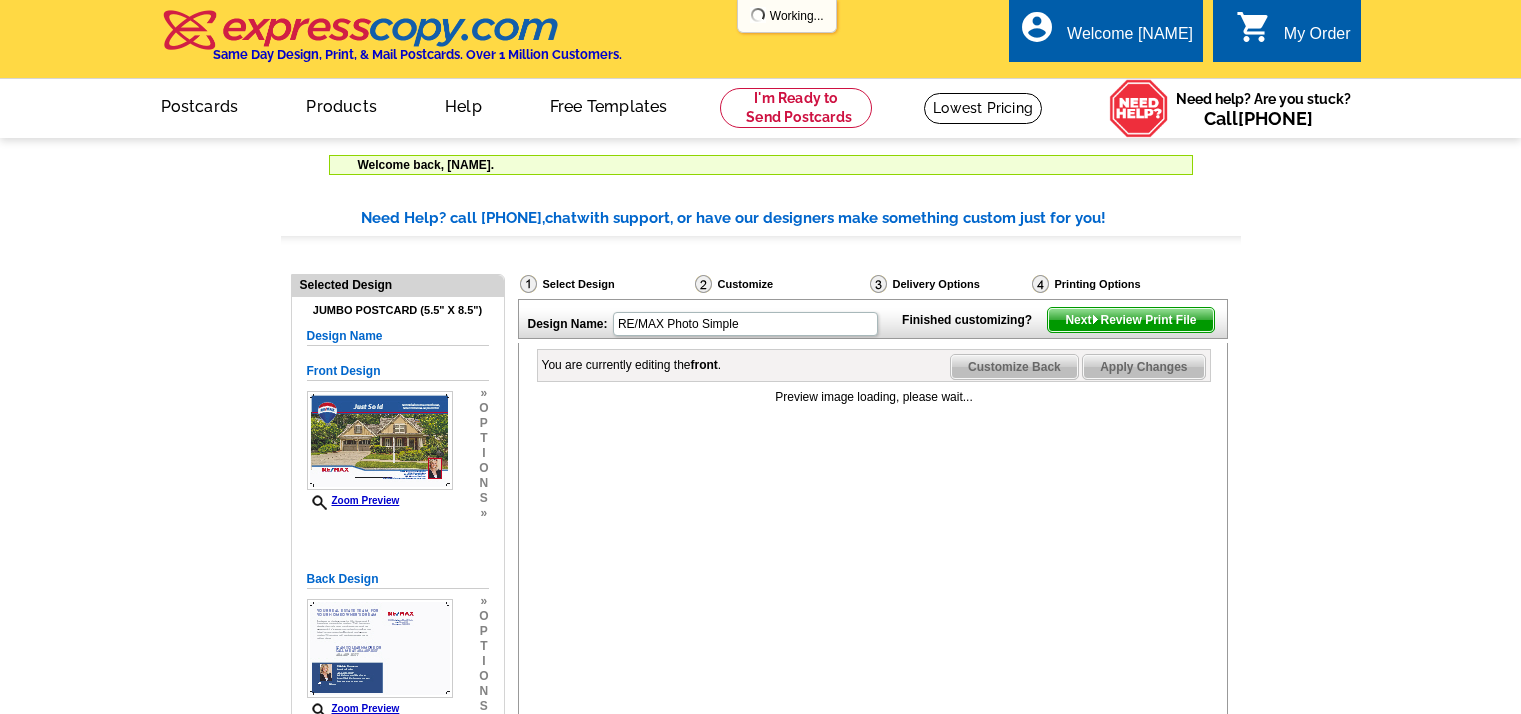 scroll, scrollTop: 0, scrollLeft: 0, axis: both 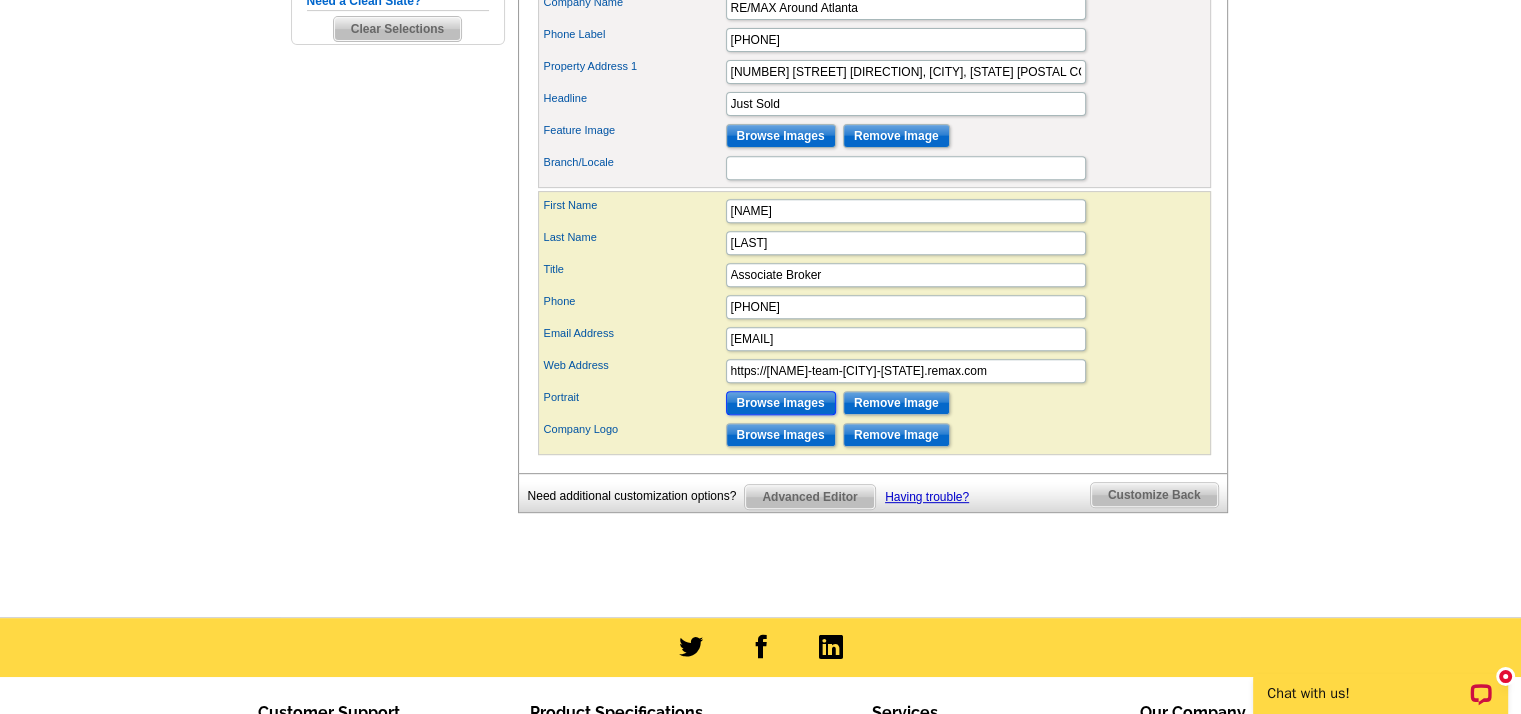 click on "Browse Images" at bounding box center (781, 403) 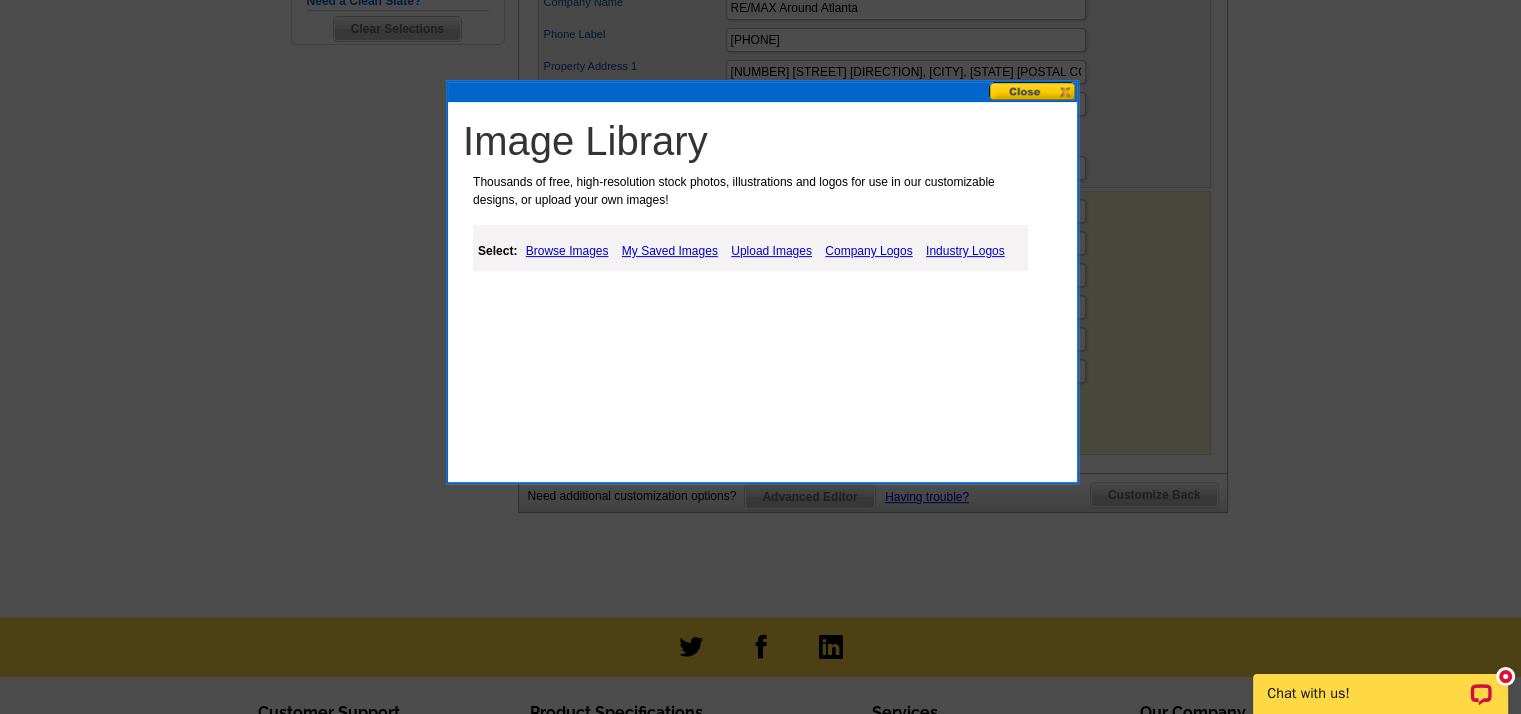 click on "Upload Images" at bounding box center [771, 251] 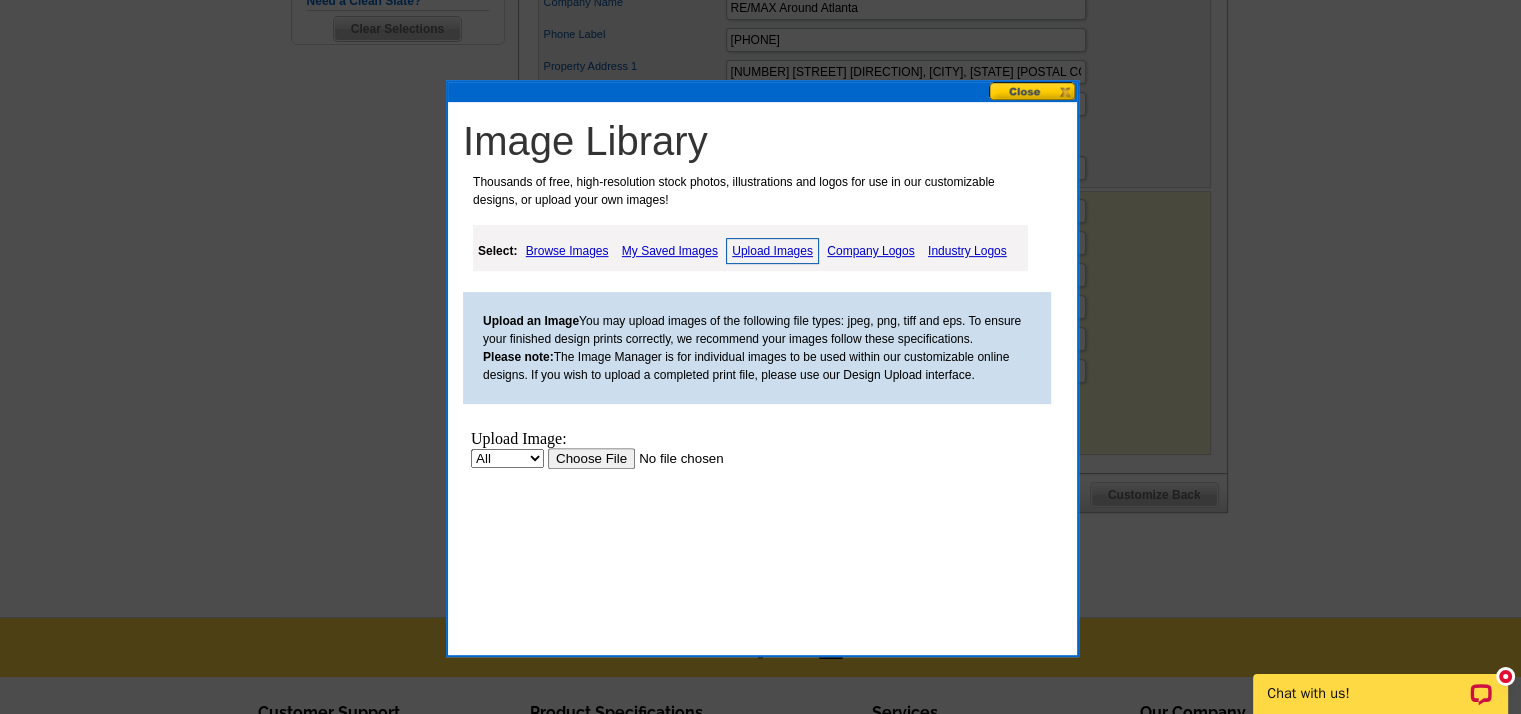scroll, scrollTop: 0, scrollLeft: 0, axis: both 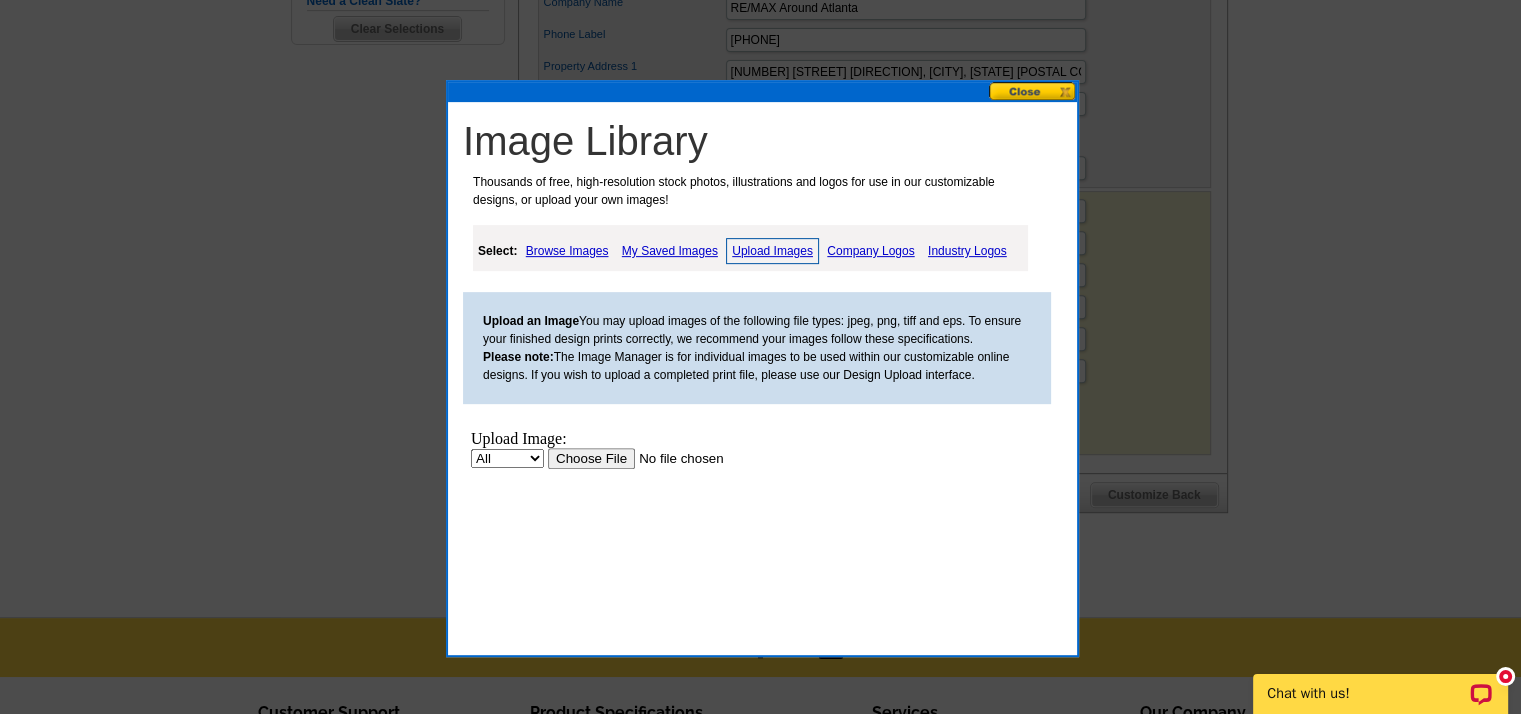 click at bounding box center [674, 458] 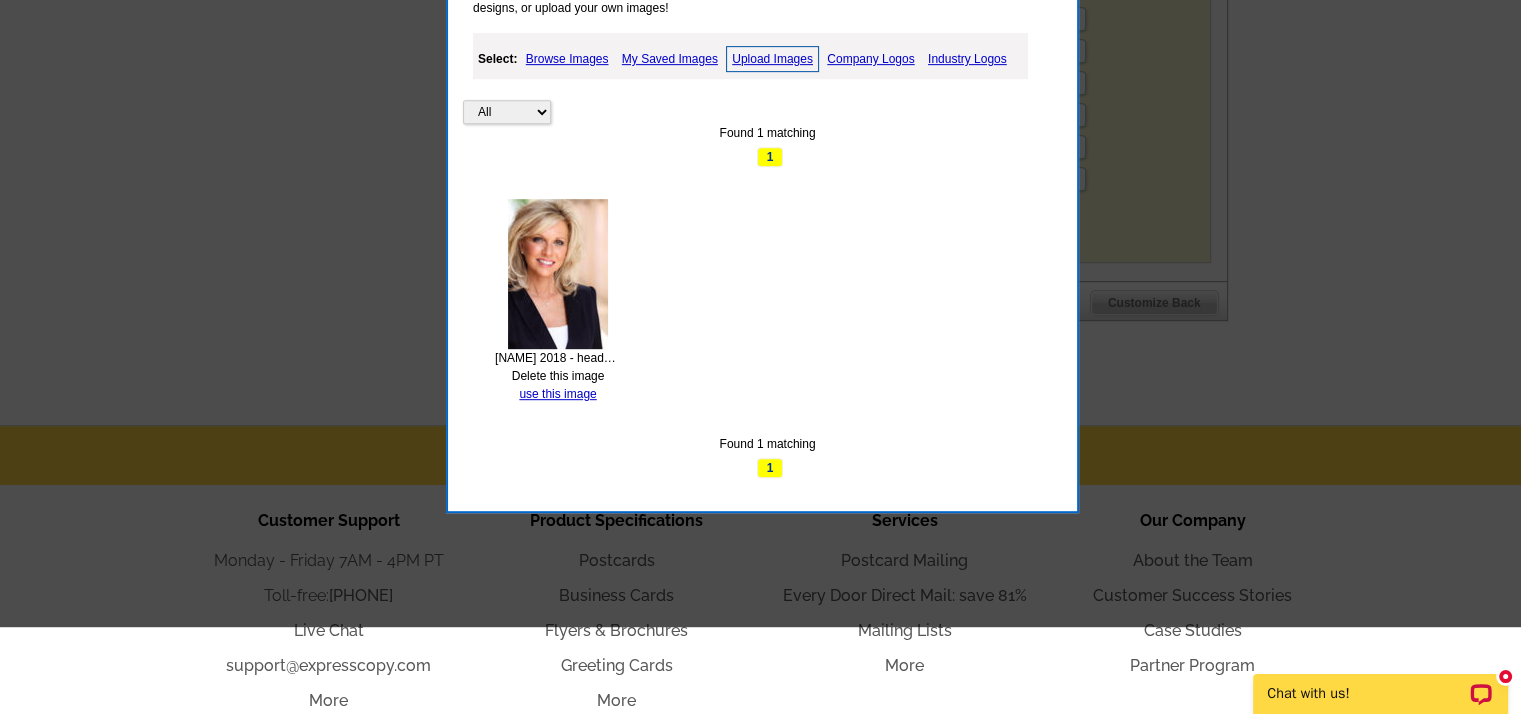 scroll, scrollTop: 1000, scrollLeft: 0, axis: vertical 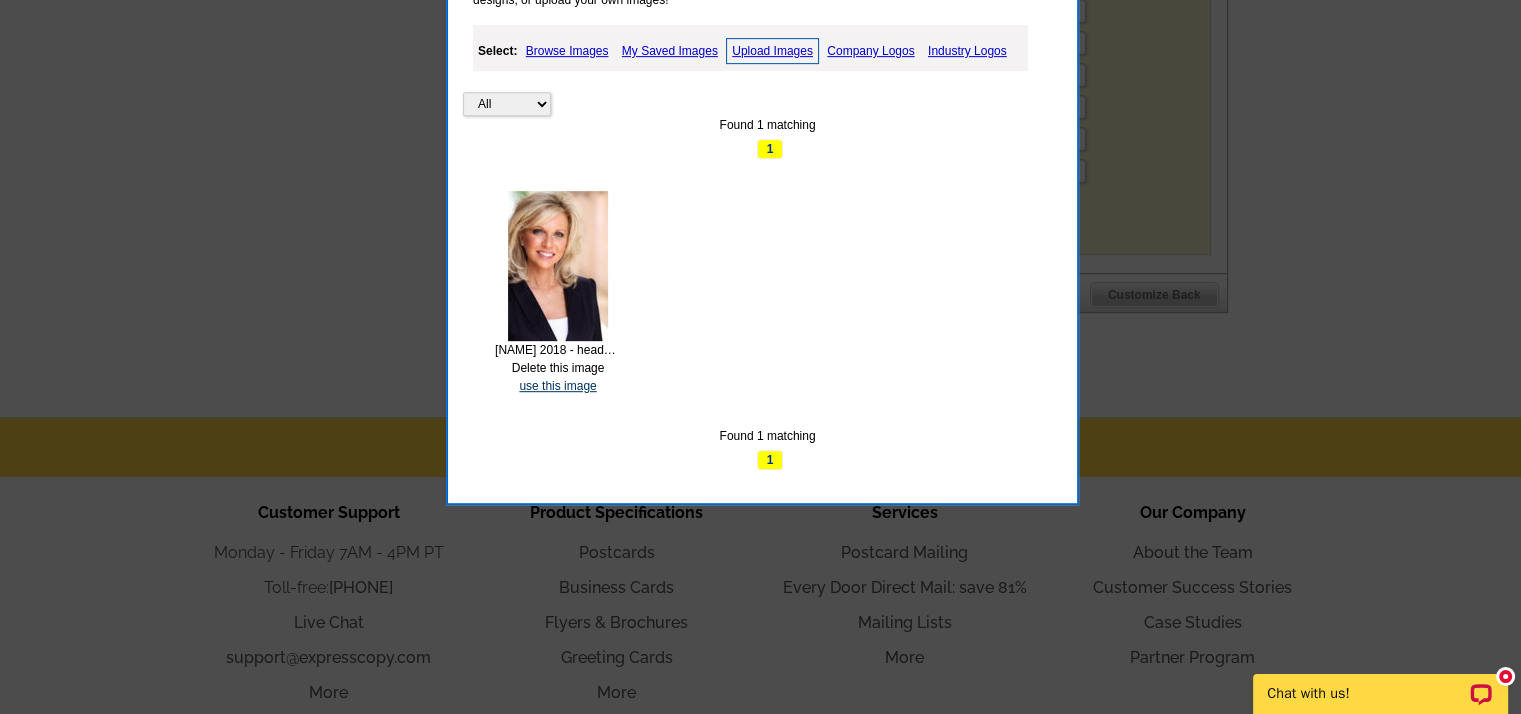 click on "use this image" at bounding box center [557, 386] 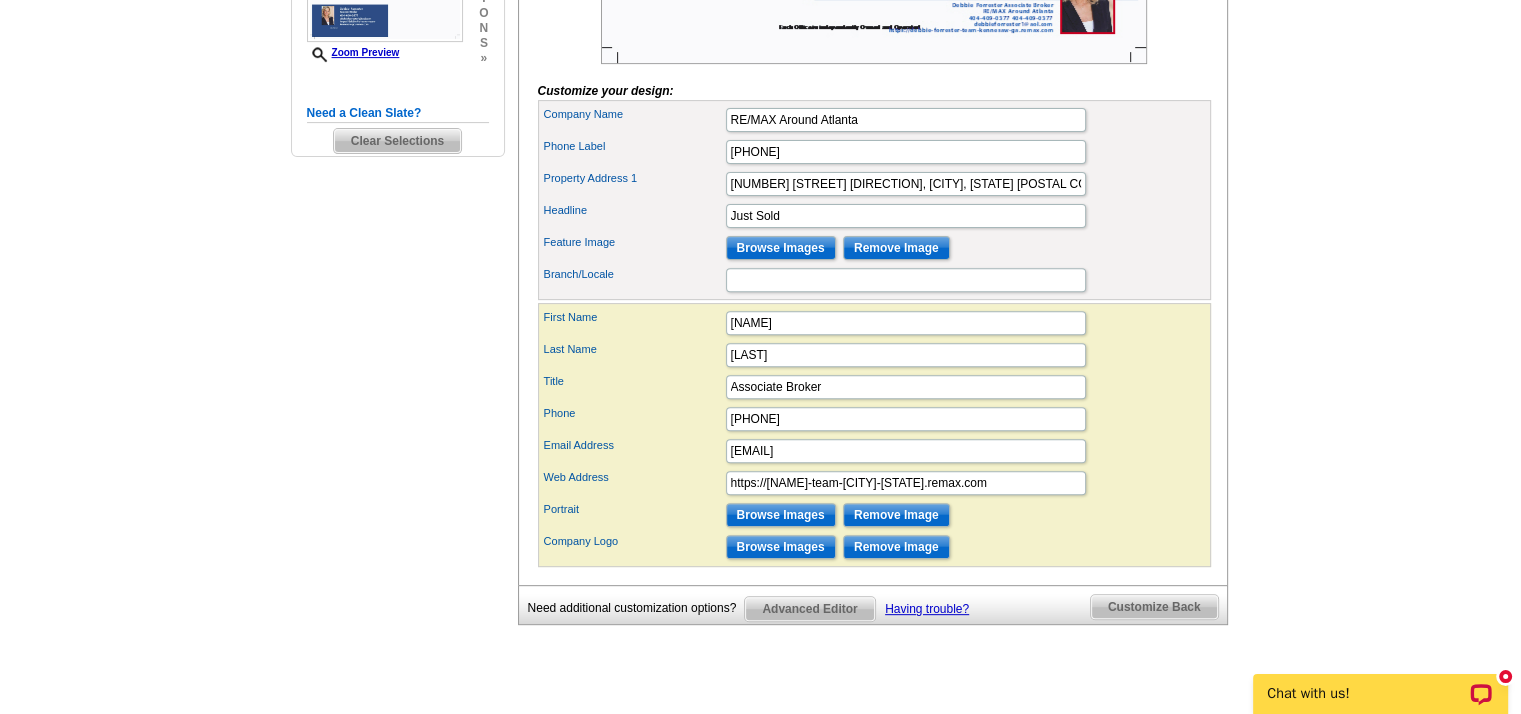 scroll, scrollTop: 700, scrollLeft: 0, axis: vertical 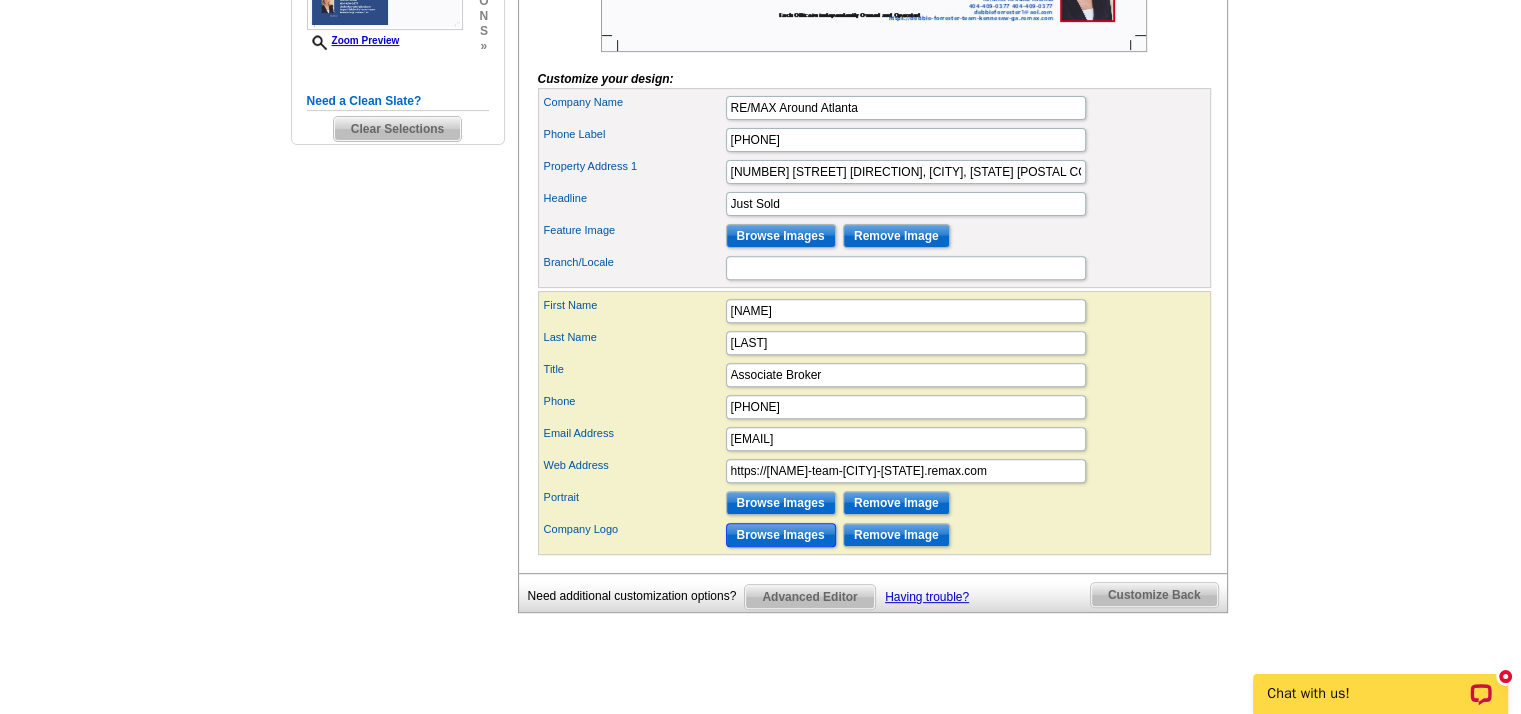 click on "Browse Images" at bounding box center [781, 535] 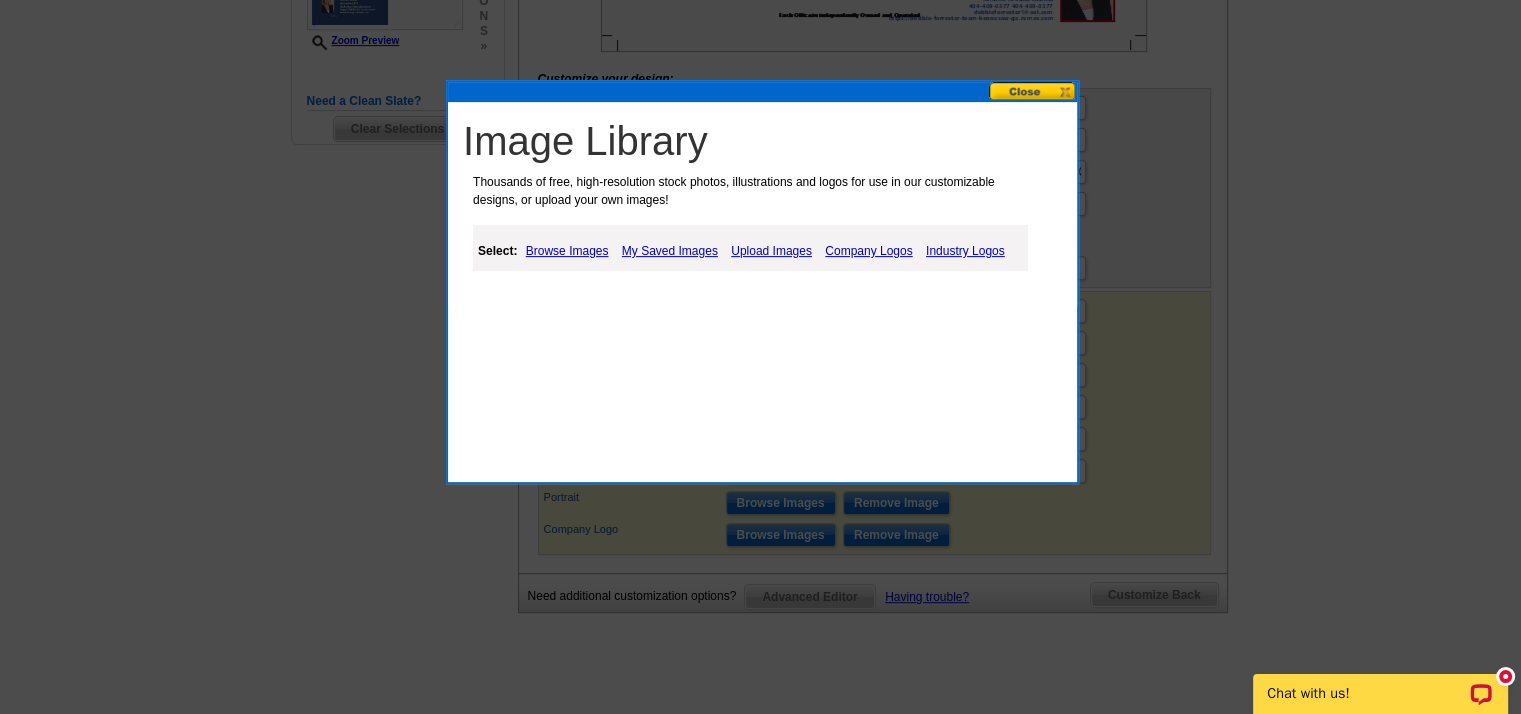 click on "Upload Images" at bounding box center (771, 251) 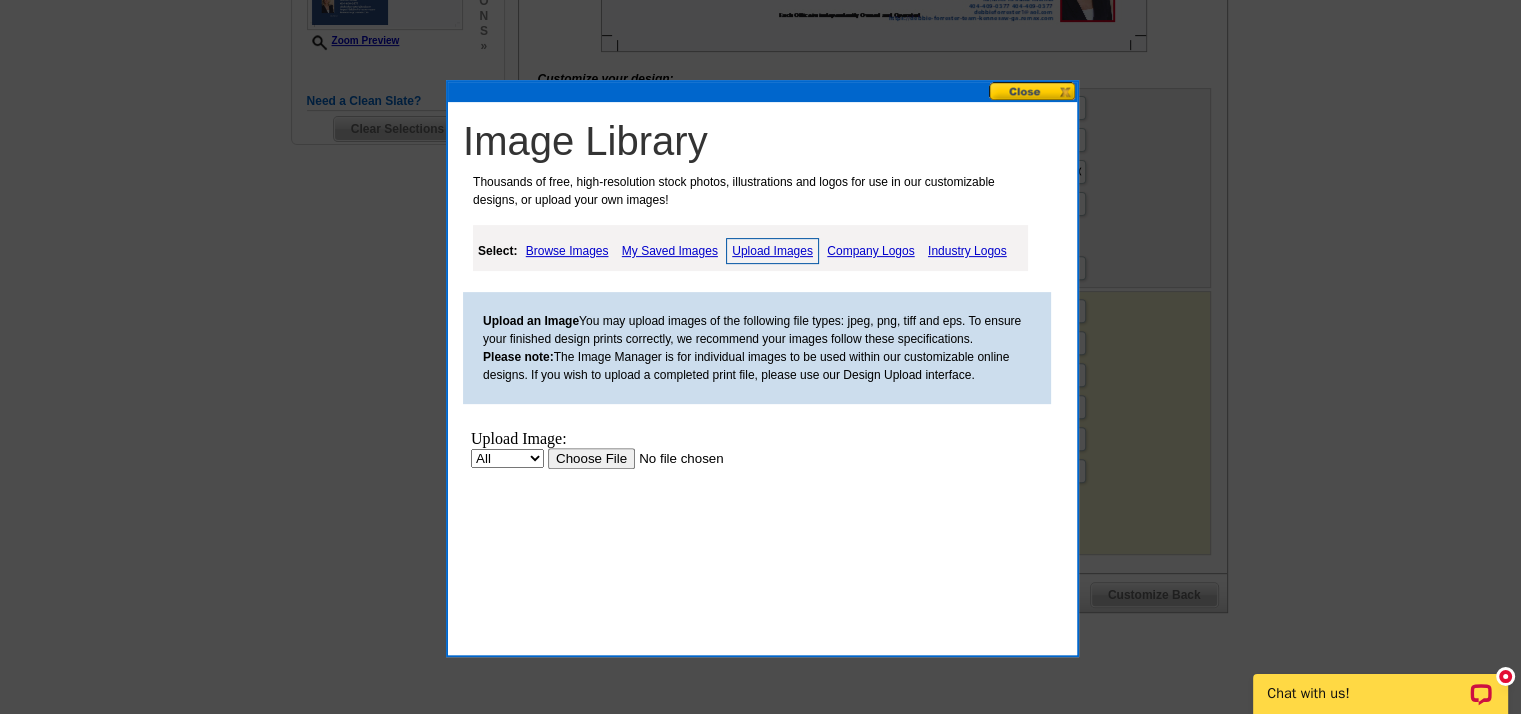 scroll, scrollTop: 0, scrollLeft: 0, axis: both 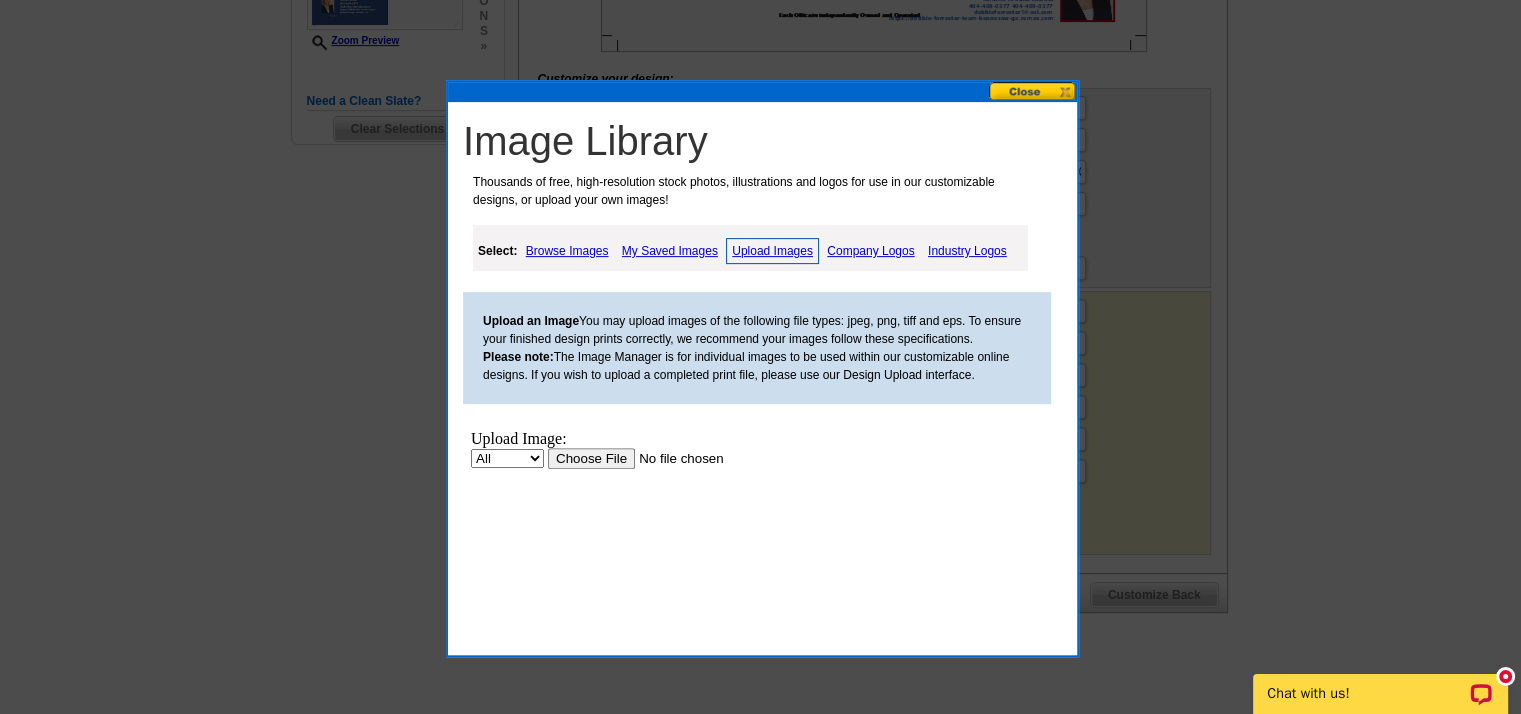 click at bounding box center [674, 458] 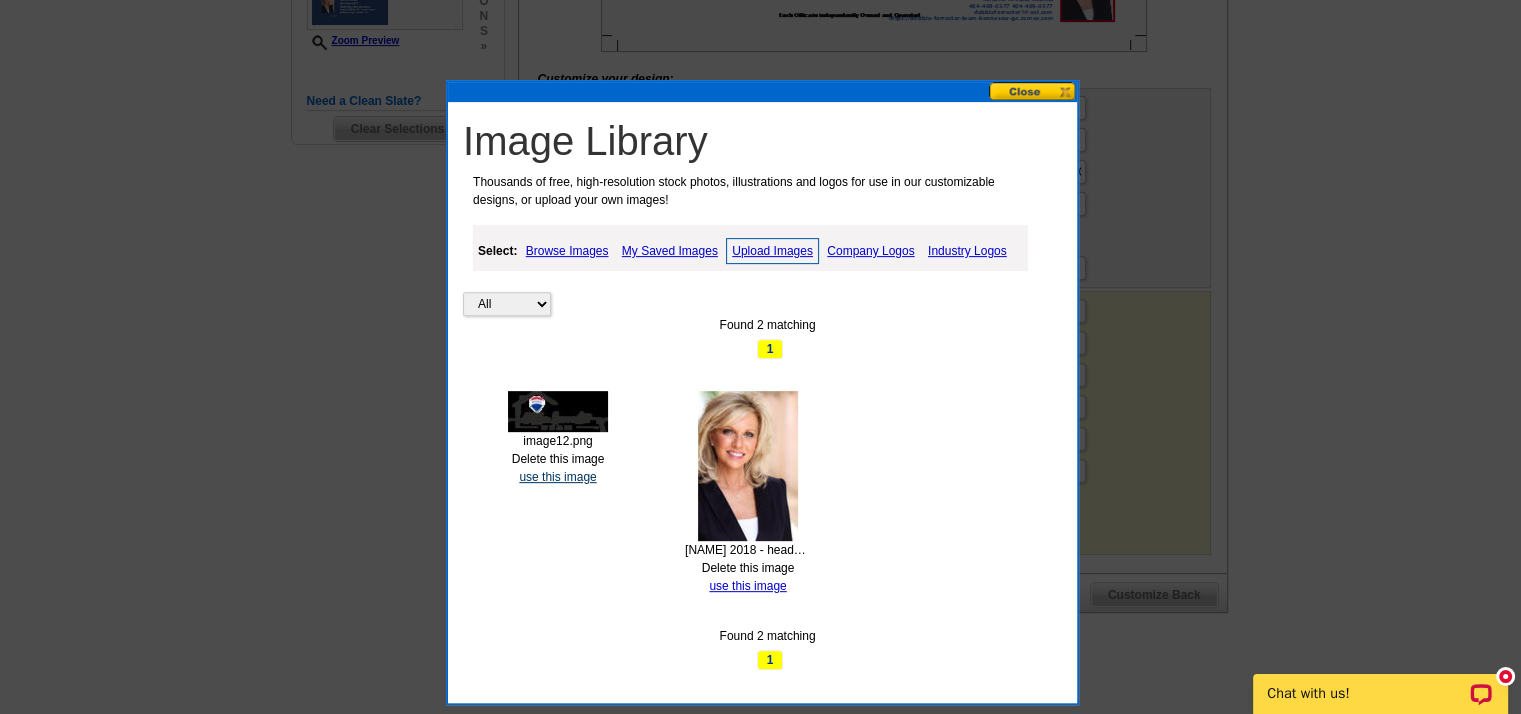 click on "use this image" at bounding box center [557, 477] 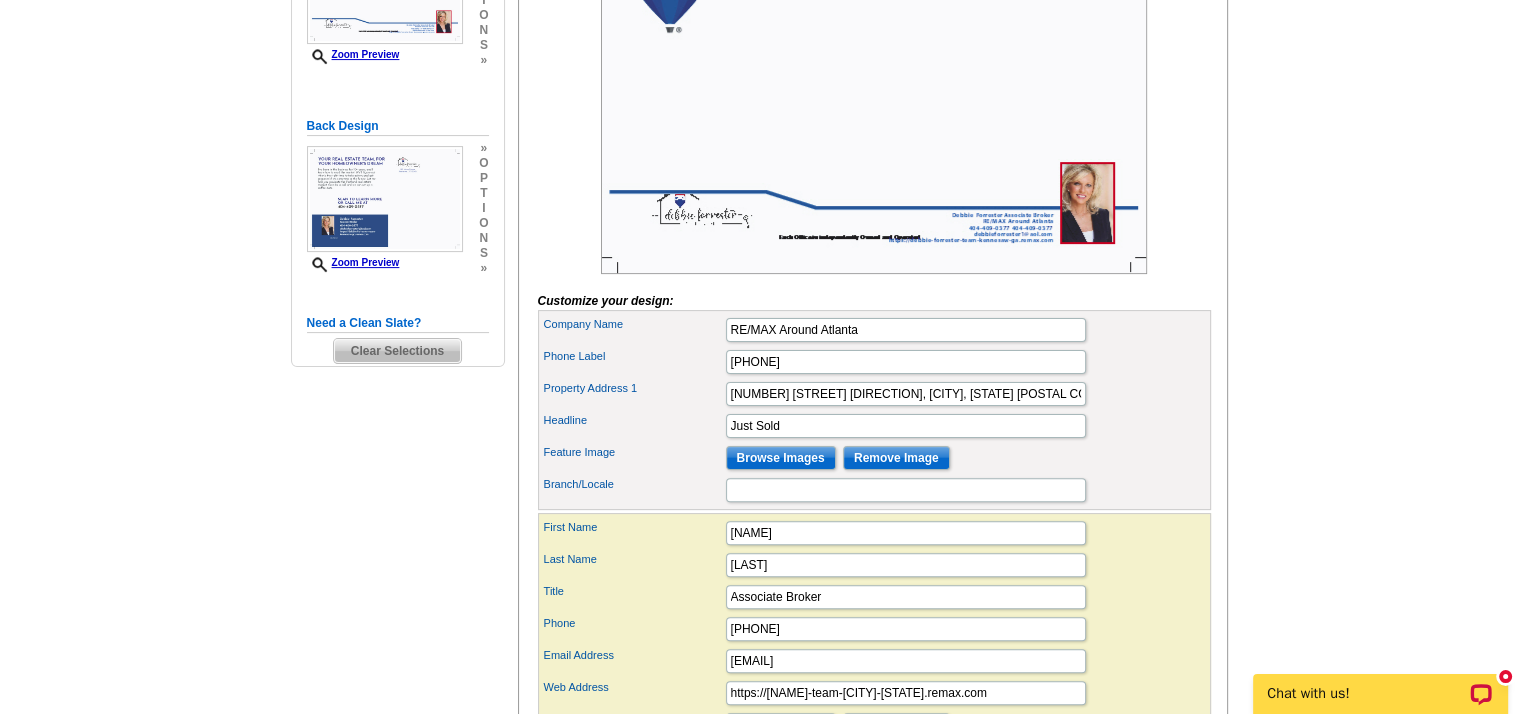 scroll, scrollTop: 700, scrollLeft: 0, axis: vertical 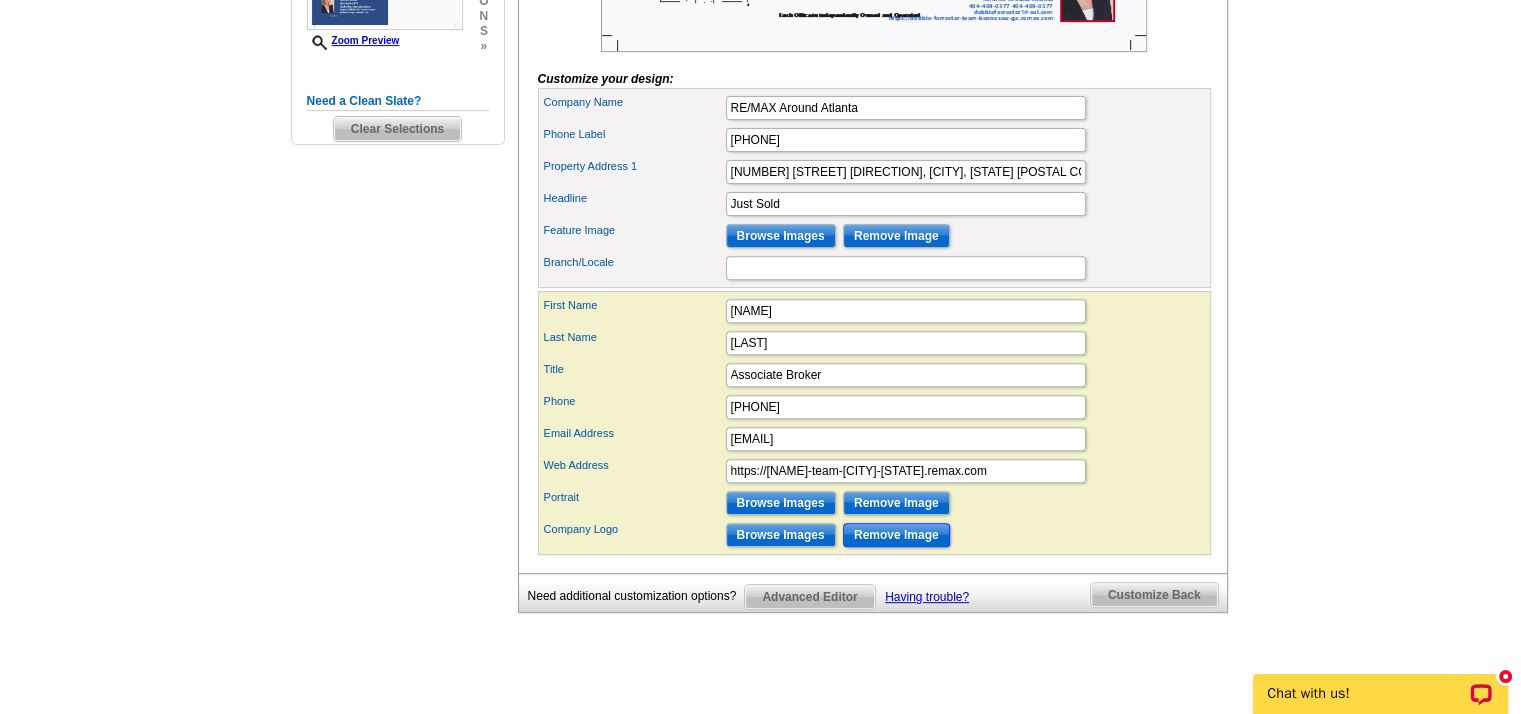 click on "Remove Image" at bounding box center [896, 535] 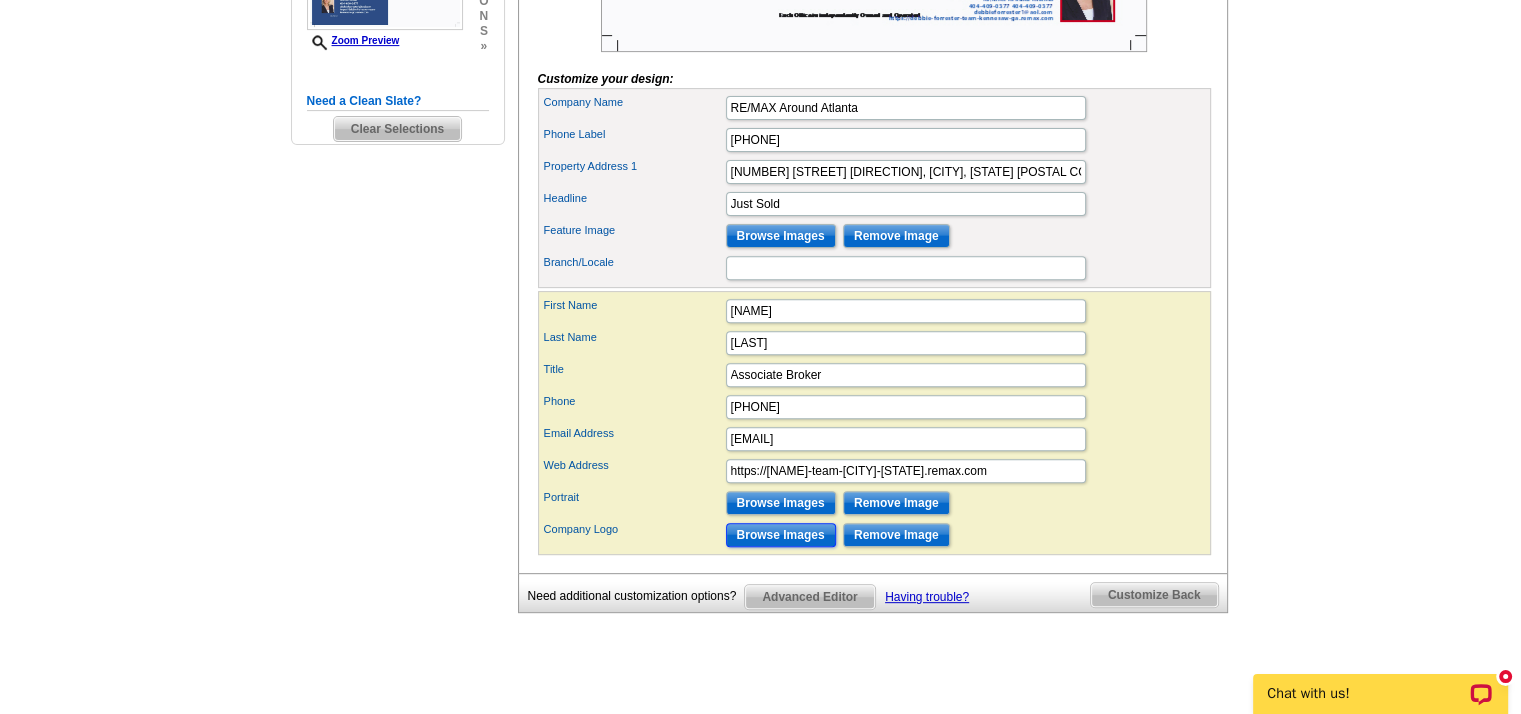 click on "Browse Images" at bounding box center (781, 535) 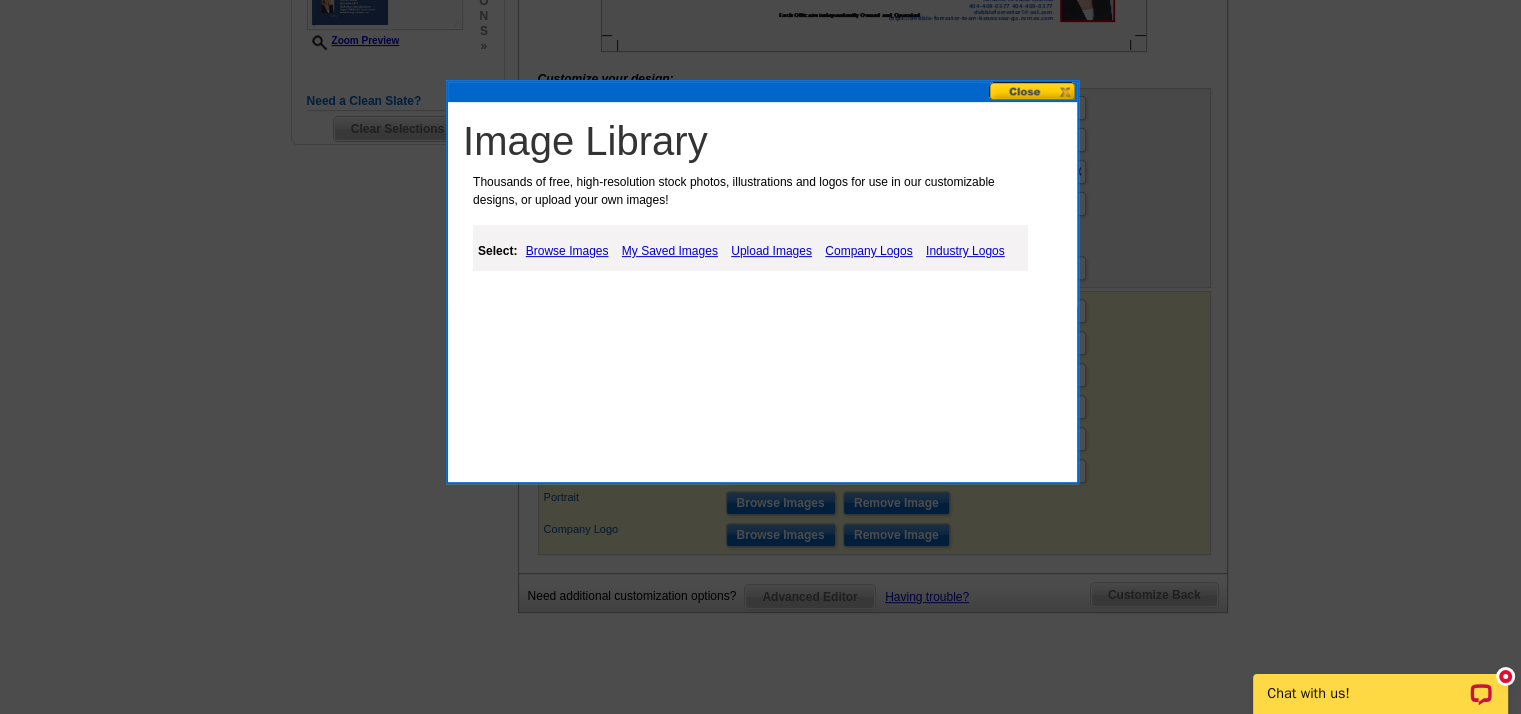 click on "Upload Images" at bounding box center [771, 251] 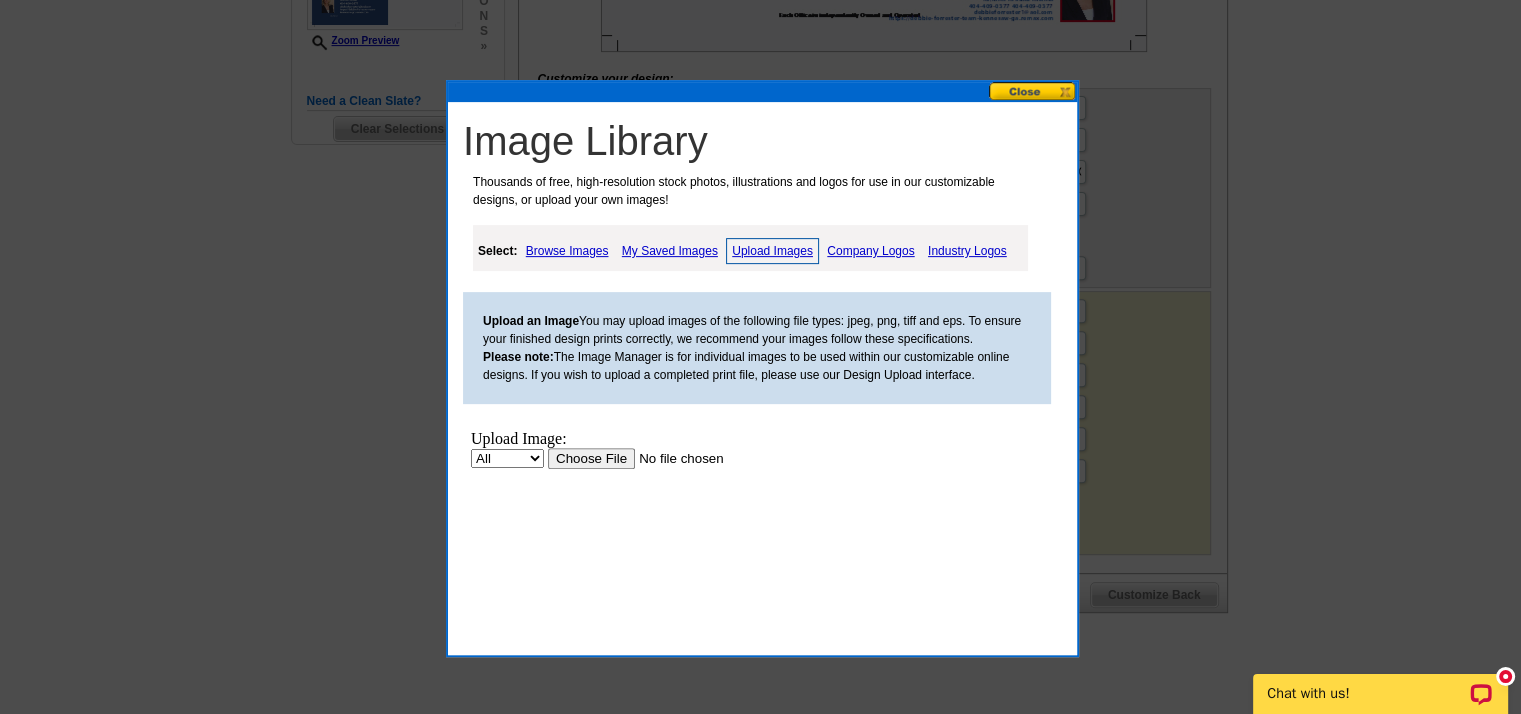 scroll, scrollTop: 0, scrollLeft: 0, axis: both 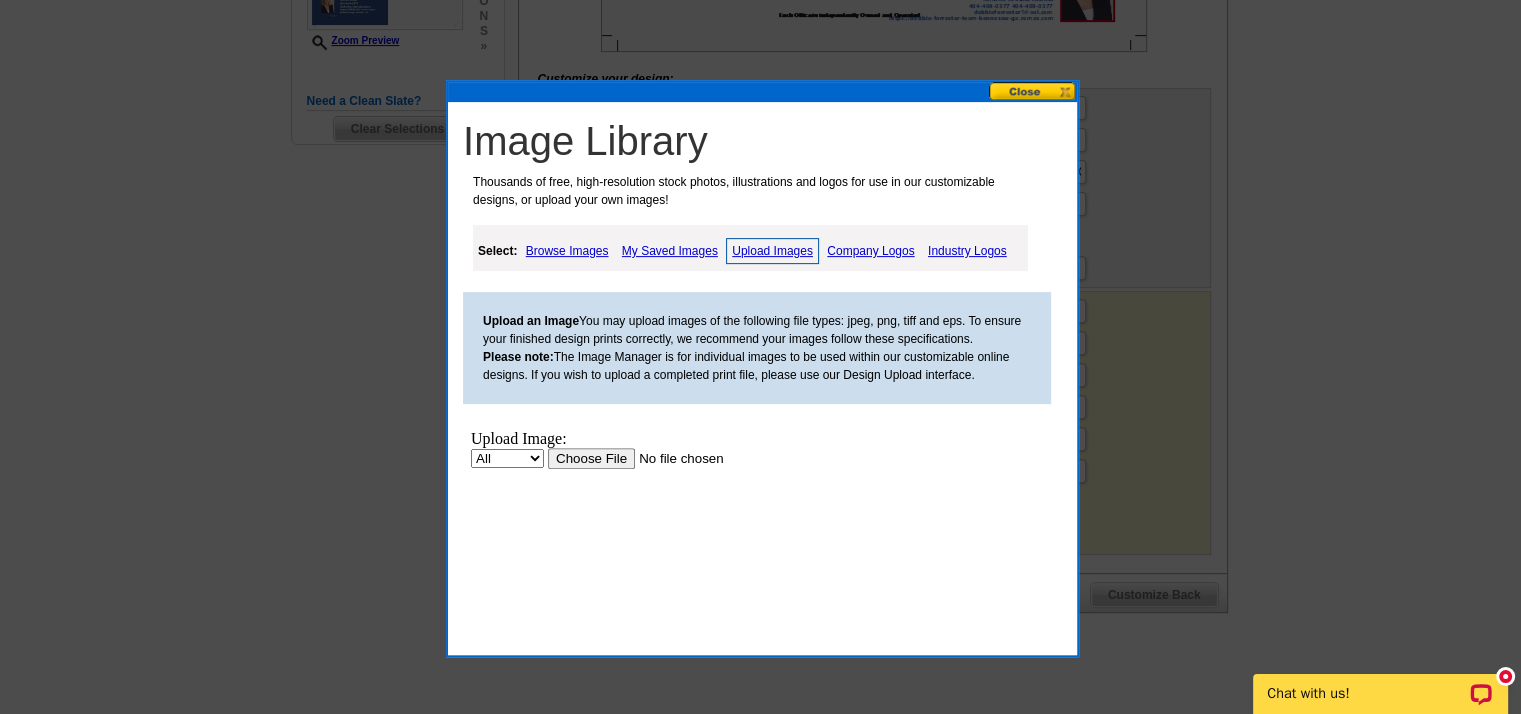 click at bounding box center [674, 458] 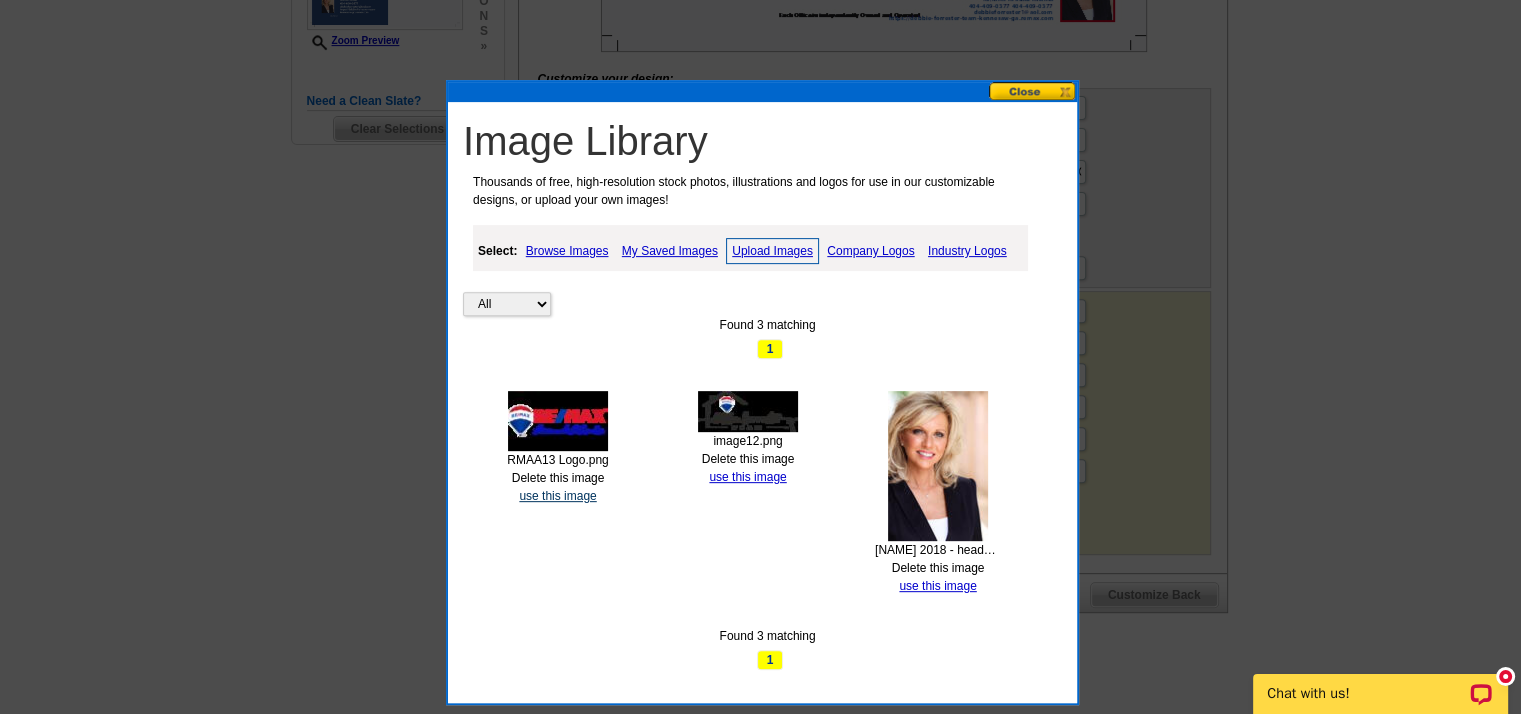 click on "use this image" at bounding box center [557, 496] 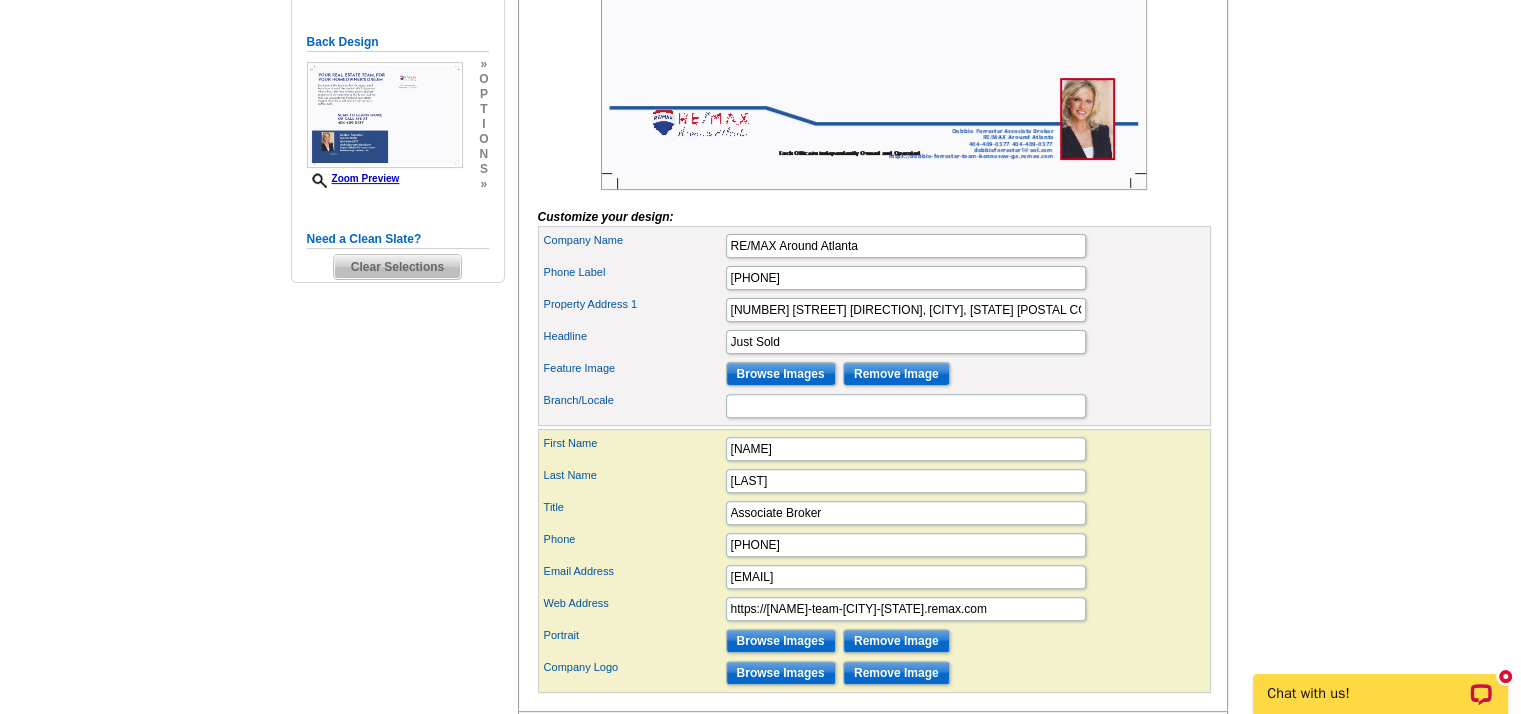 scroll, scrollTop: 600, scrollLeft: 0, axis: vertical 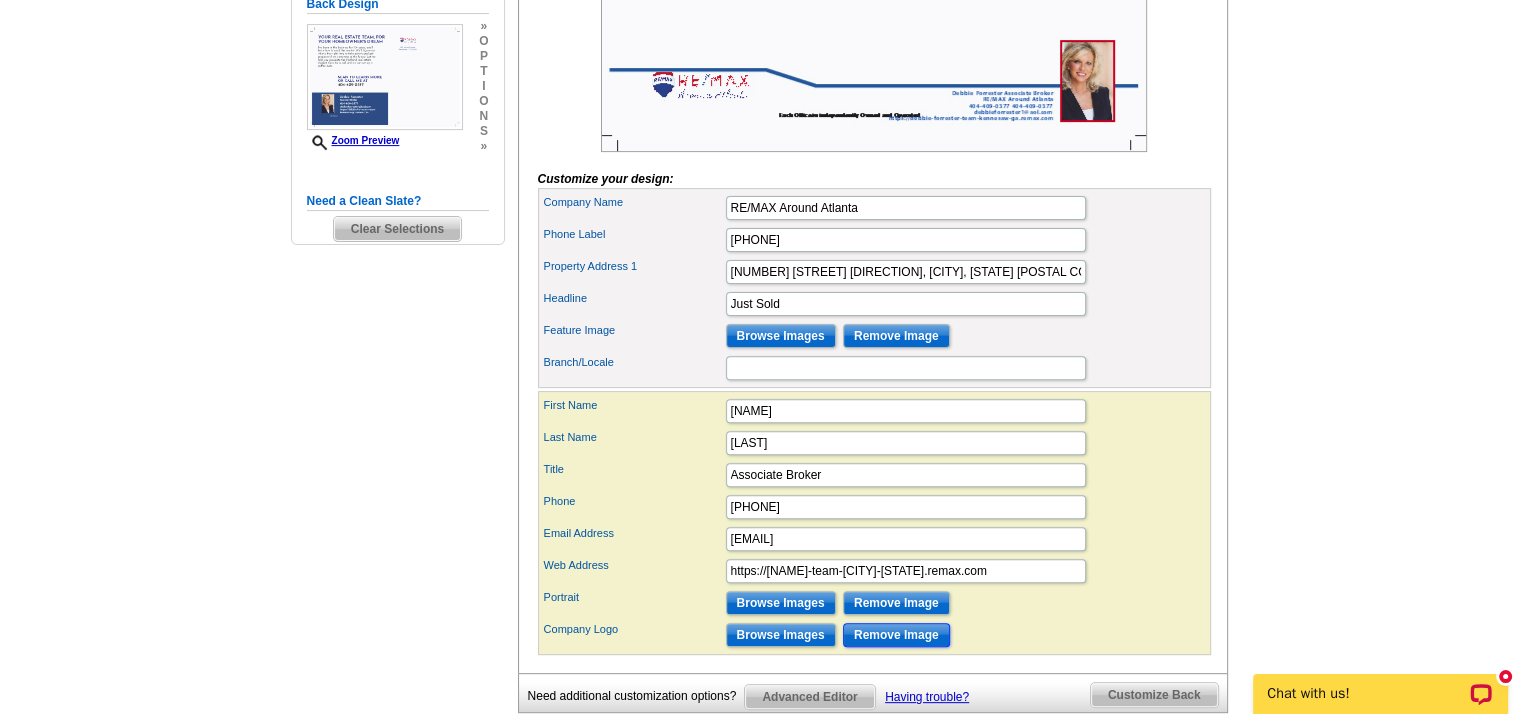 click on "Remove Image" at bounding box center (896, 635) 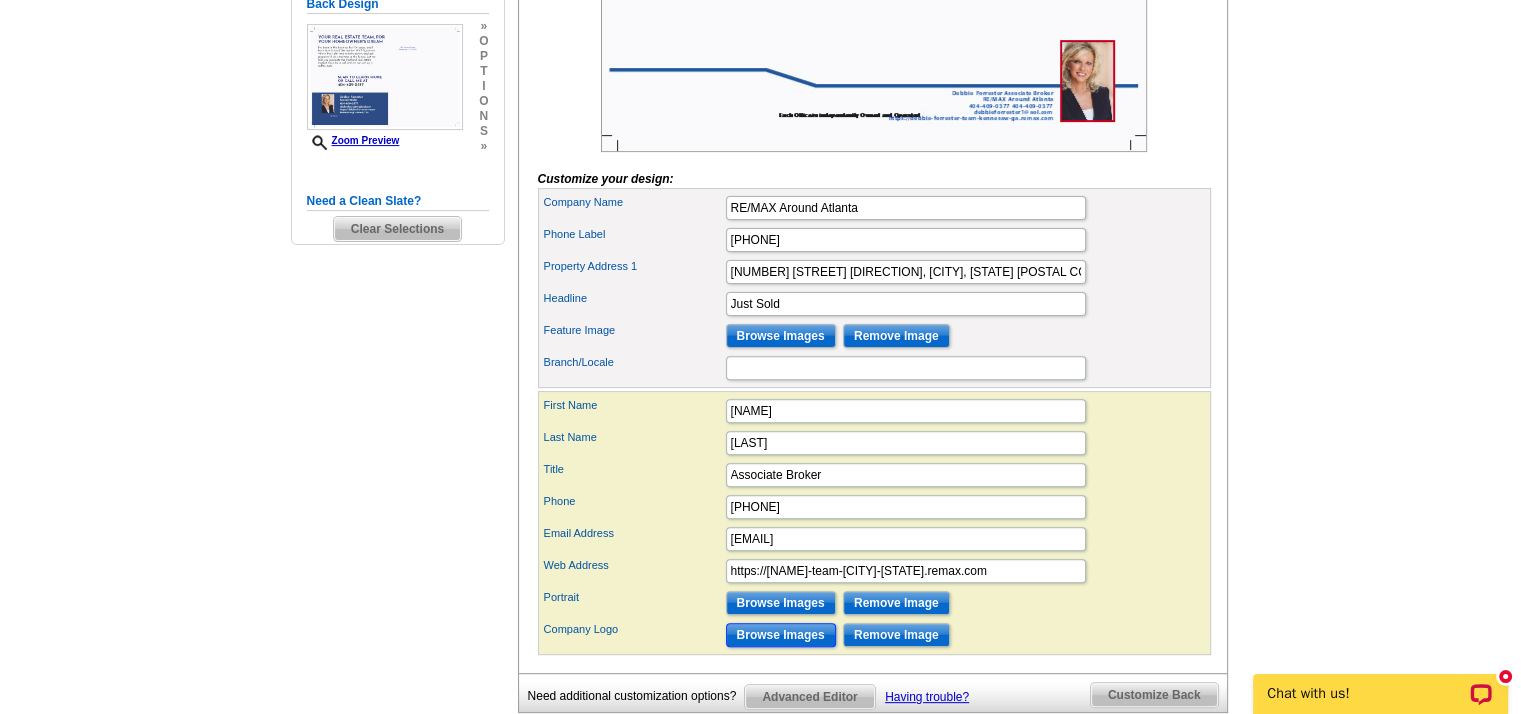 click on "Browse Images" at bounding box center (781, 635) 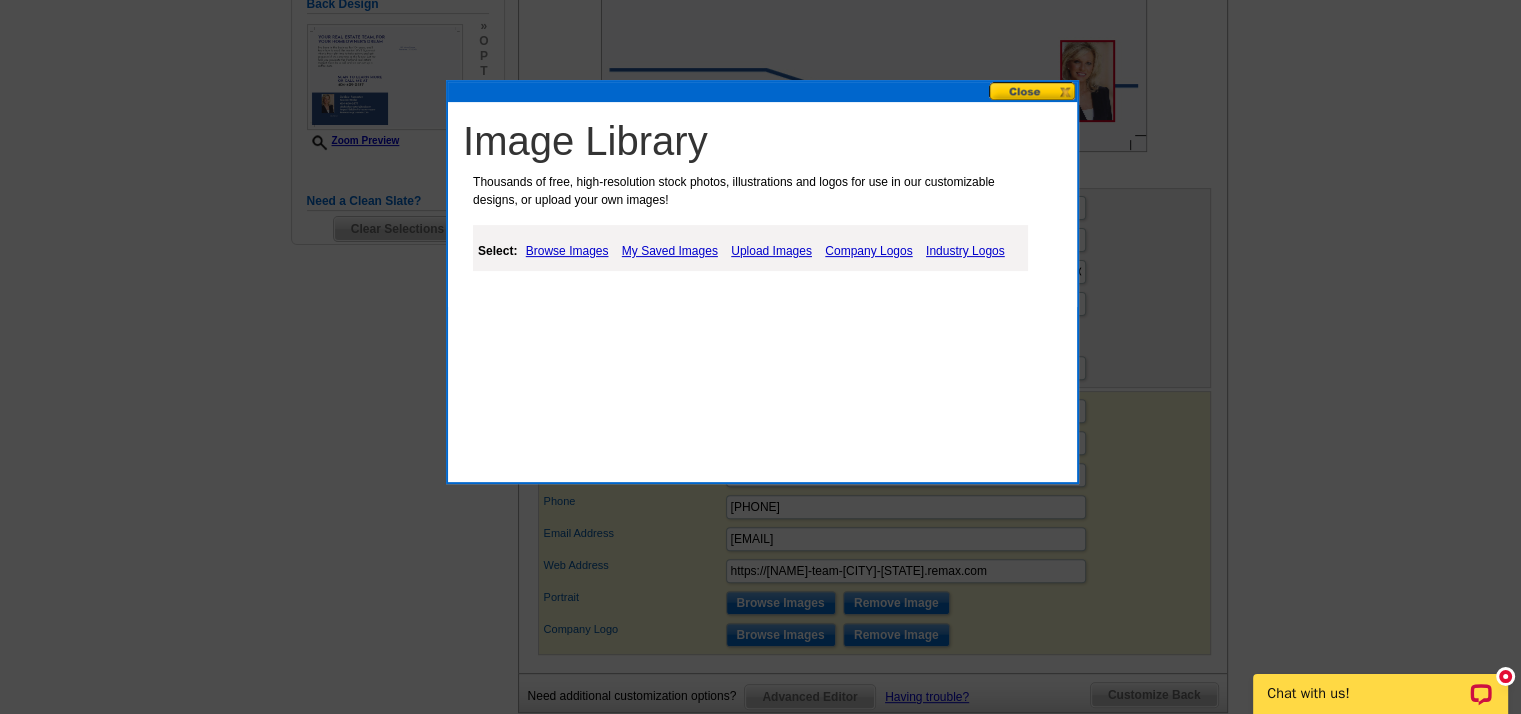 click on "Company Logos" at bounding box center (868, 251) 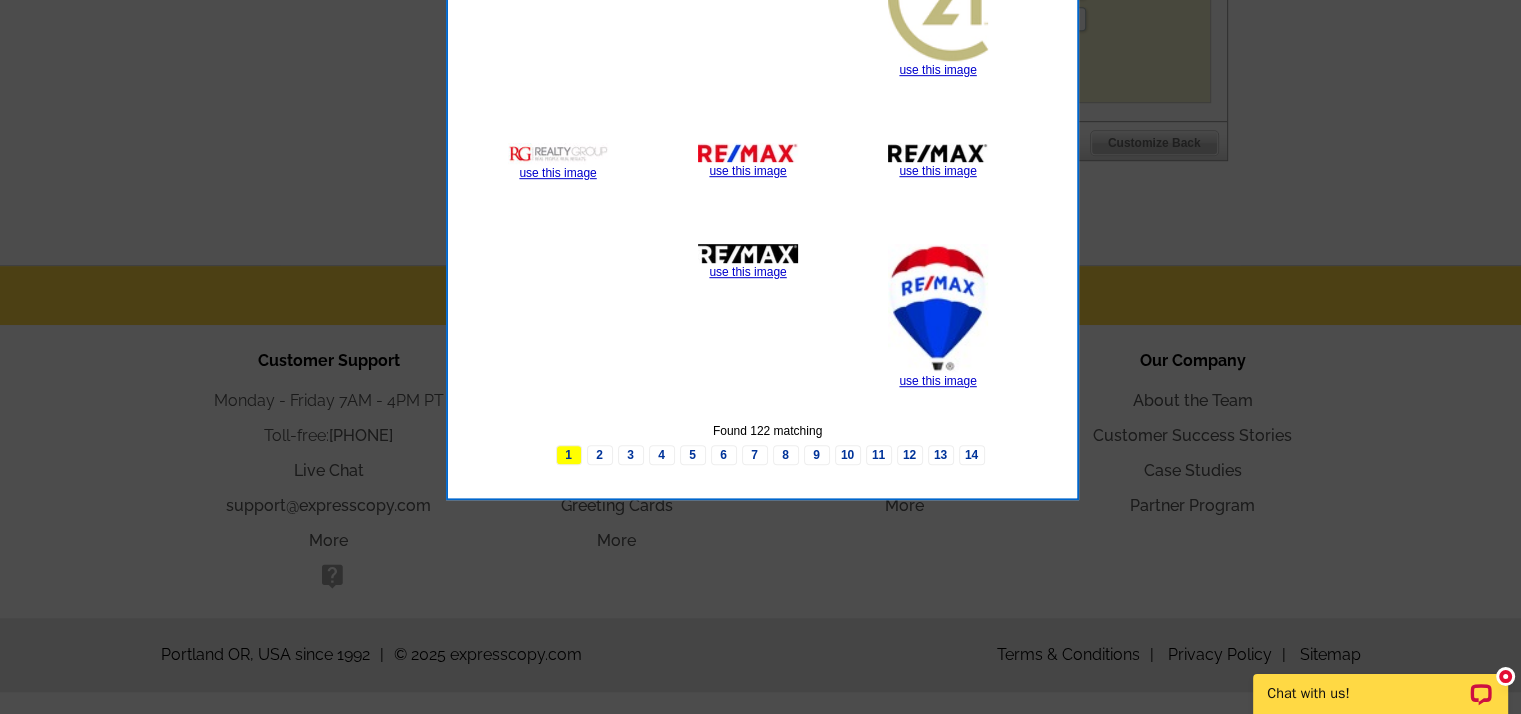scroll, scrollTop: 1153, scrollLeft: 0, axis: vertical 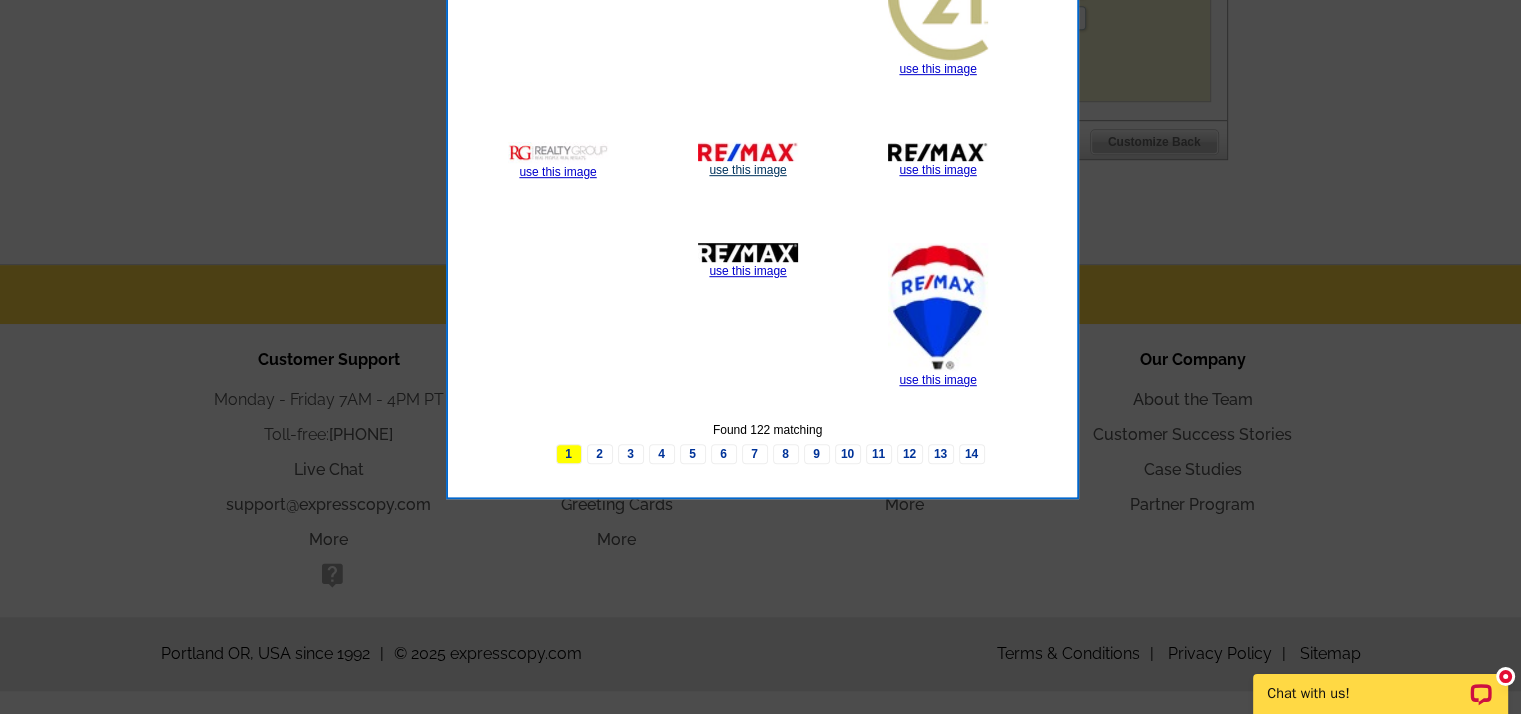 click on "use this image" at bounding box center [747, 170] 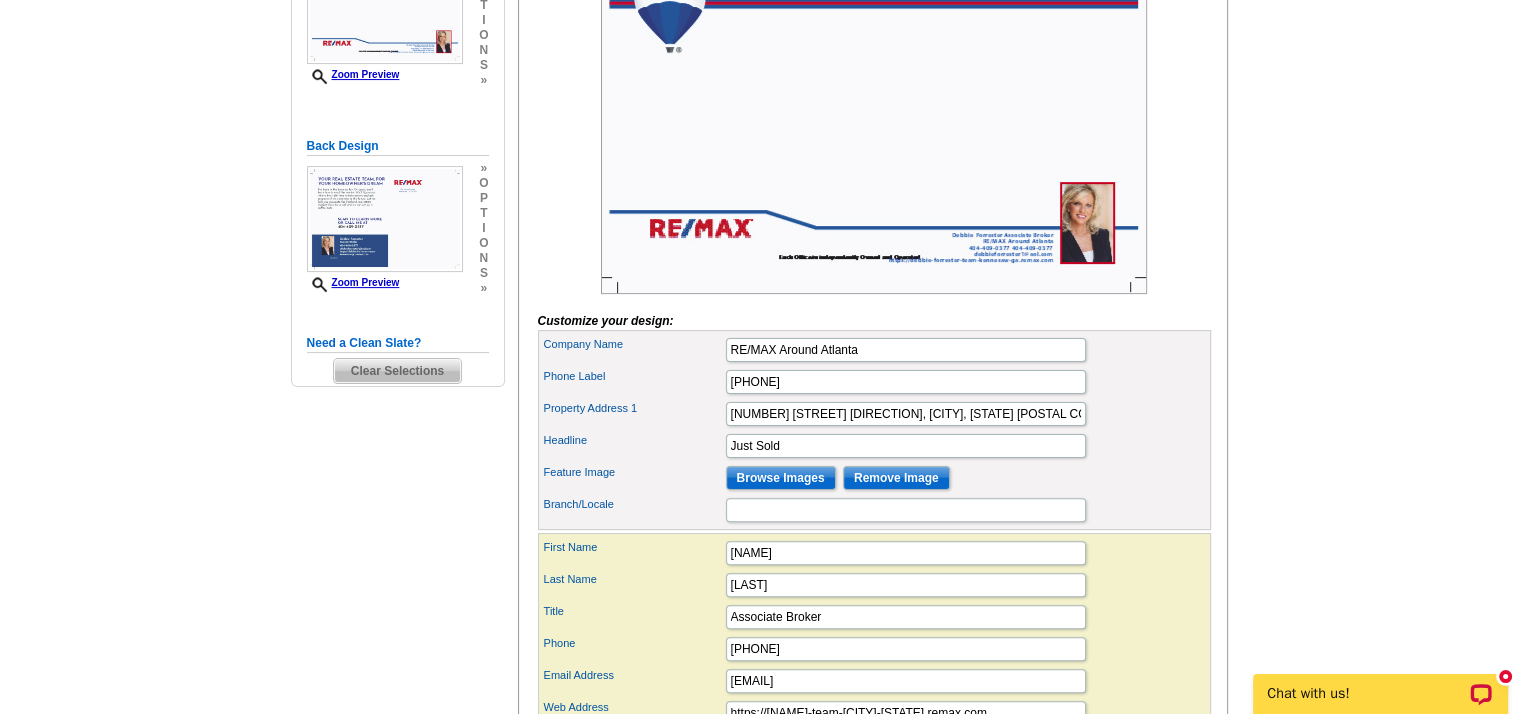 scroll, scrollTop: 500, scrollLeft: 0, axis: vertical 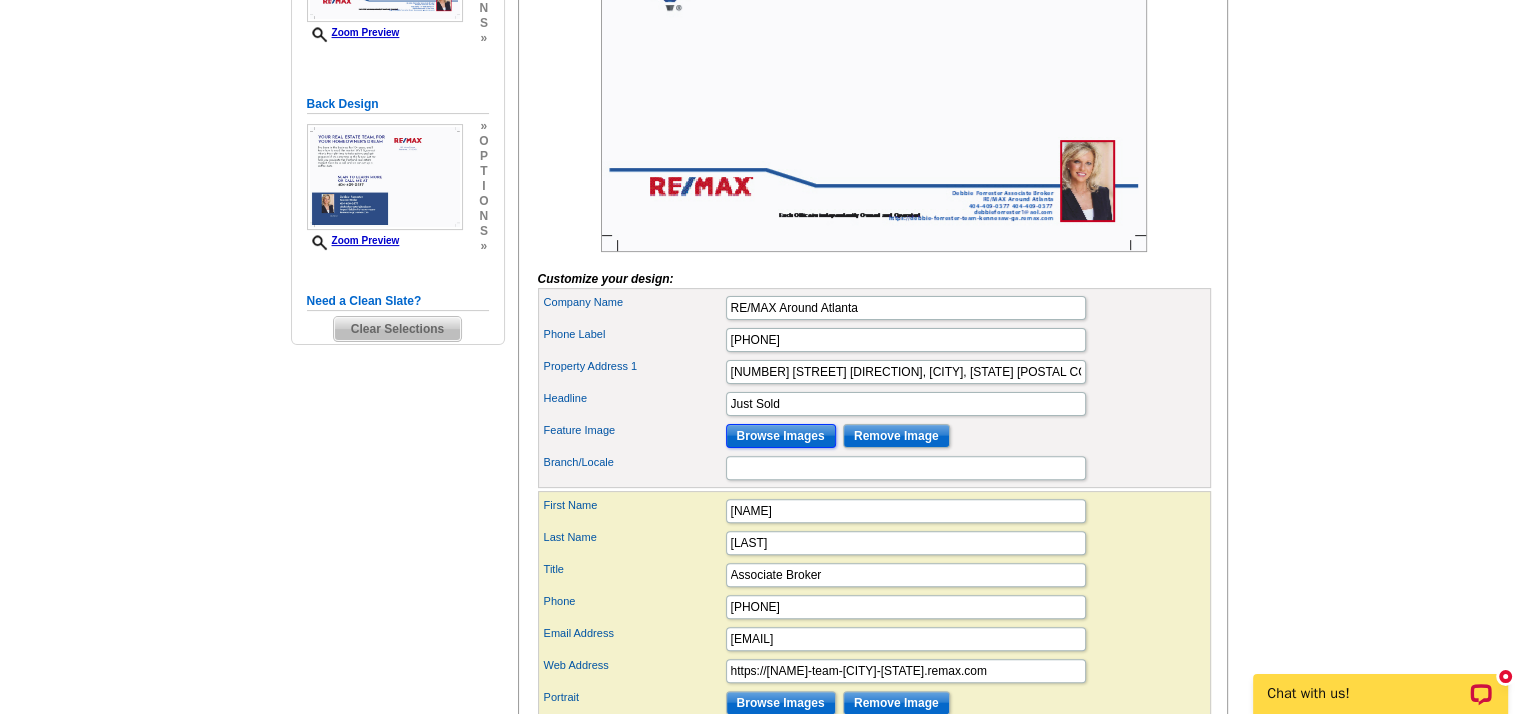 click on "Browse Images" at bounding box center (781, 436) 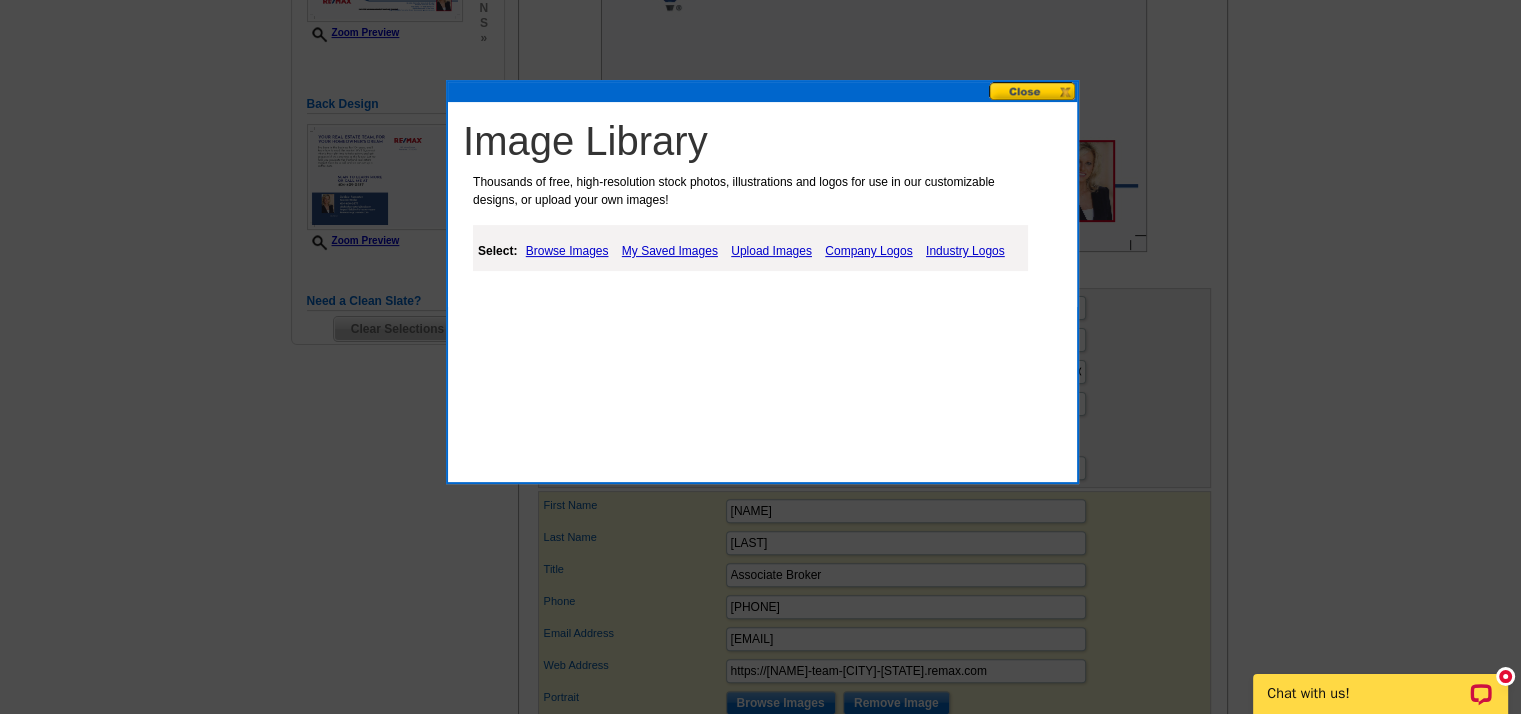 click on "Upload Images" at bounding box center (771, 251) 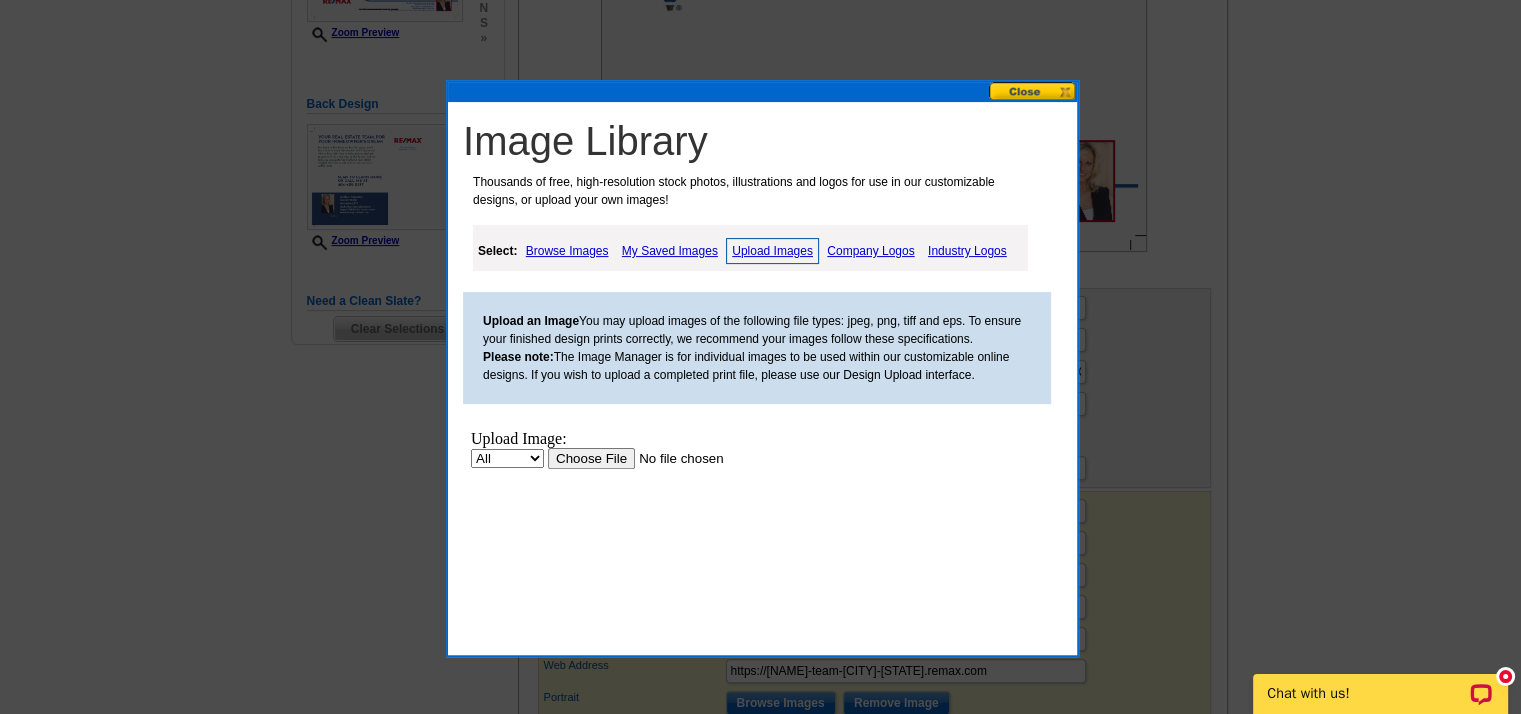 scroll, scrollTop: 0, scrollLeft: 0, axis: both 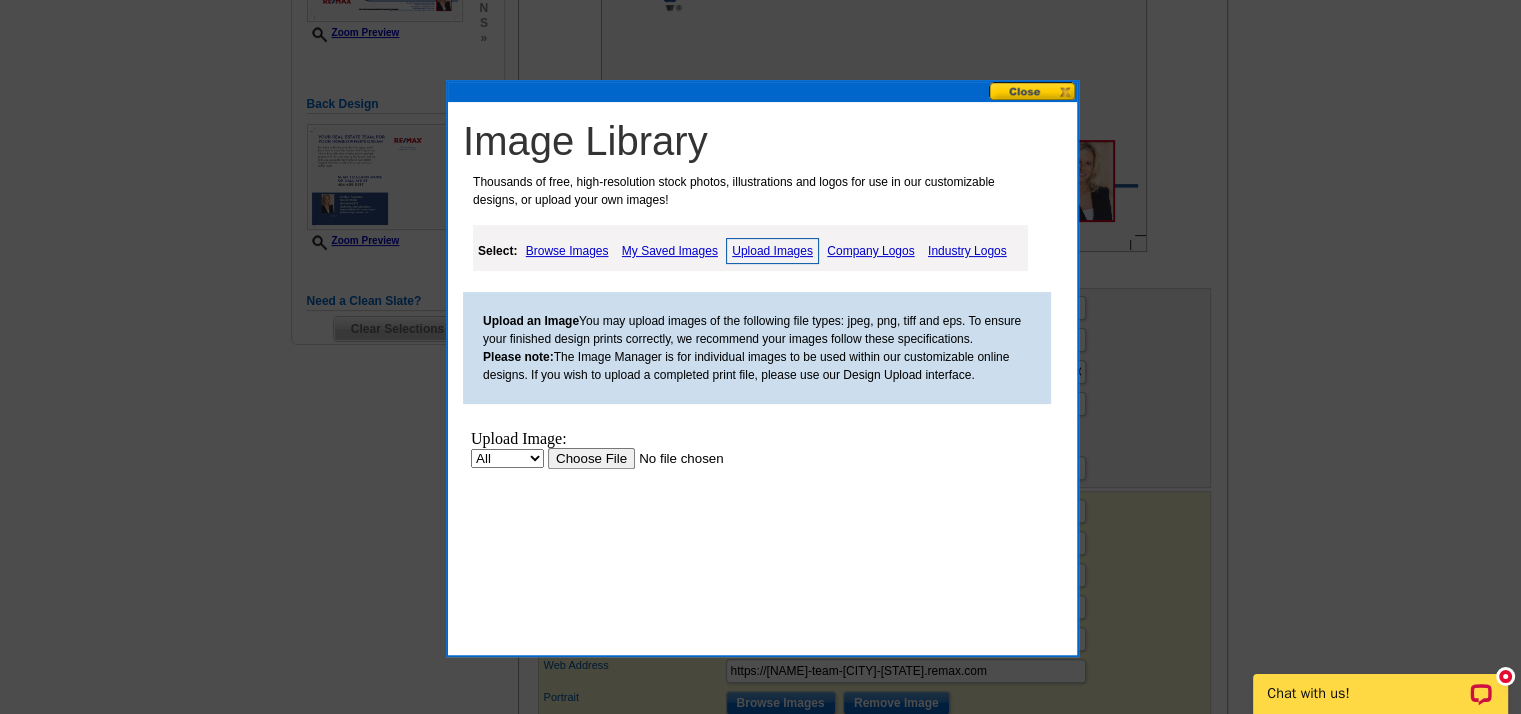 click at bounding box center (674, 458) 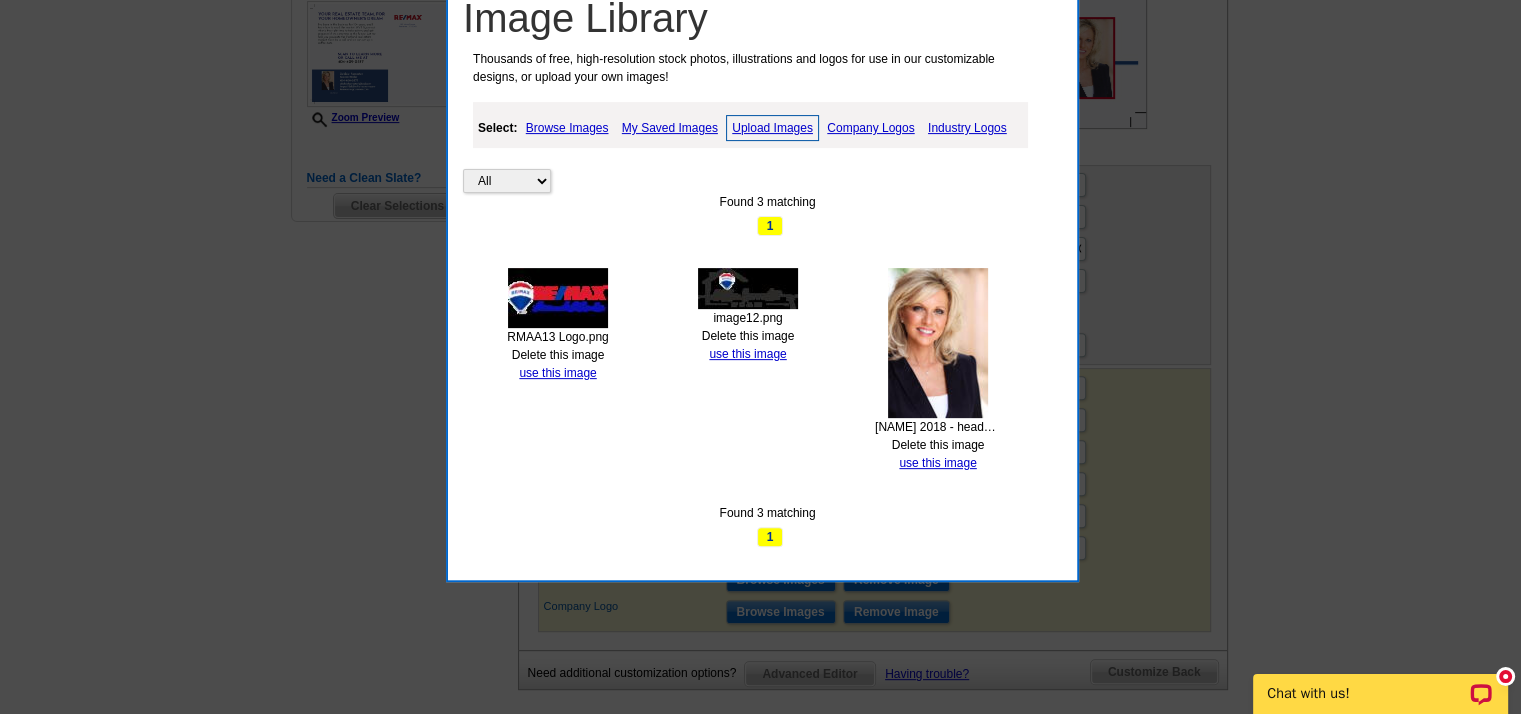 scroll, scrollTop: 500, scrollLeft: 0, axis: vertical 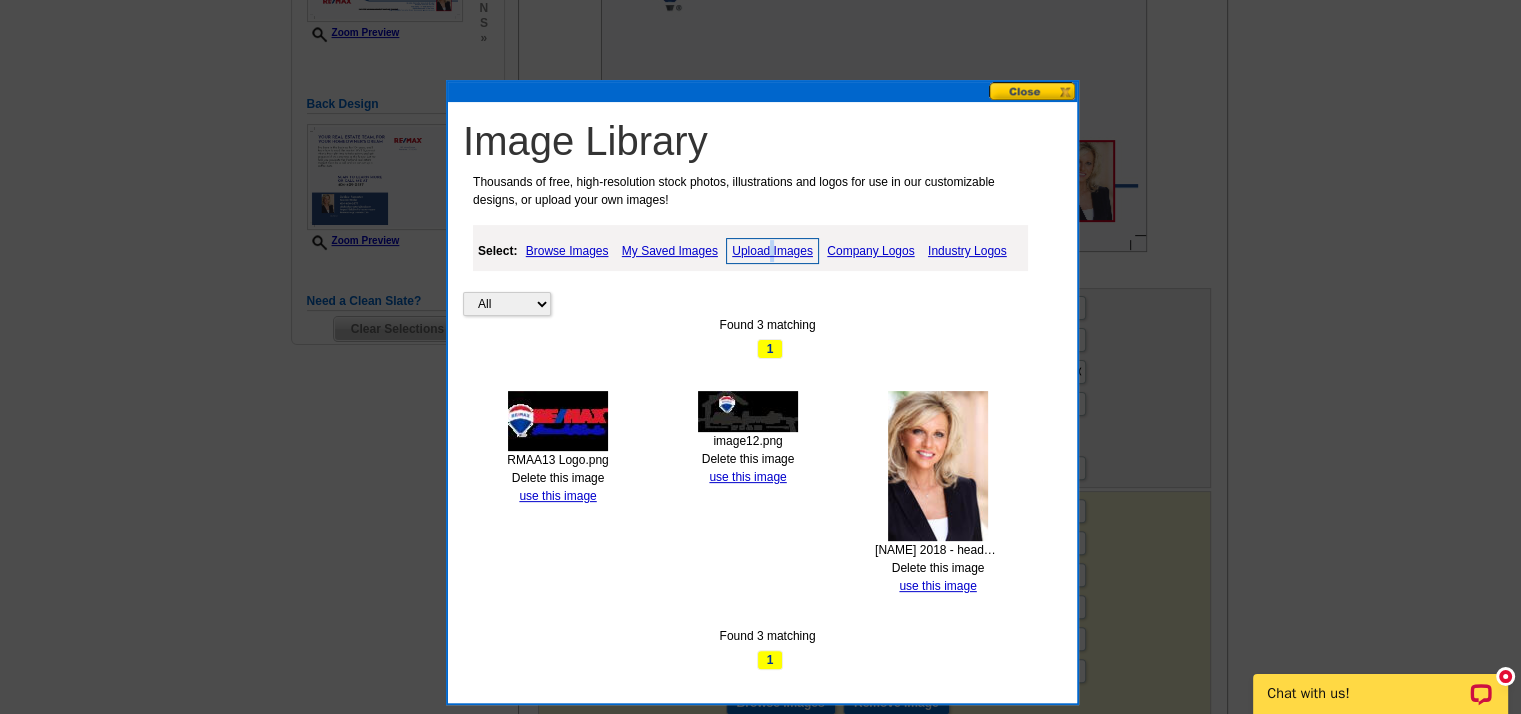 click on "Upload Images" at bounding box center [772, 251] 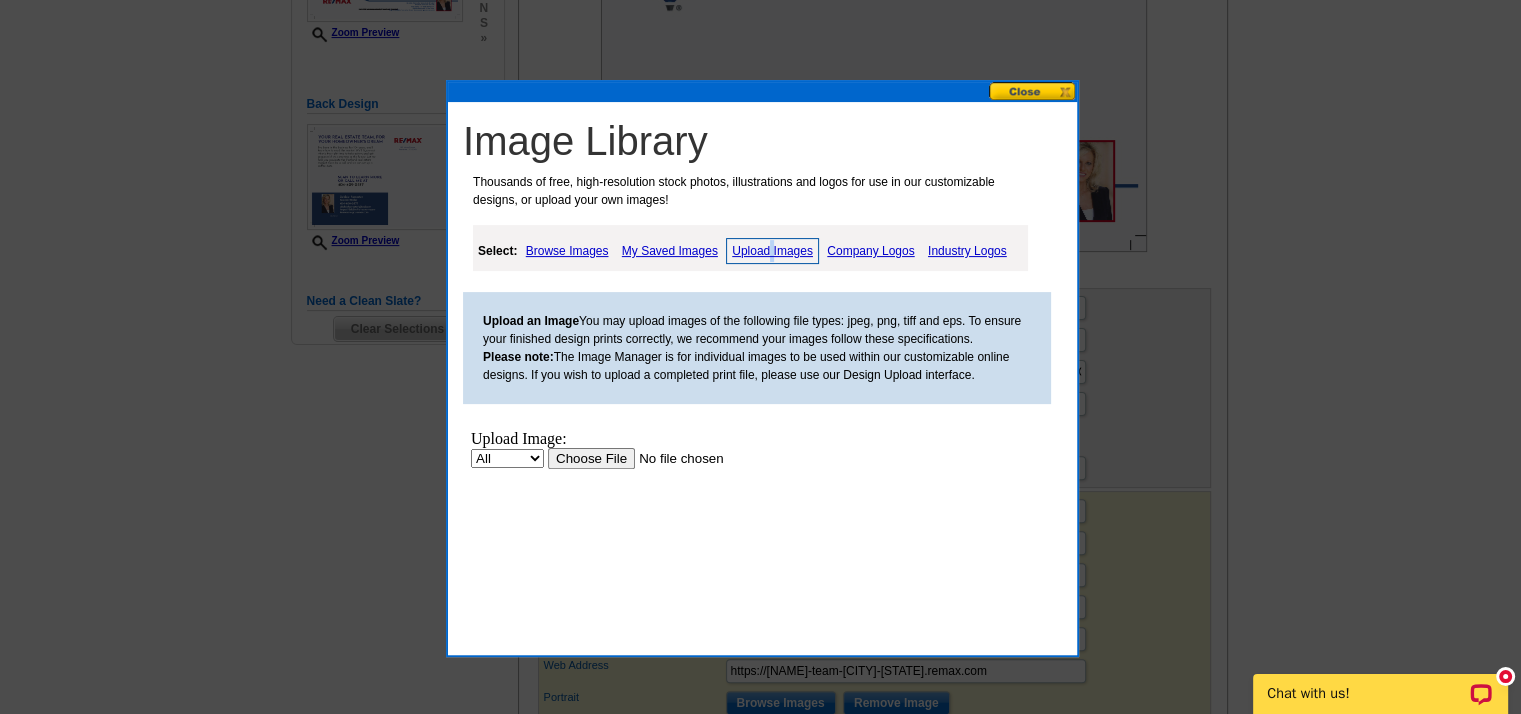 scroll, scrollTop: 0, scrollLeft: 0, axis: both 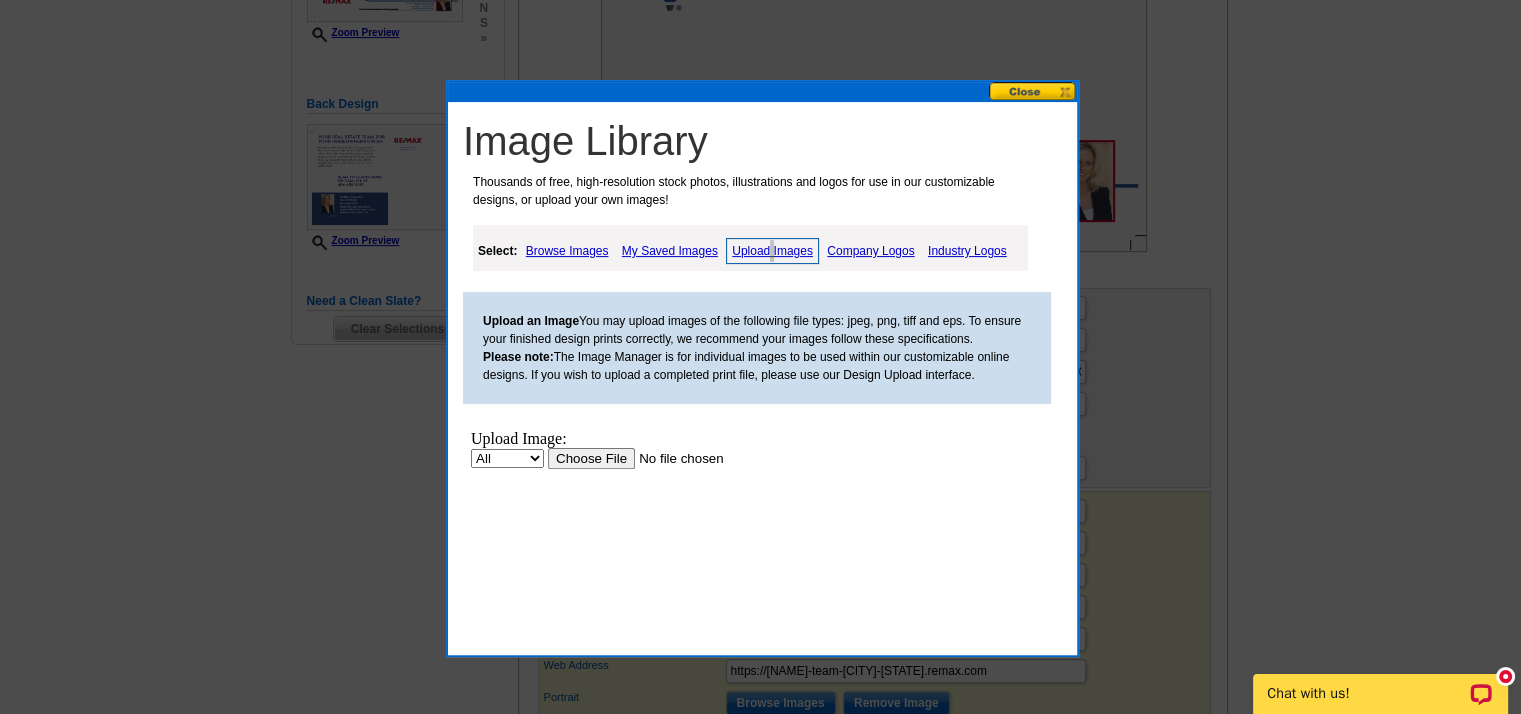 click at bounding box center [674, 458] 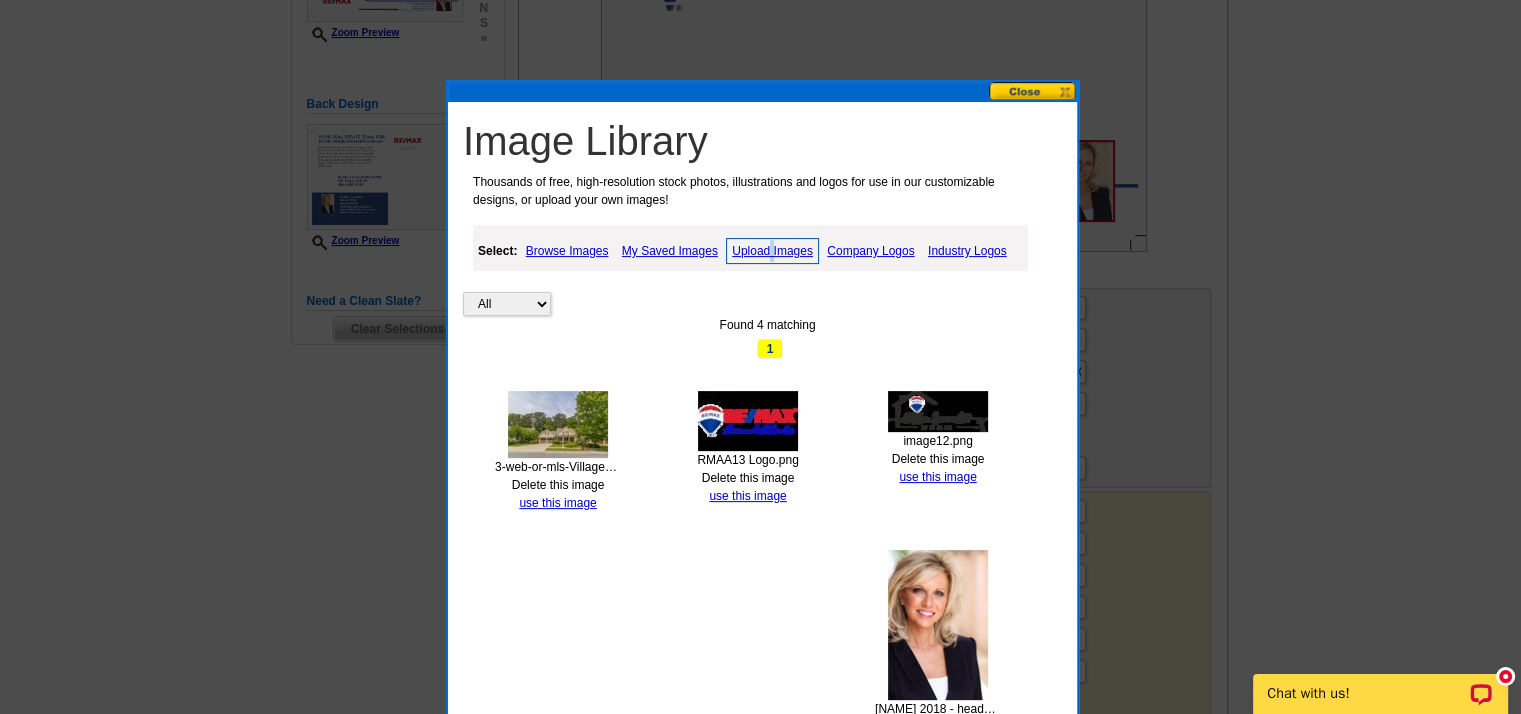 click on "use this image" at bounding box center (557, 503) 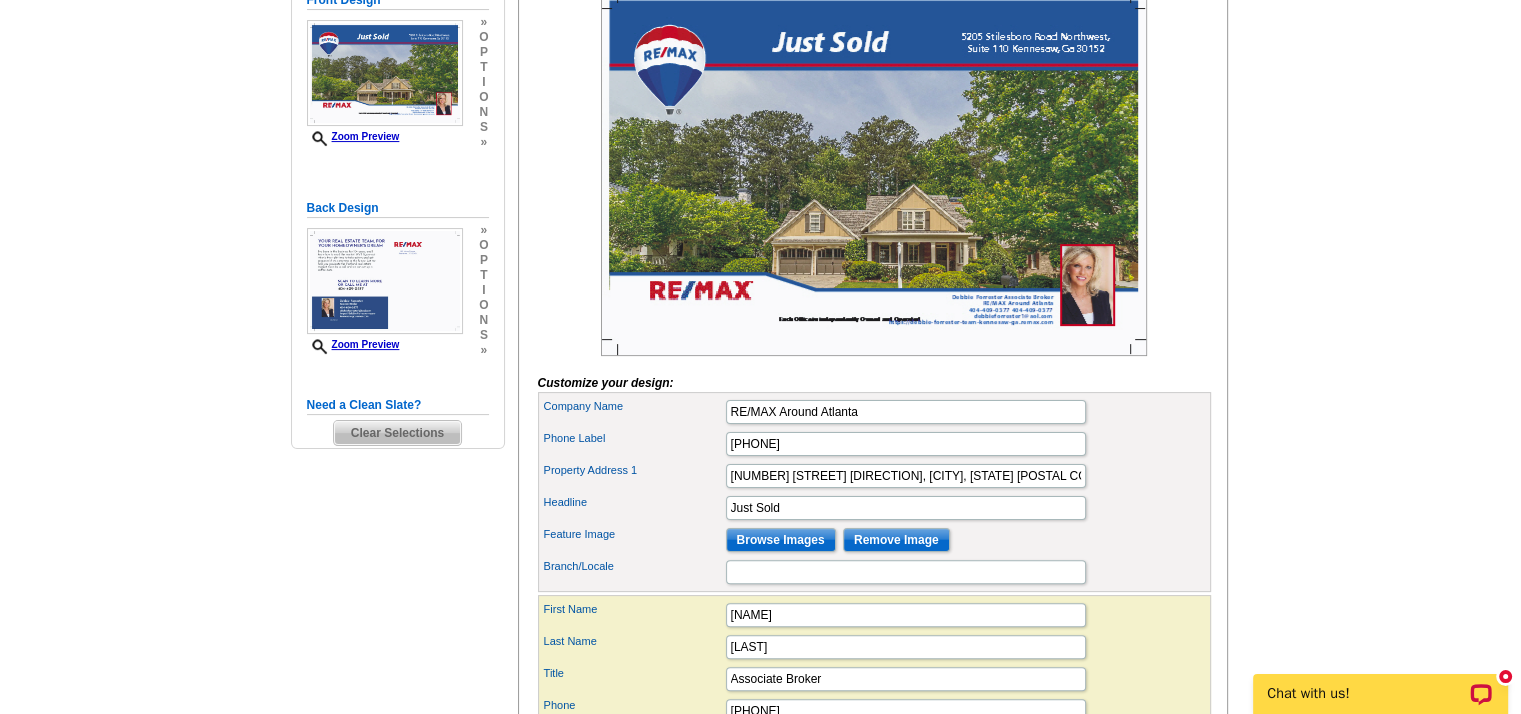 scroll, scrollTop: 400, scrollLeft: 0, axis: vertical 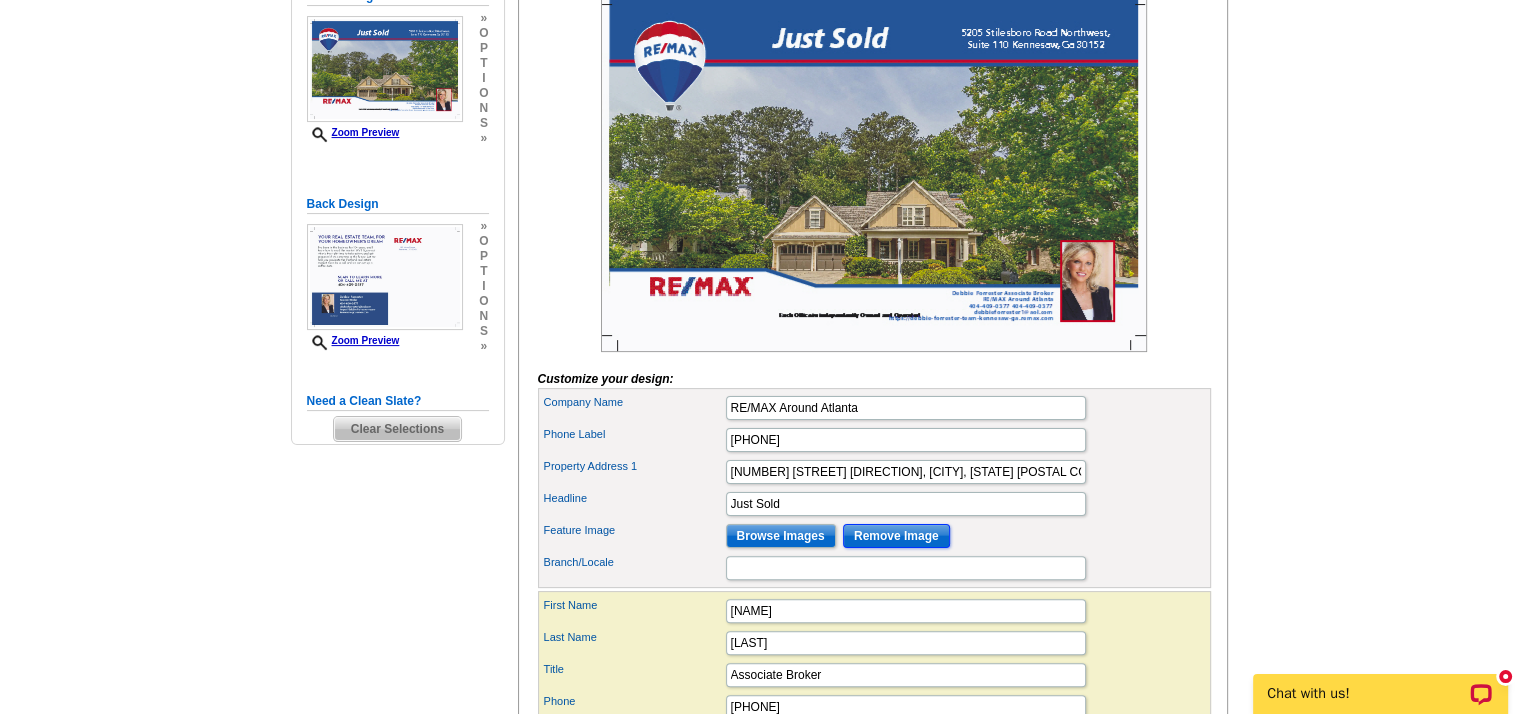 click on "Remove Image" at bounding box center (896, 536) 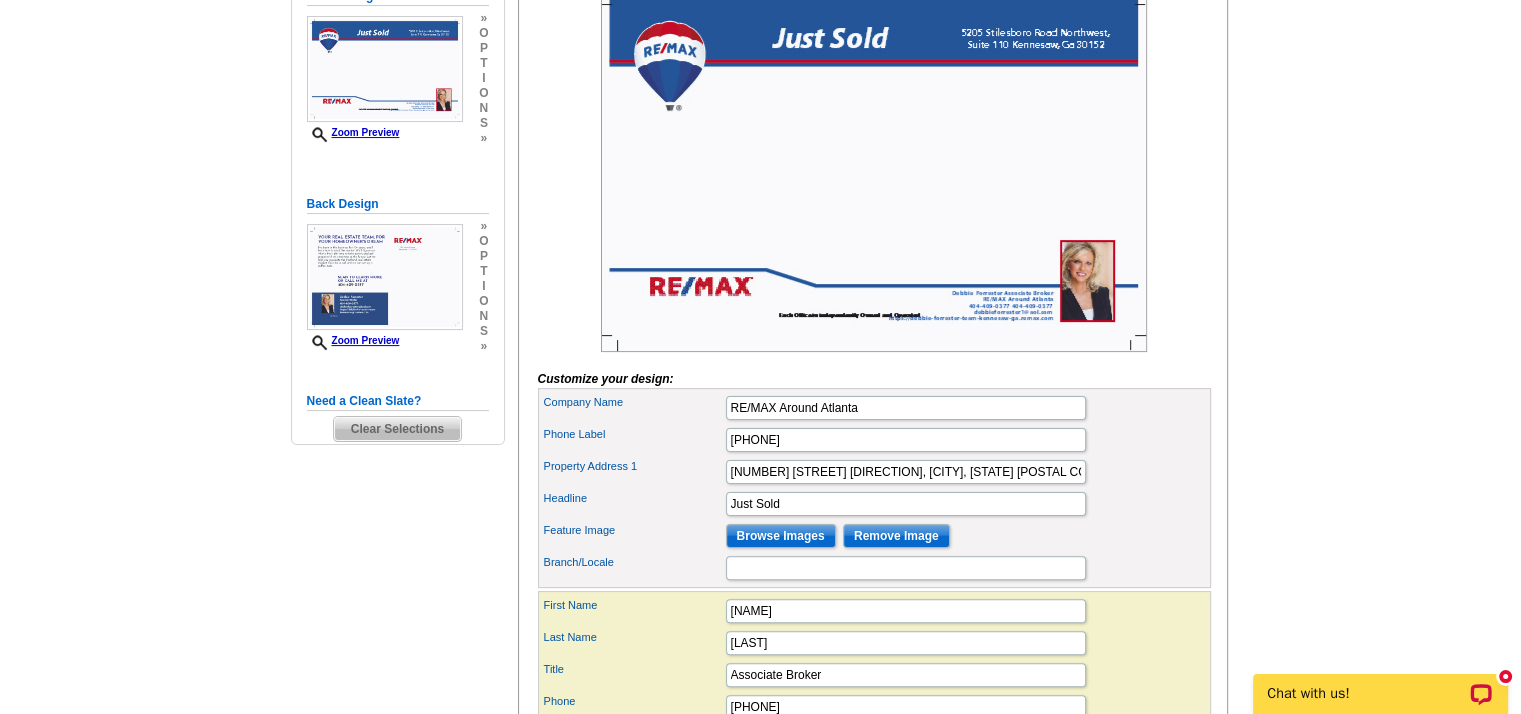 drag, startPoint x: 1455, startPoint y: 104, endPoint x: 1450, endPoint y: 65, distance: 39.319206 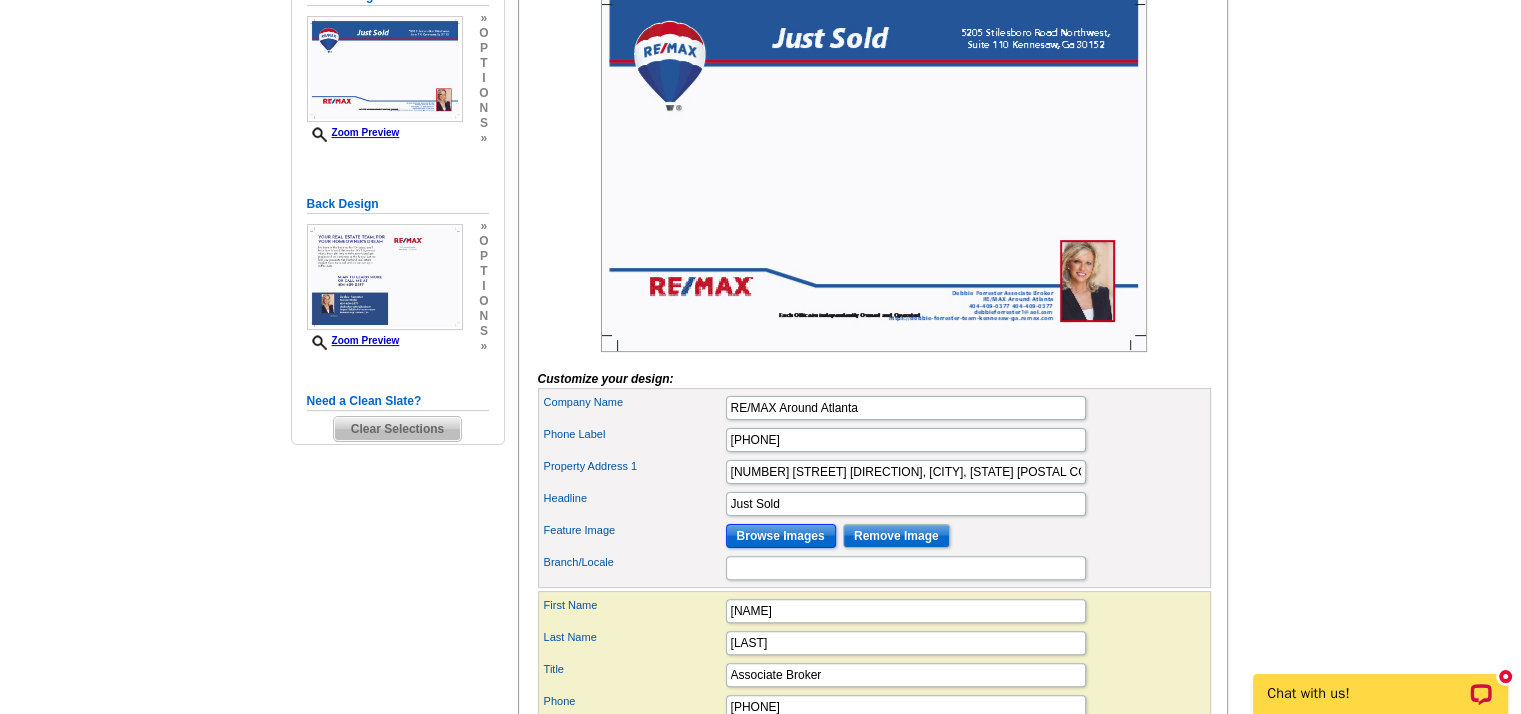 click on "Browse Images" at bounding box center (781, 536) 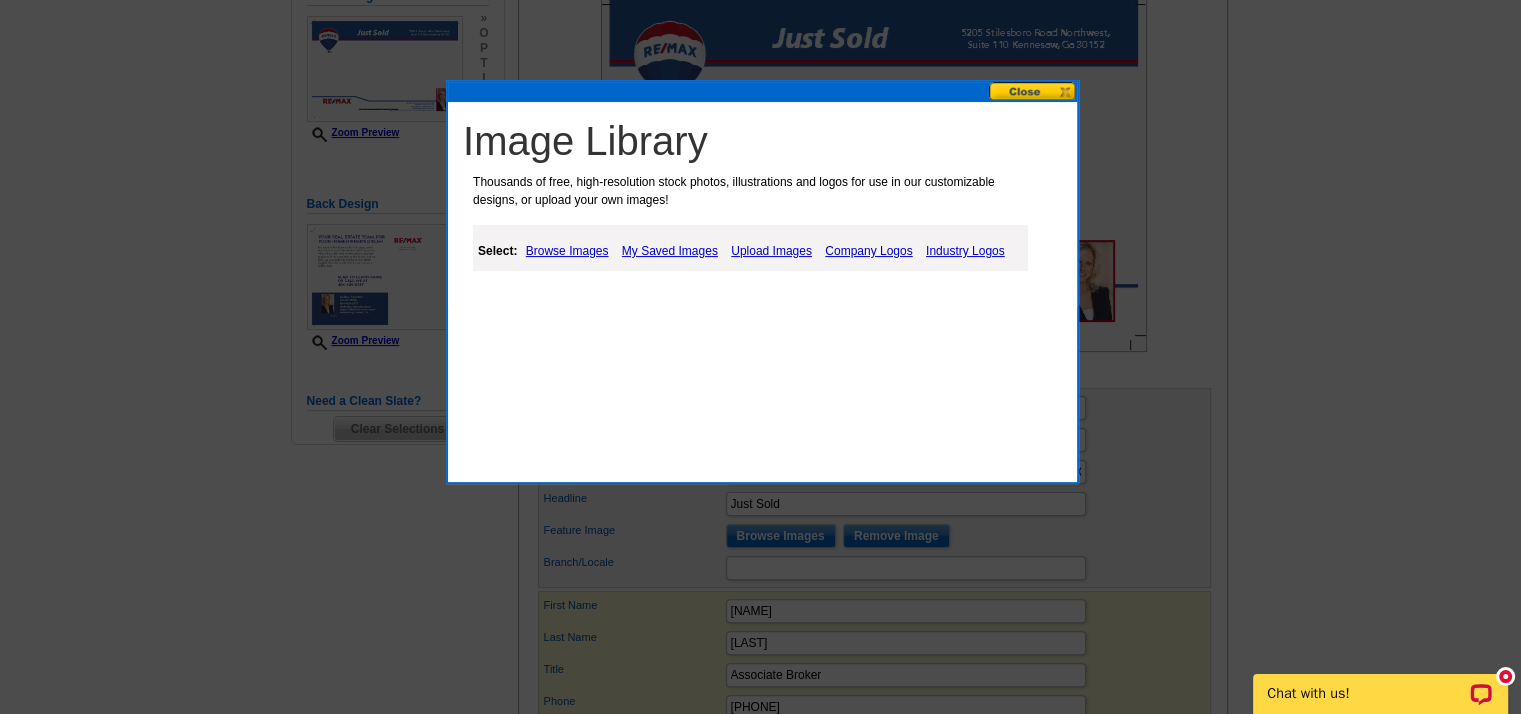 click on "Upload Images" at bounding box center [771, 251] 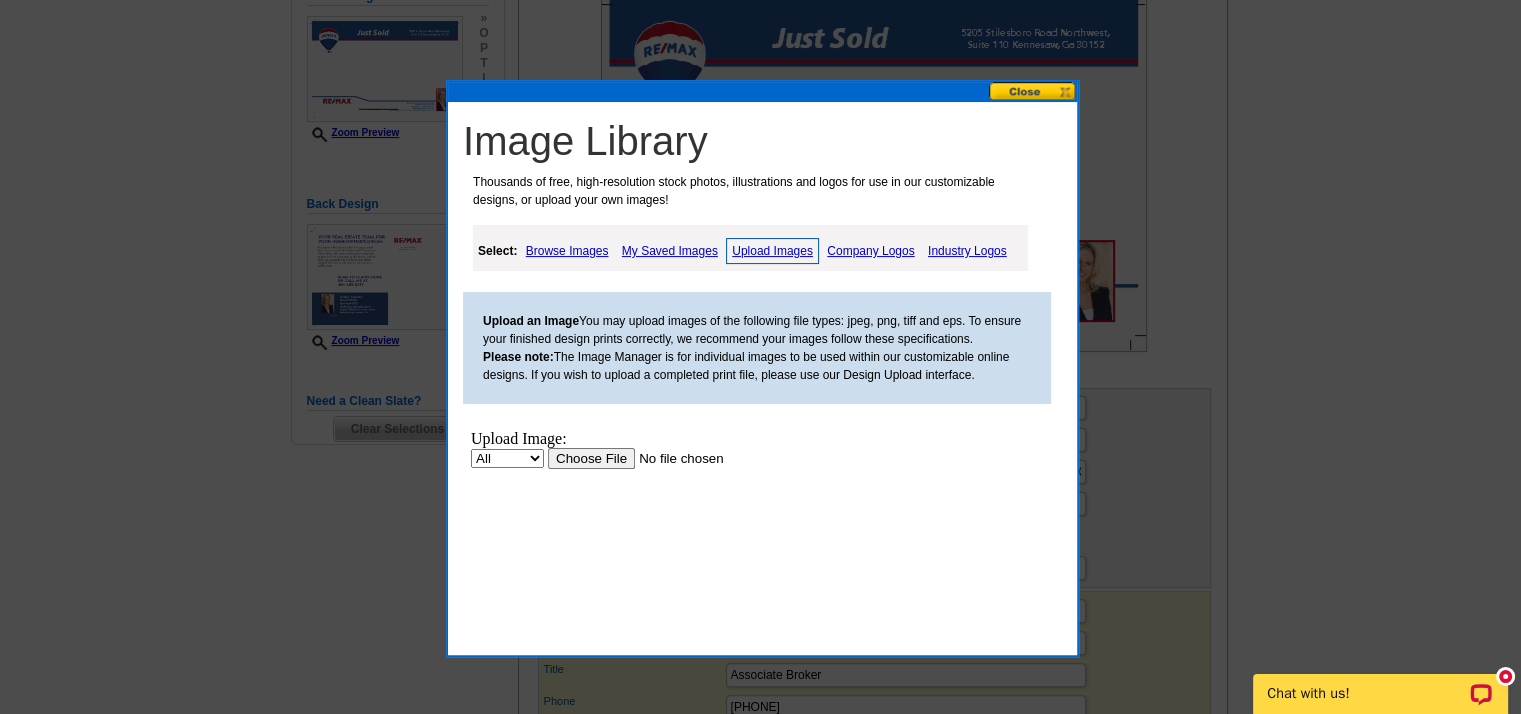 scroll, scrollTop: 0, scrollLeft: 0, axis: both 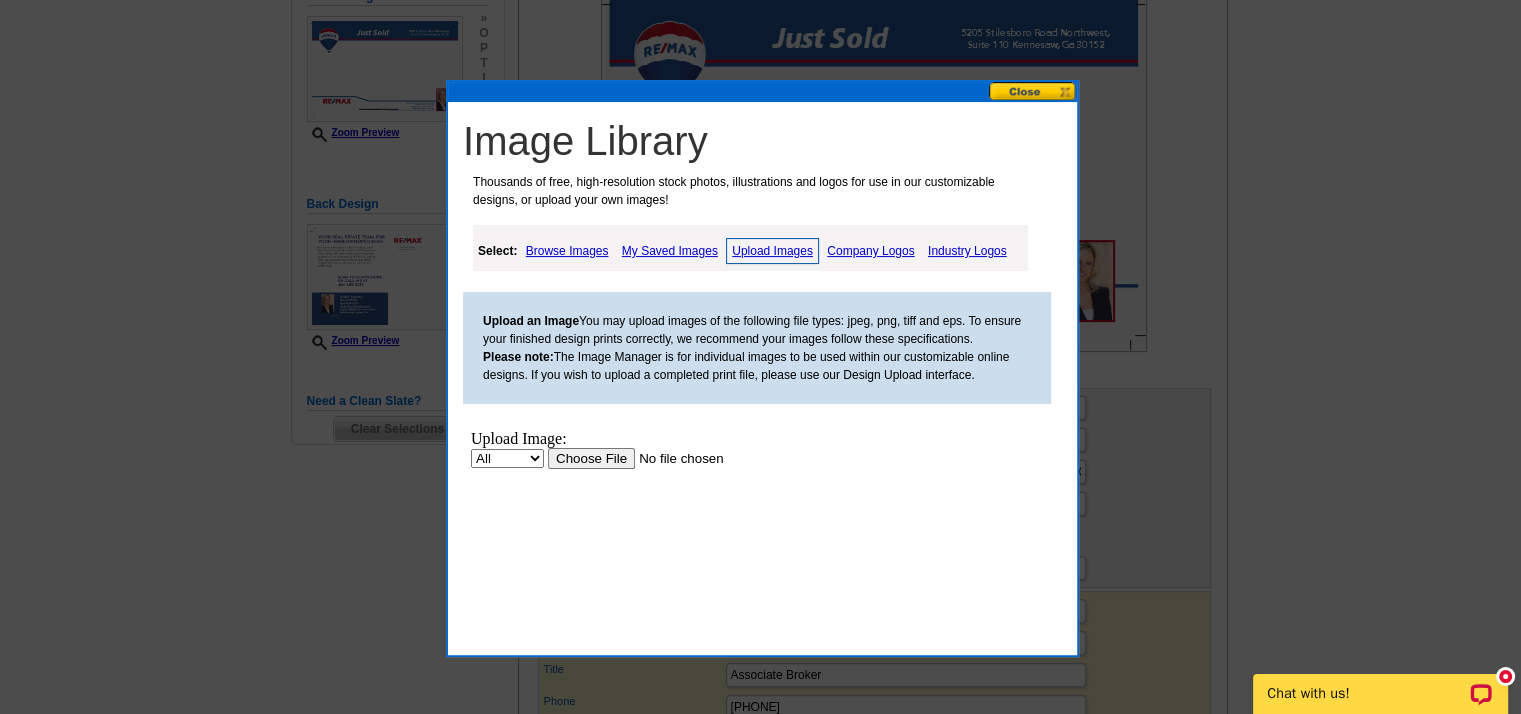 click at bounding box center [674, 458] 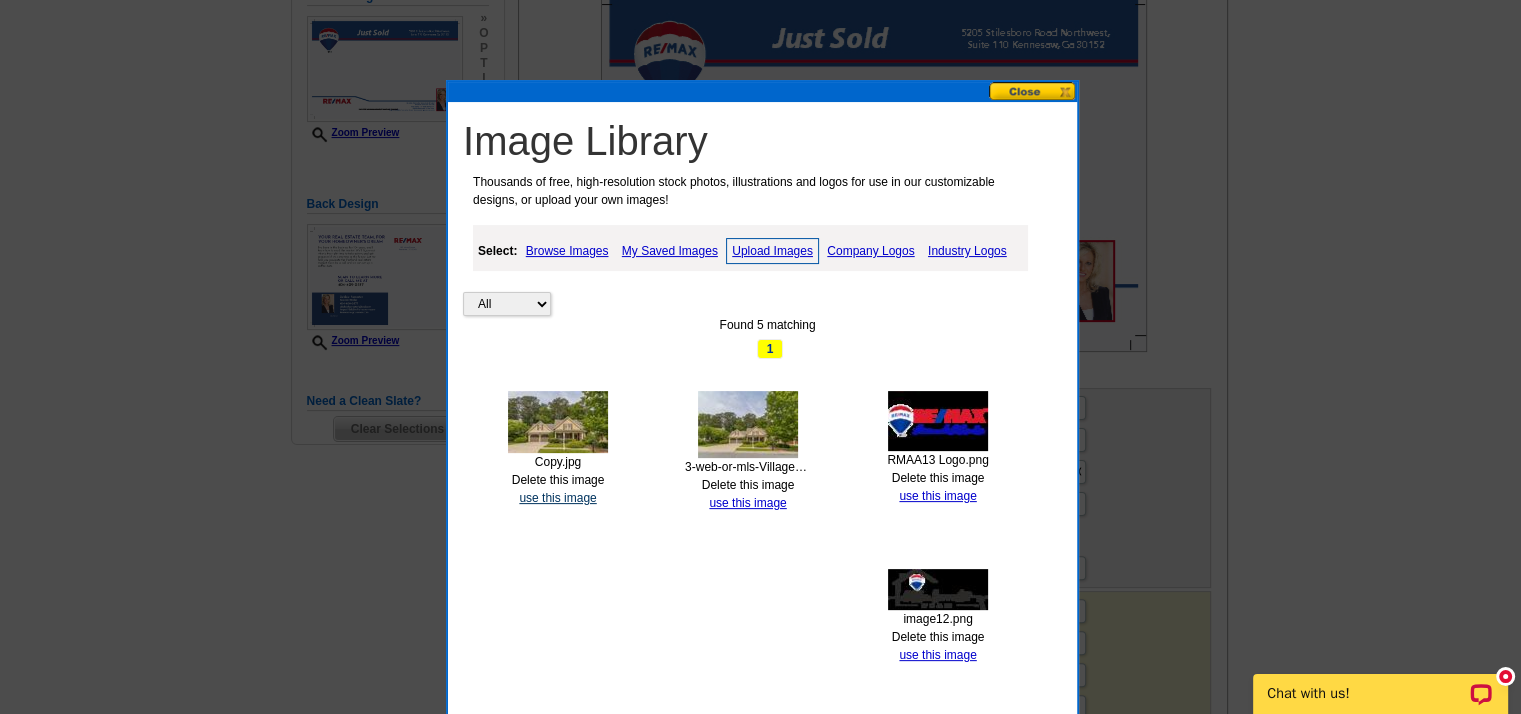 click on "use this image" at bounding box center [557, 498] 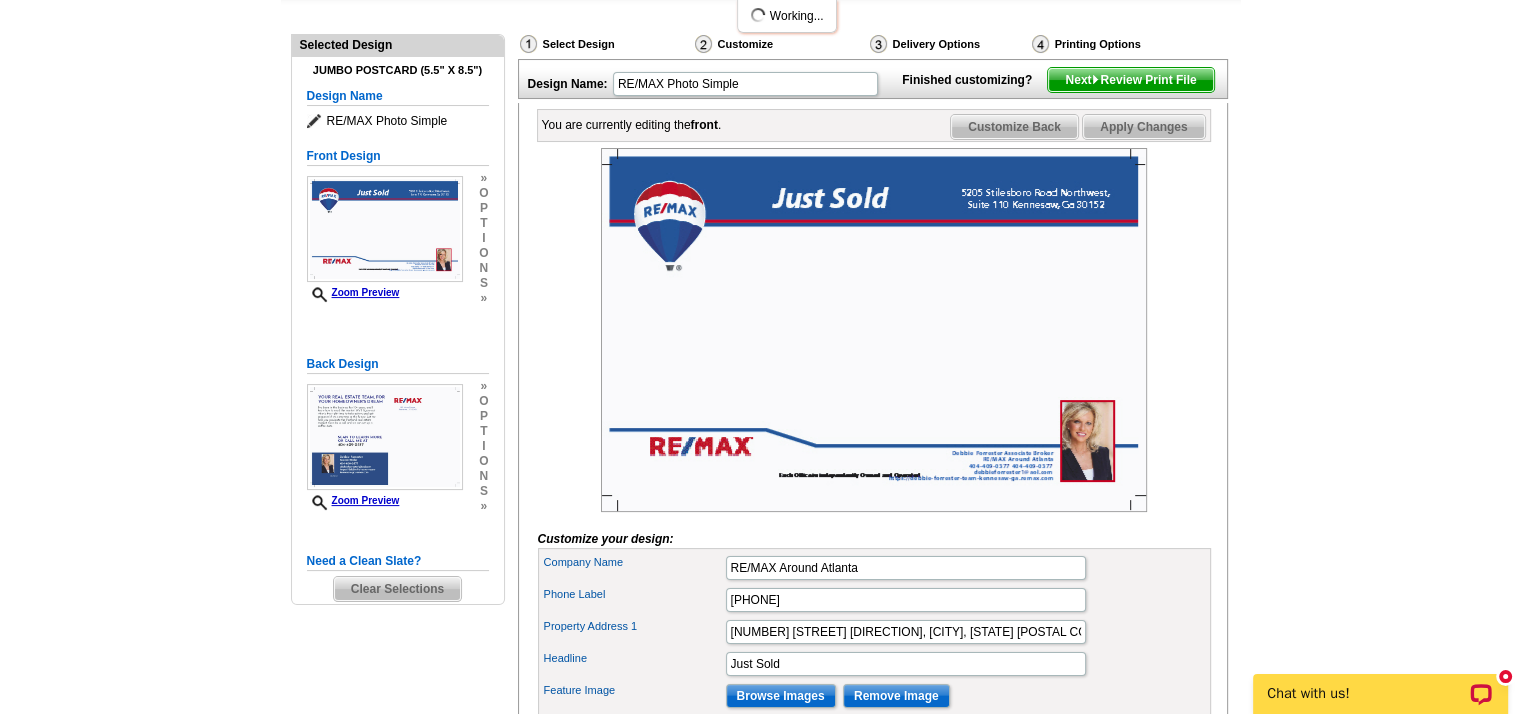 scroll, scrollTop: 300, scrollLeft: 0, axis: vertical 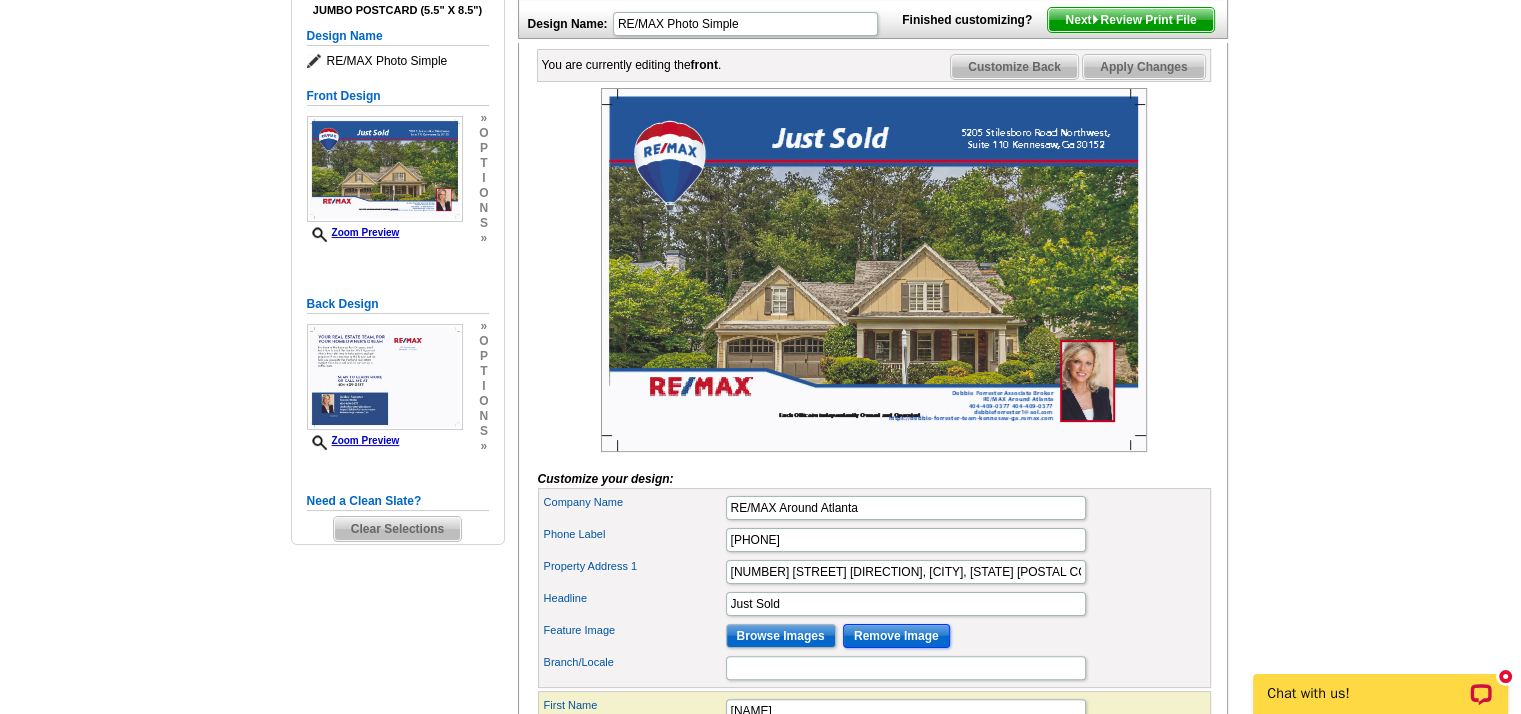 click on "Remove Image" at bounding box center (896, 636) 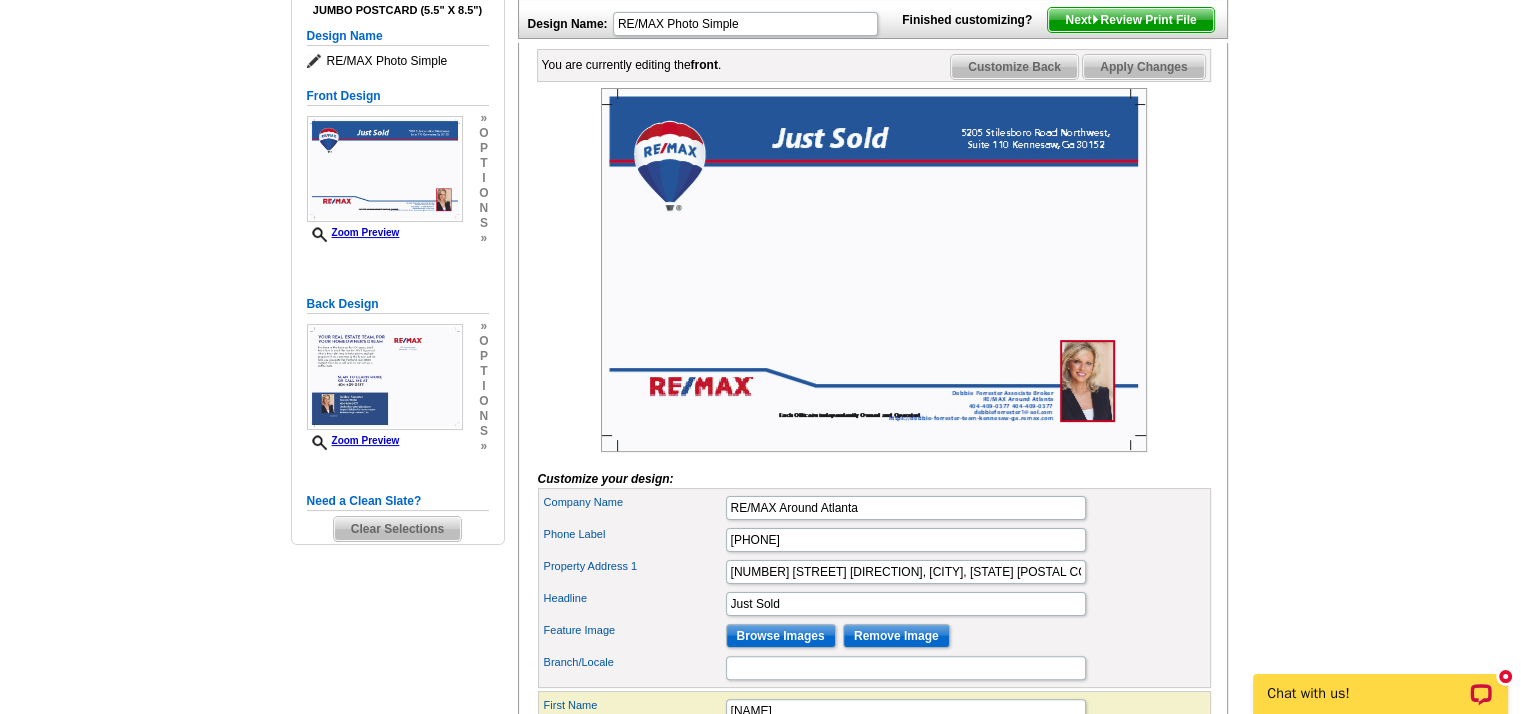click on "Need Help? call 800-260-5887,  chat  with support, or have our designers make something custom just for you!
Got it, no need for the selection guide next time.
Show Results
Selected Design
Jumbo Postcard (5.5" x 8.5")
Design Name
RE/MAX Photo Simple
Front Design
Zoom Preview
»
o
p
t
i
o
n
s
»
o" at bounding box center (760, 497) 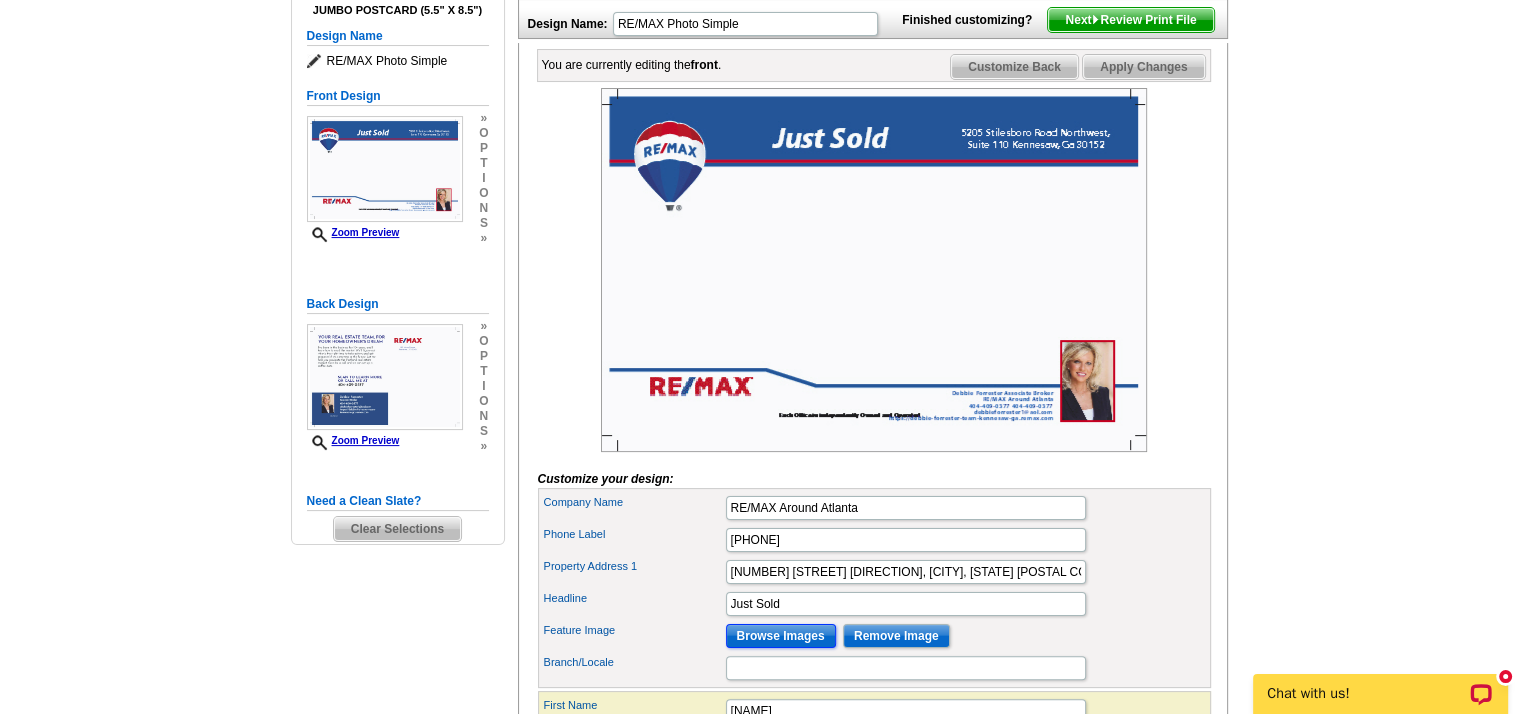 click on "Browse Images" at bounding box center [781, 636] 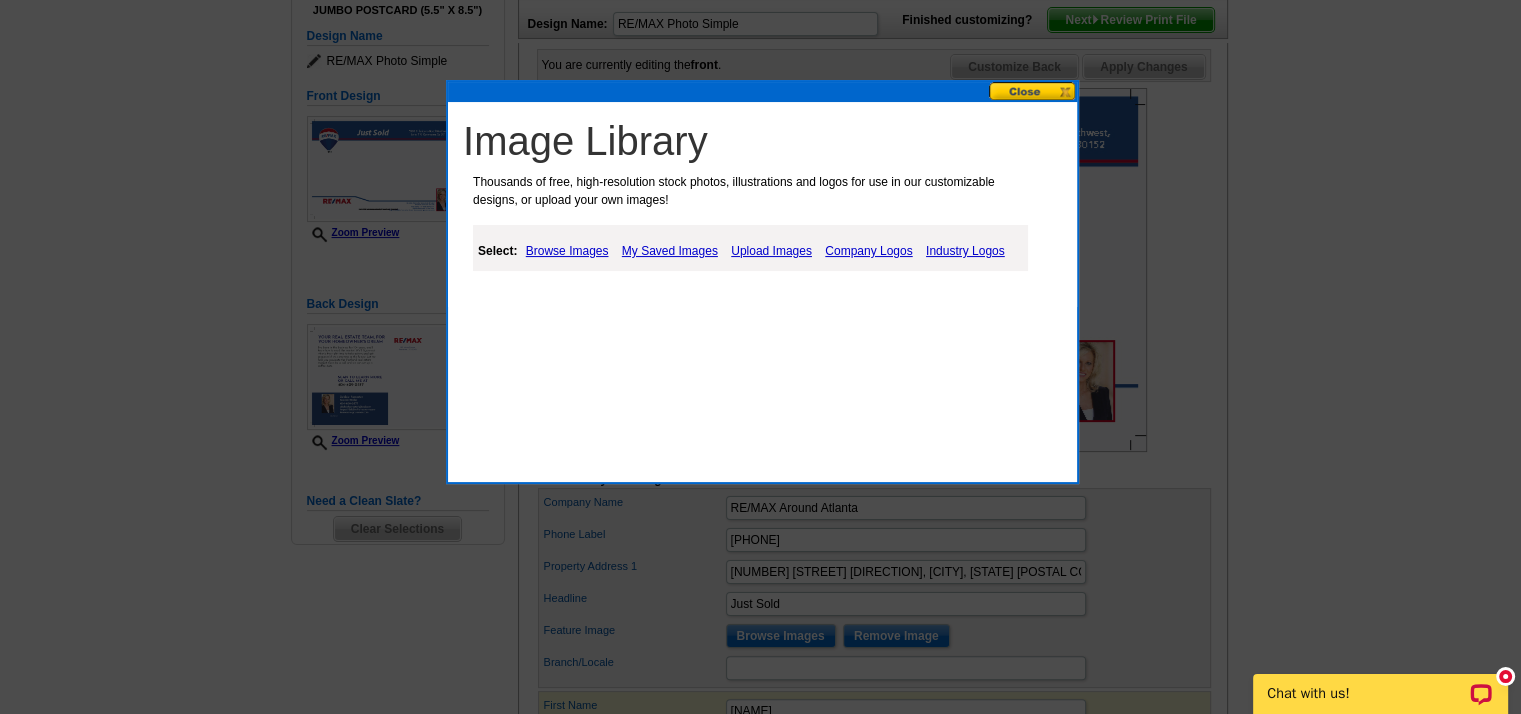 click on "Upload Images" at bounding box center (771, 251) 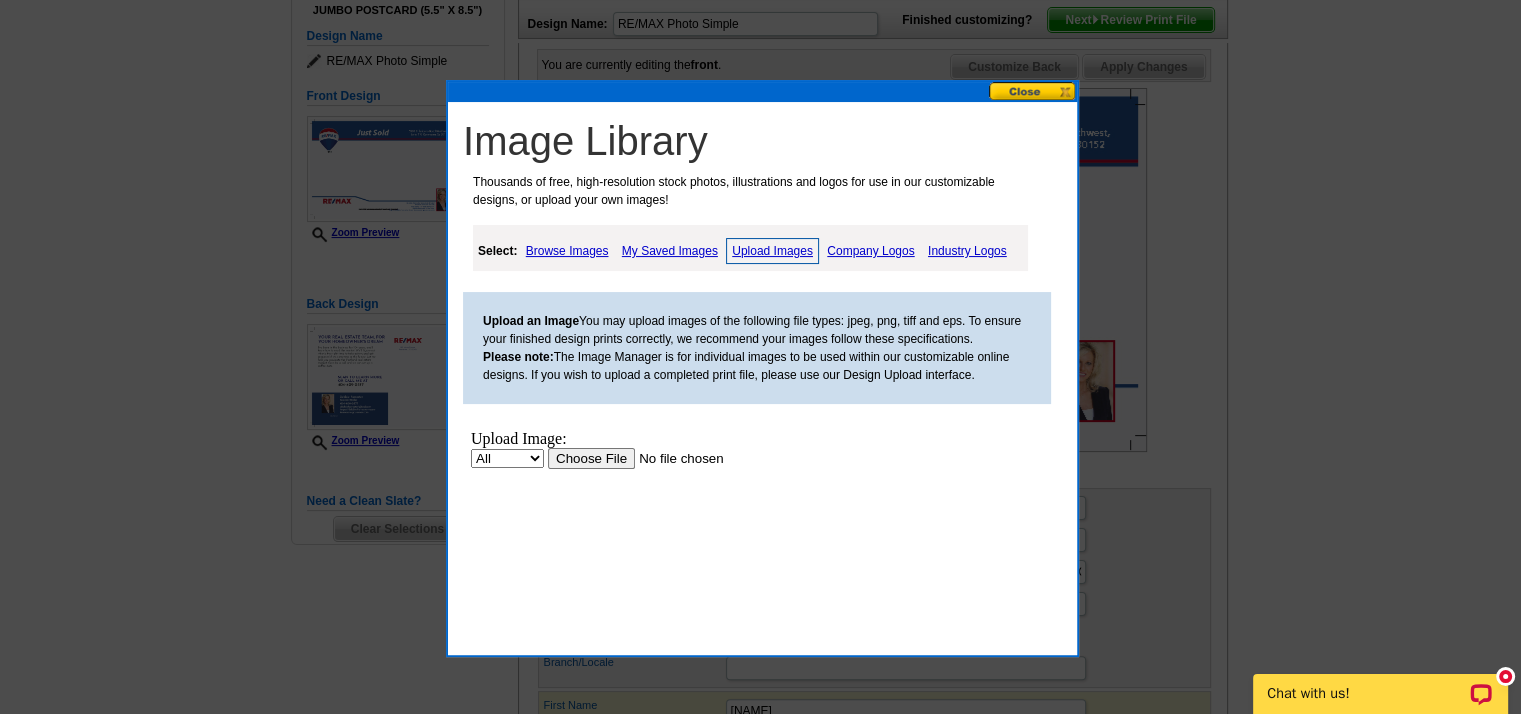 scroll, scrollTop: 0, scrollLeft: 0, axis: both 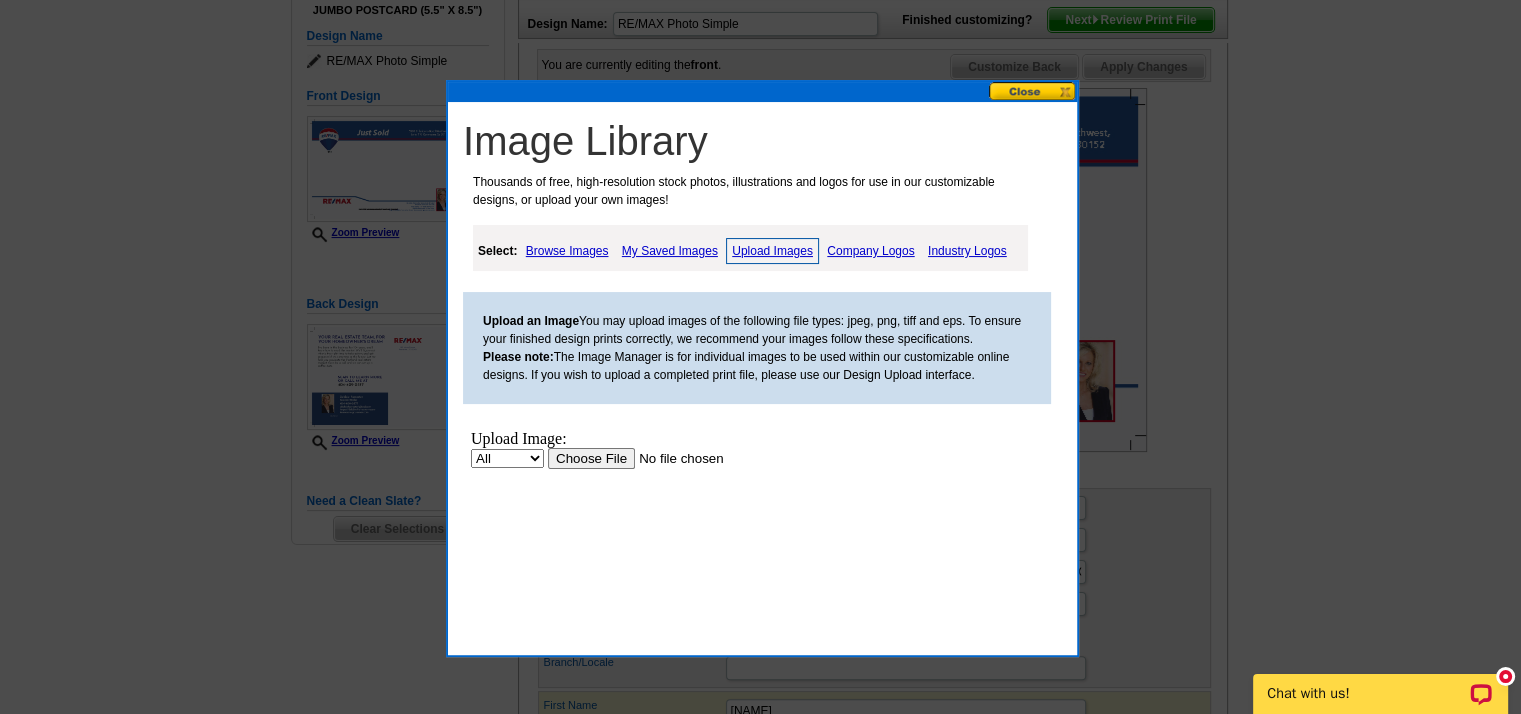 click at bounding box center (674, 458) 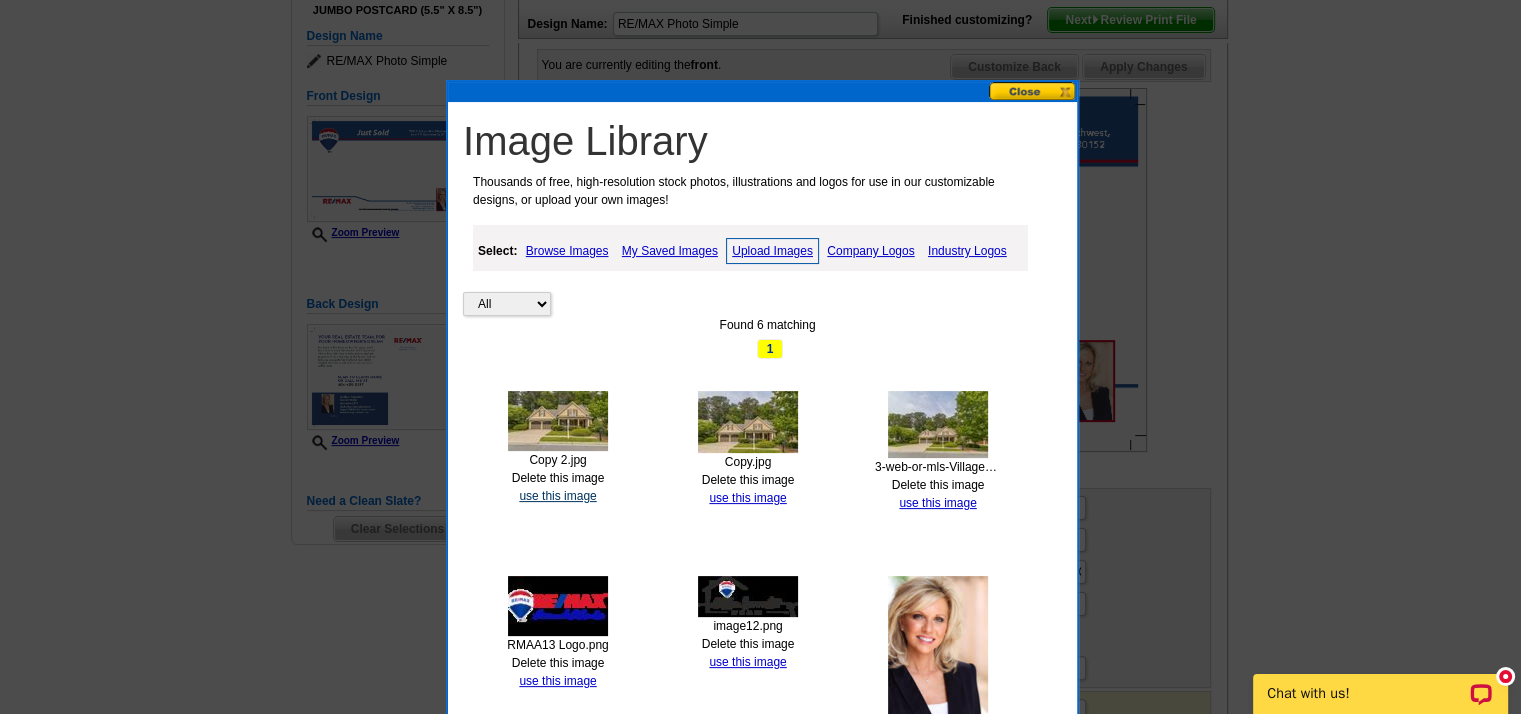 click on "use this image" at bounding box center (557, 496) 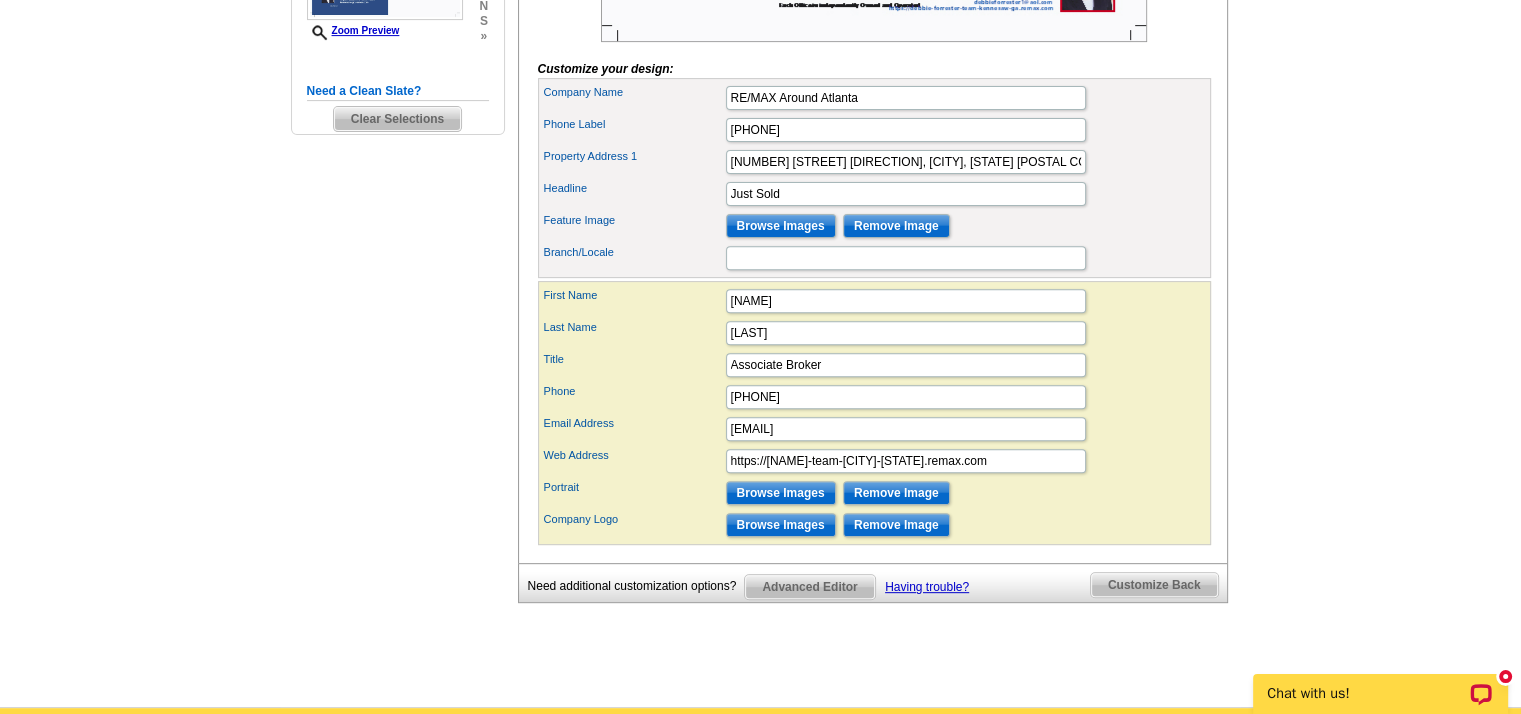 scroll, scrollTop: 800, scrollLeft: 0, axis: vertical 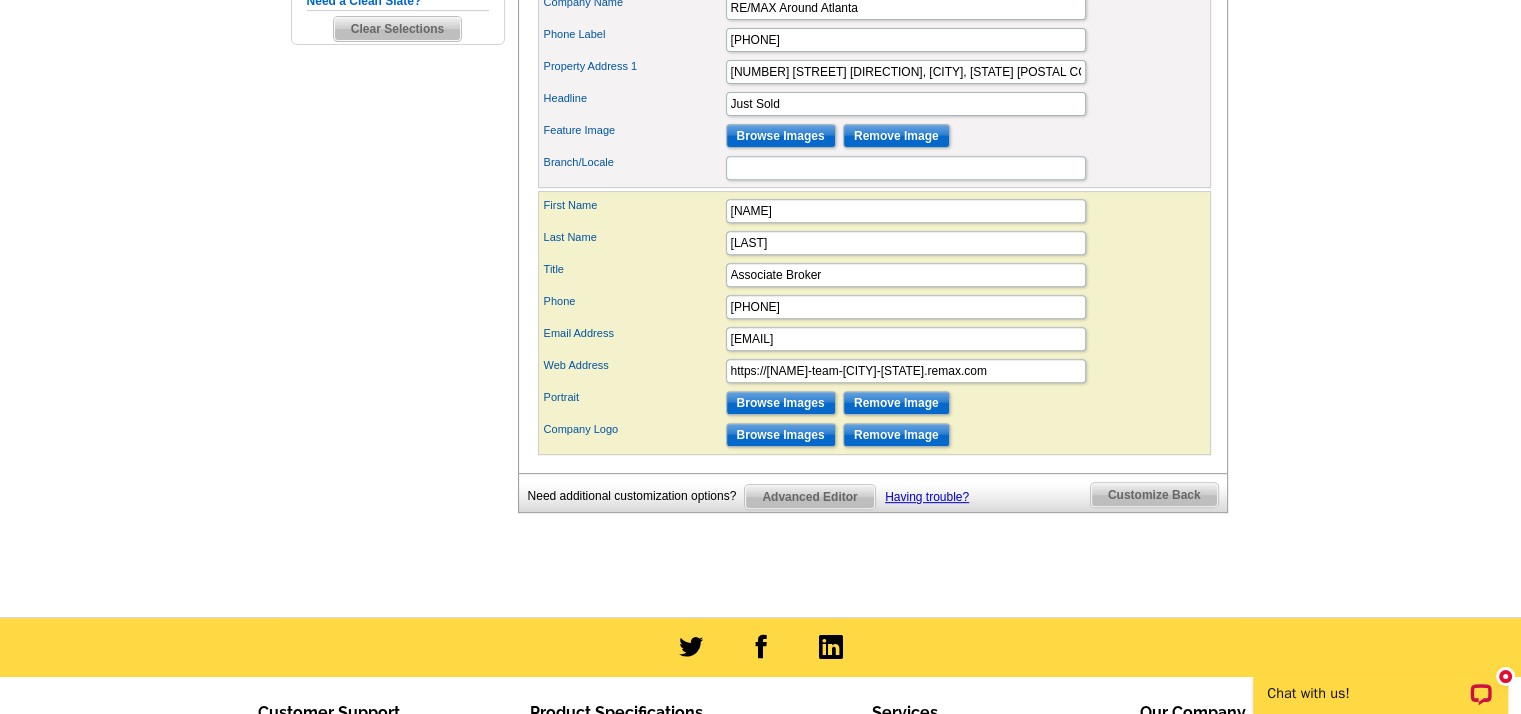 click on "Customize Back" at bounding box center [1154, 495] 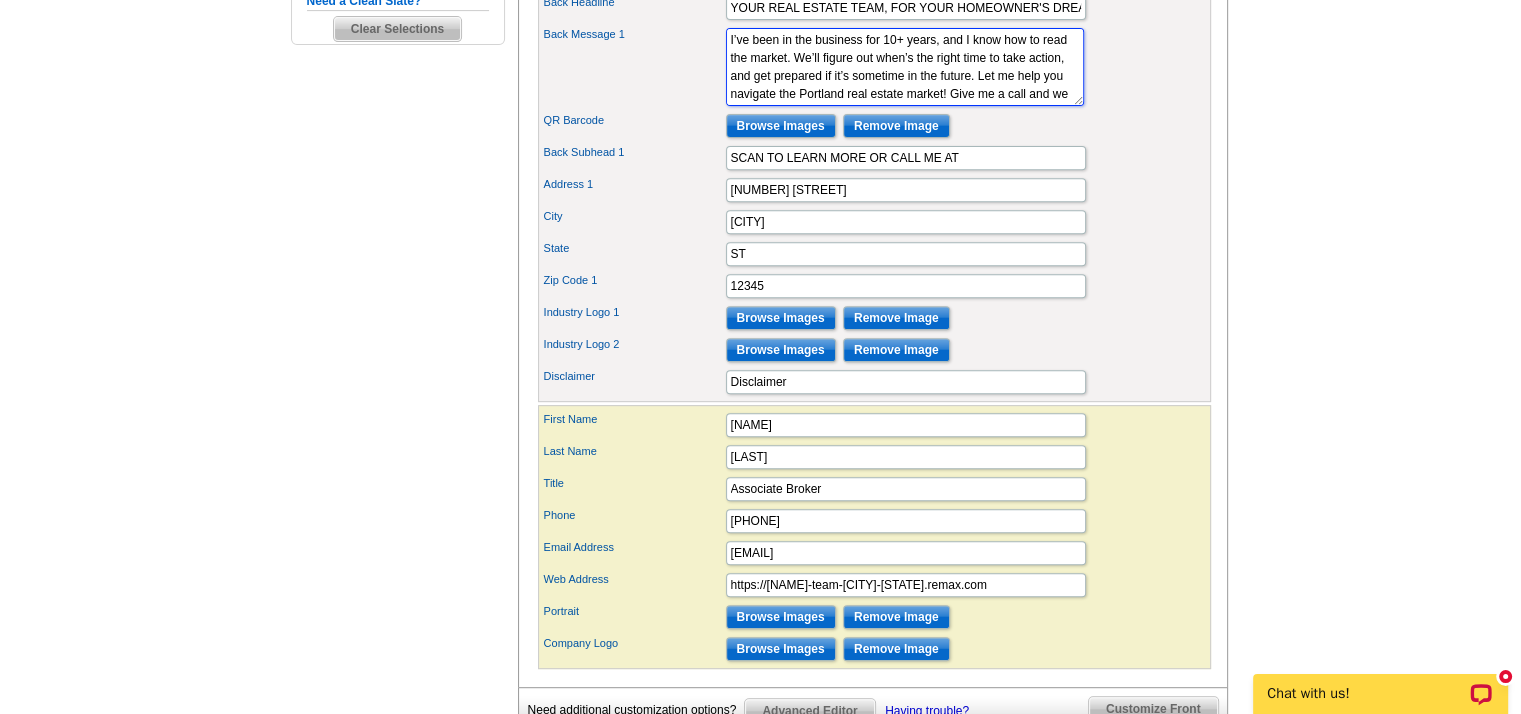 click on "I’ve been in the business for 10+ years, and I know how to read the market. We’ll figure out when’s the right time to take action, and get prepared if it’s sometime in the future. Let me help you navigate the Portland real estate market! Give me a call and we can set up a coffee date." at bounding box center [905, 67] 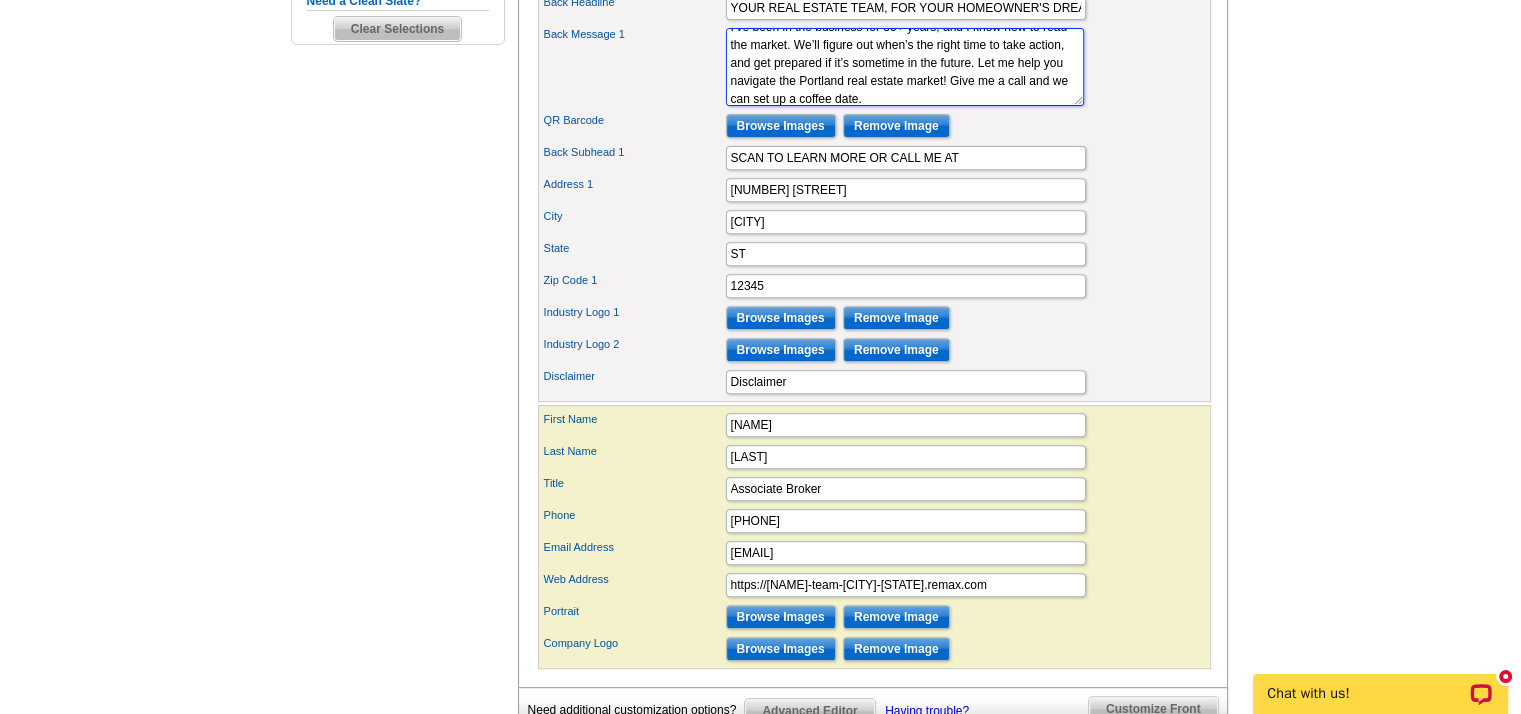 scroll, scrollTop: 17, scrollLeft: 0, axis: vertical 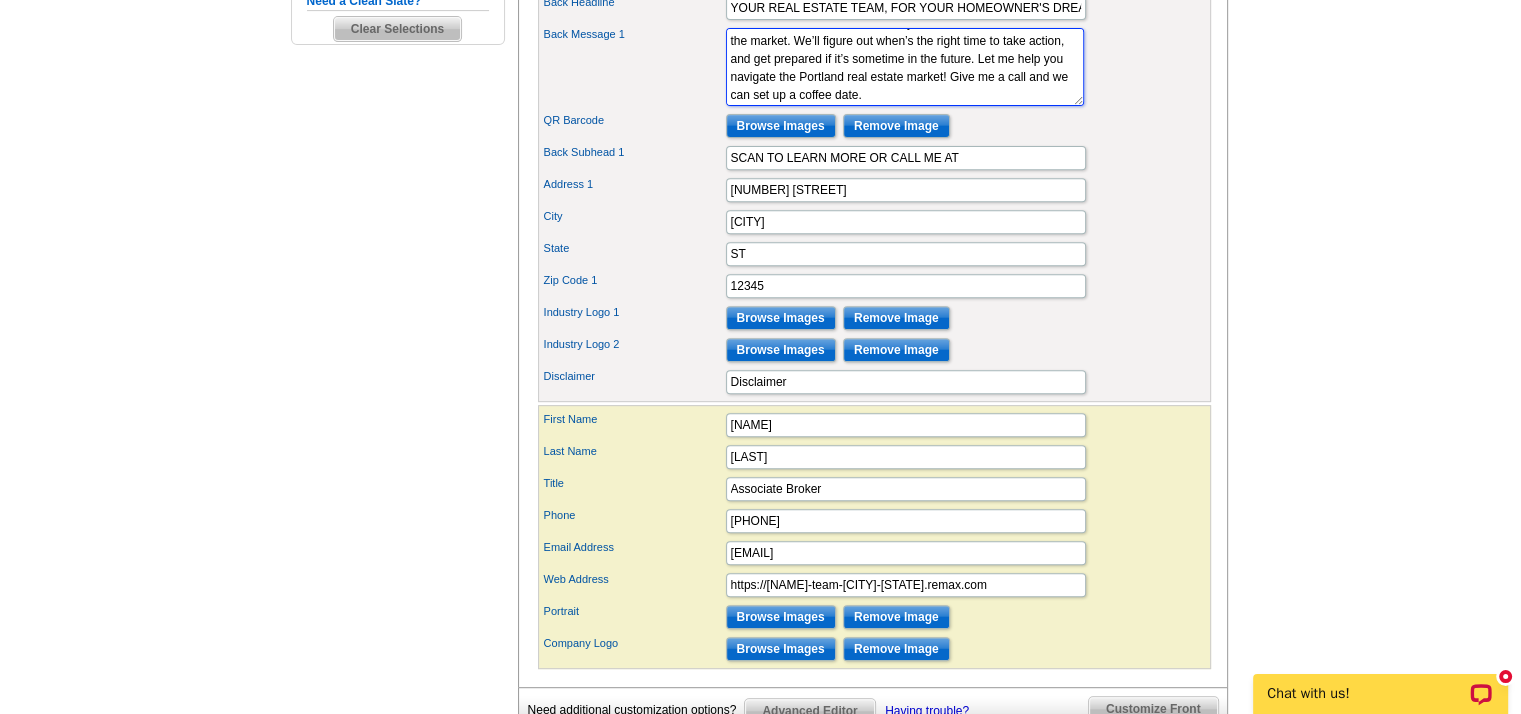 type on "I’ve been in the business for 30+ years, and I know how to read the market. We’ll figure out when’s the right time to take action, and get prepared if it’s sometime in the future. Let me help you navigate the Portland real estate market! Give me a call and we can set up a coffee date." 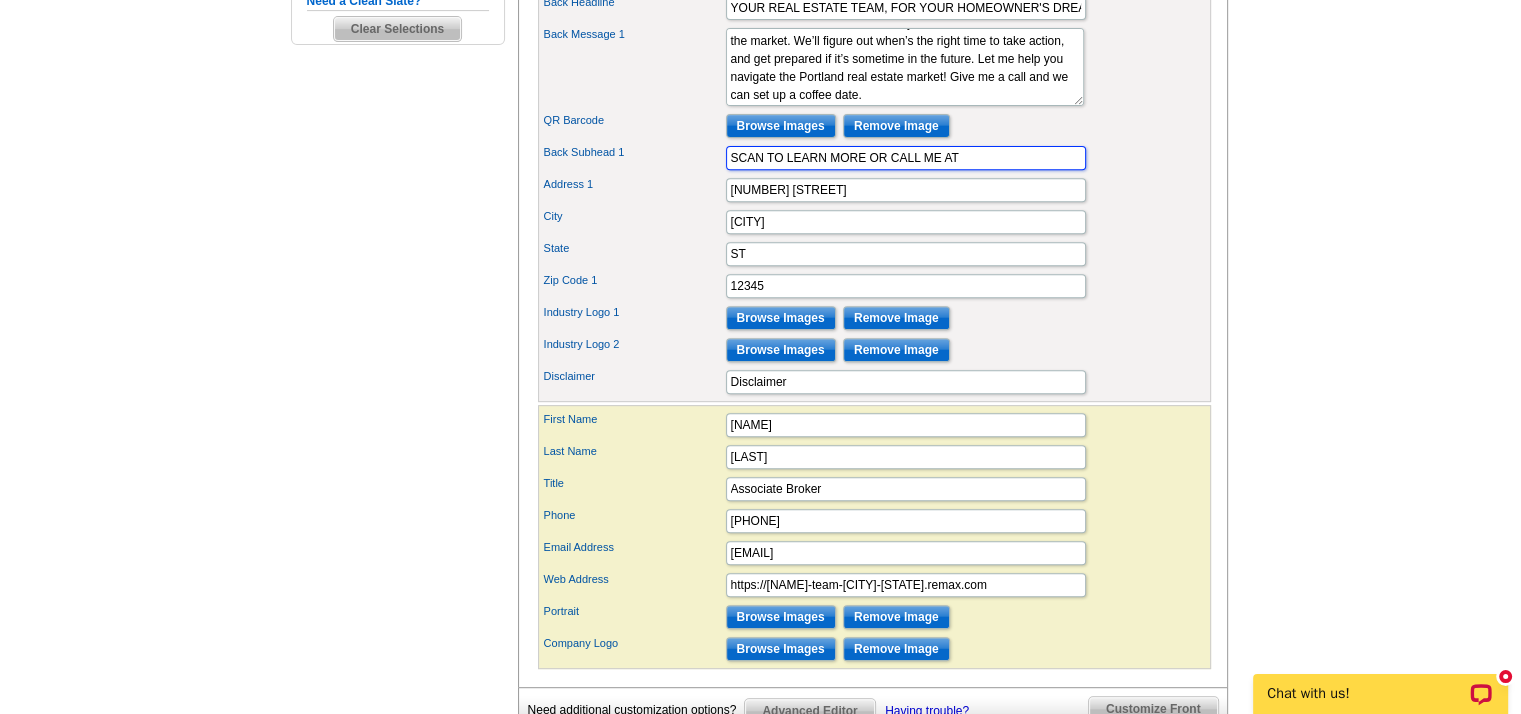 click on "SCAN TO LEARN MORE OR CALL ME AT" at bounding box center [906, 158] 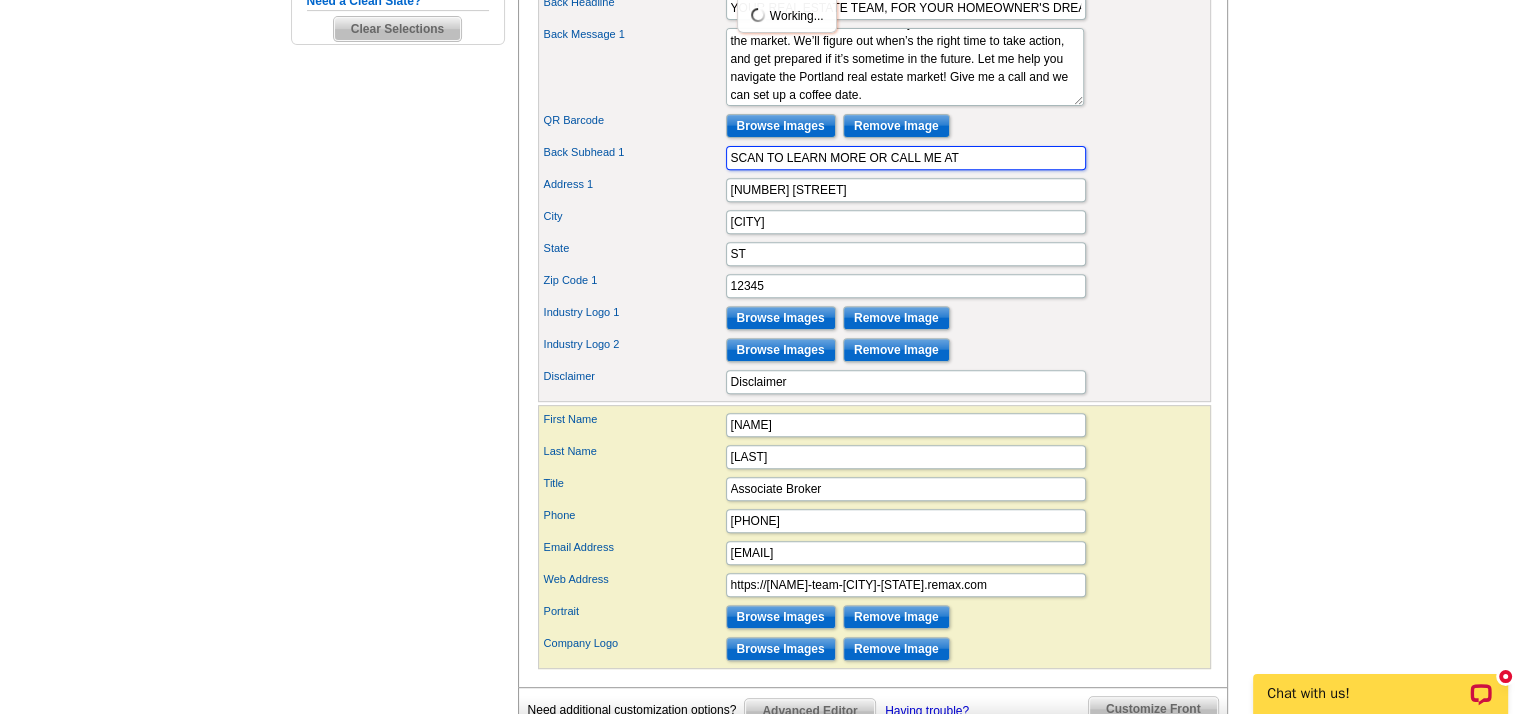 scroll, scrollTop: 0, scrollLeft: 0, axis: both 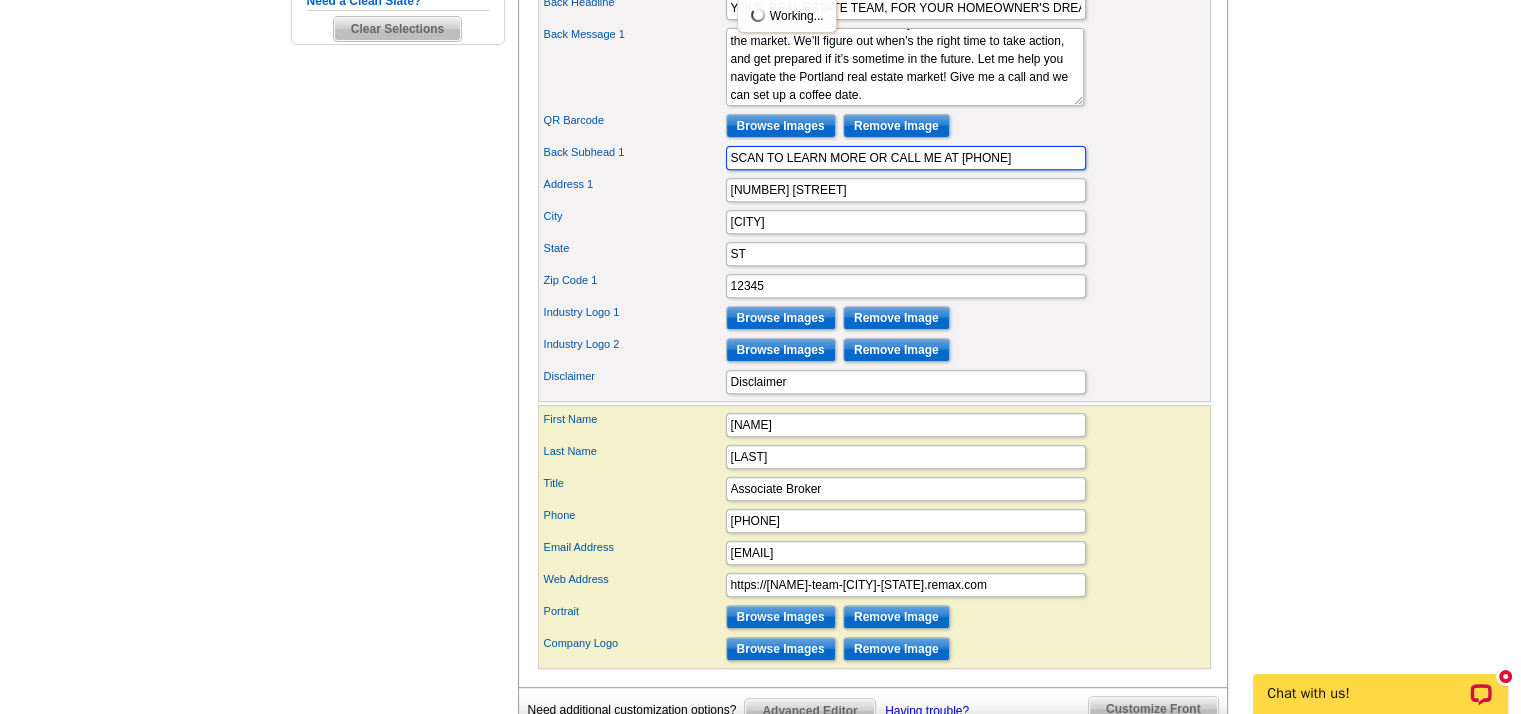 type on "SCAN TO LEARN MORE OR CALL ME AT 404-409-0377" 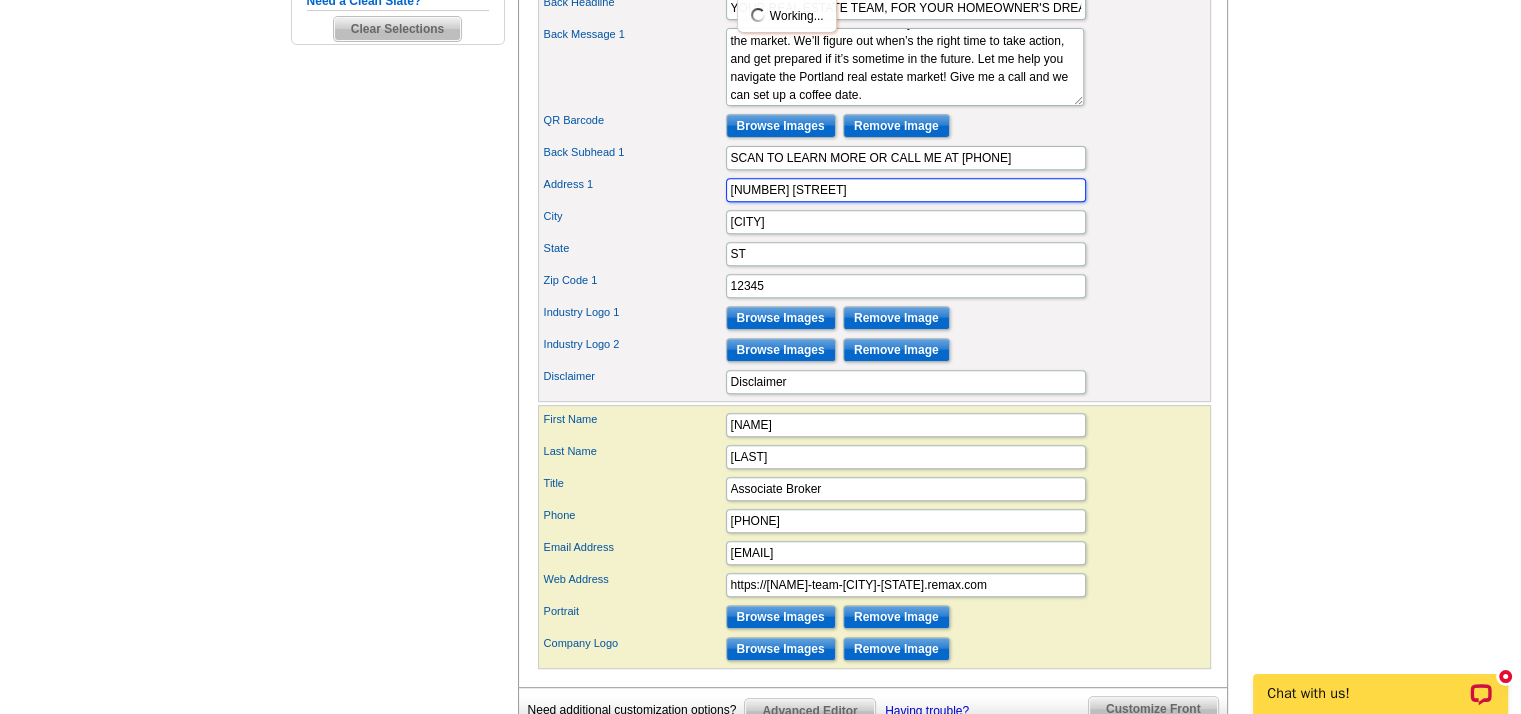 drag, startPoint x: 844, startPoint y: 222, endPoint x: 760, endPoint y: 259, distance: 91.787796 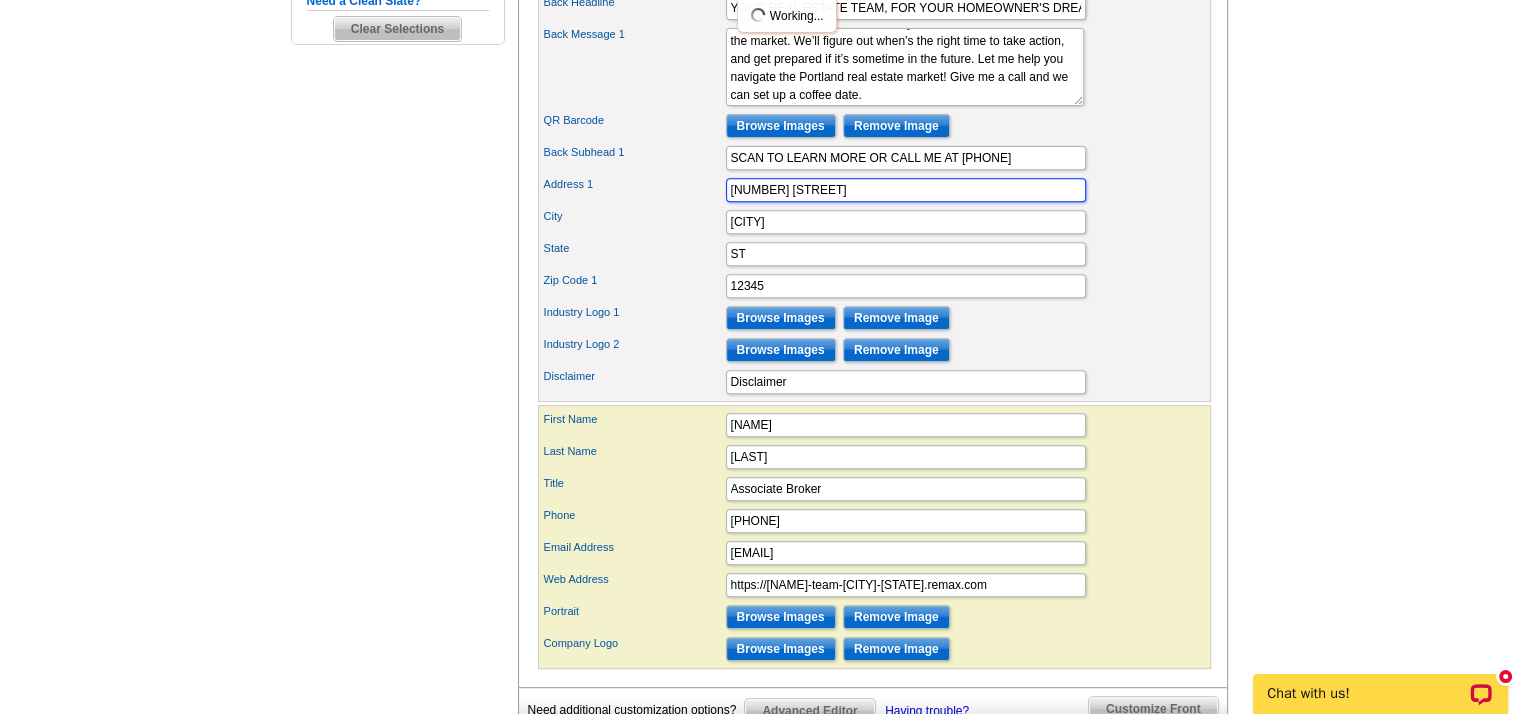 click on "Back Headline
YOUR REAL ESTATE TEAM, FOR YOUR HOMEOWNER'S DREAM
Back Message 1
I’ve been in the business for 10+ years, and I know how to read the market. We’ll figure out when’s the right time to take action, and get prepared if it’s sometime in the future. Let me help you navigate the Portland real estate market! Give me a call and we can set up a coffee date.
QR Barcode City" at bounding box center [874, 195] 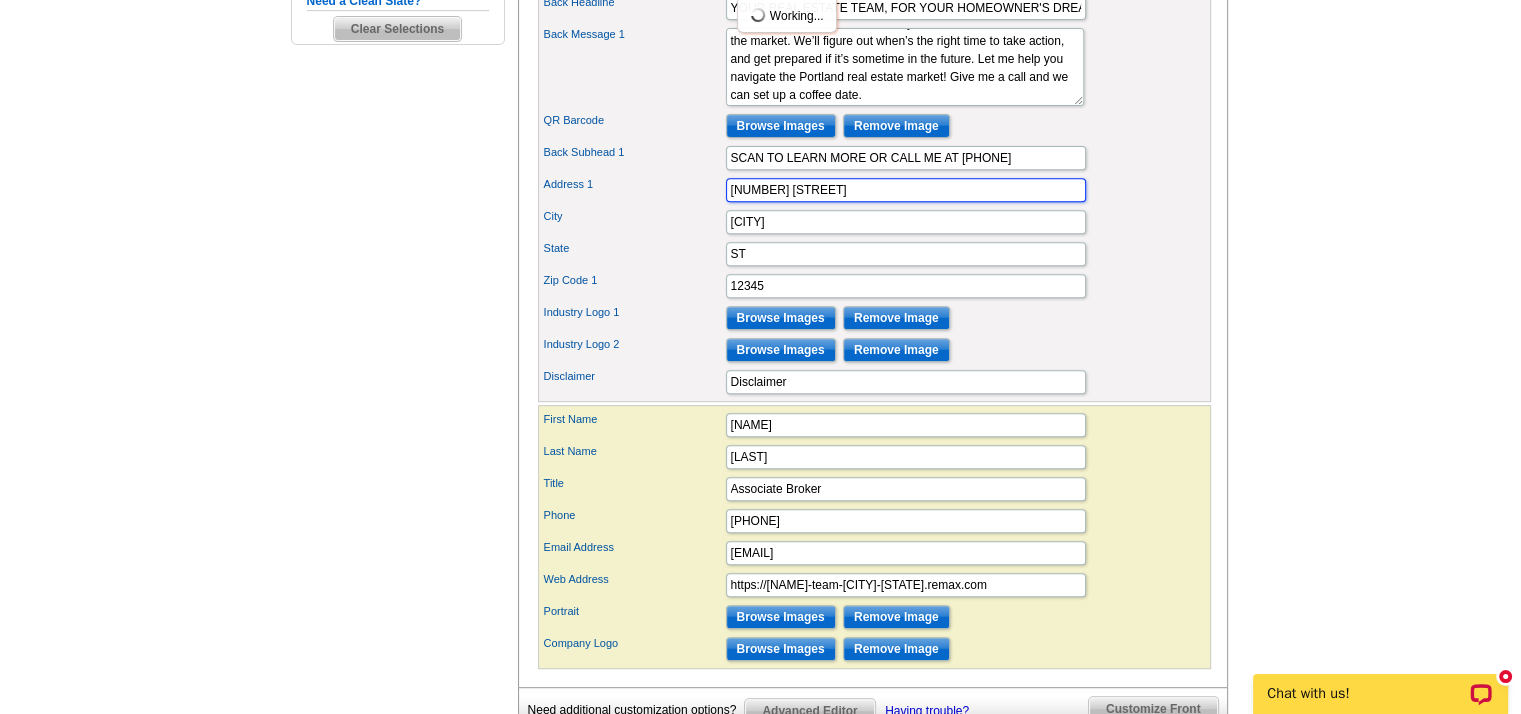 type on "5205 Stilesboro Road Northwest, Suite 110" 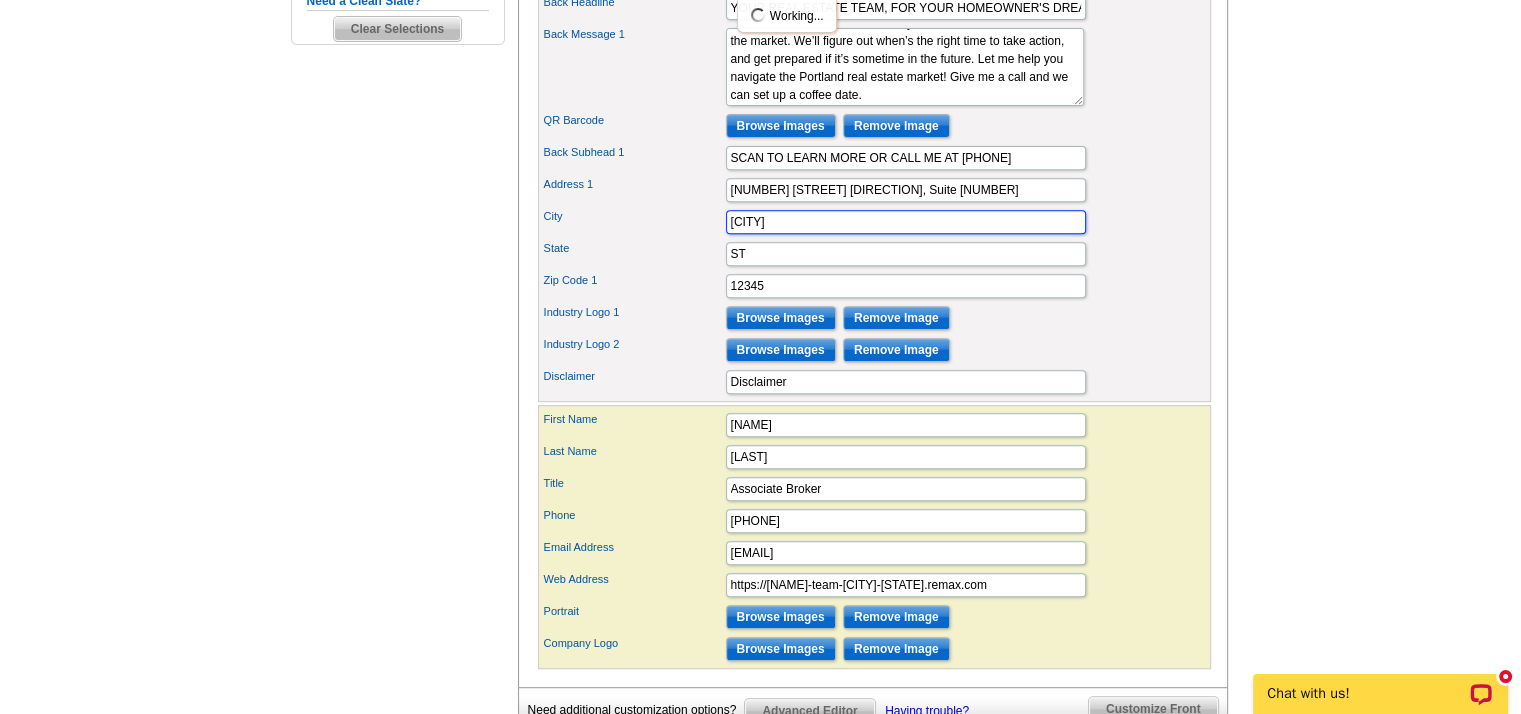 click on "Anytown" at bounding box center [906, 222] 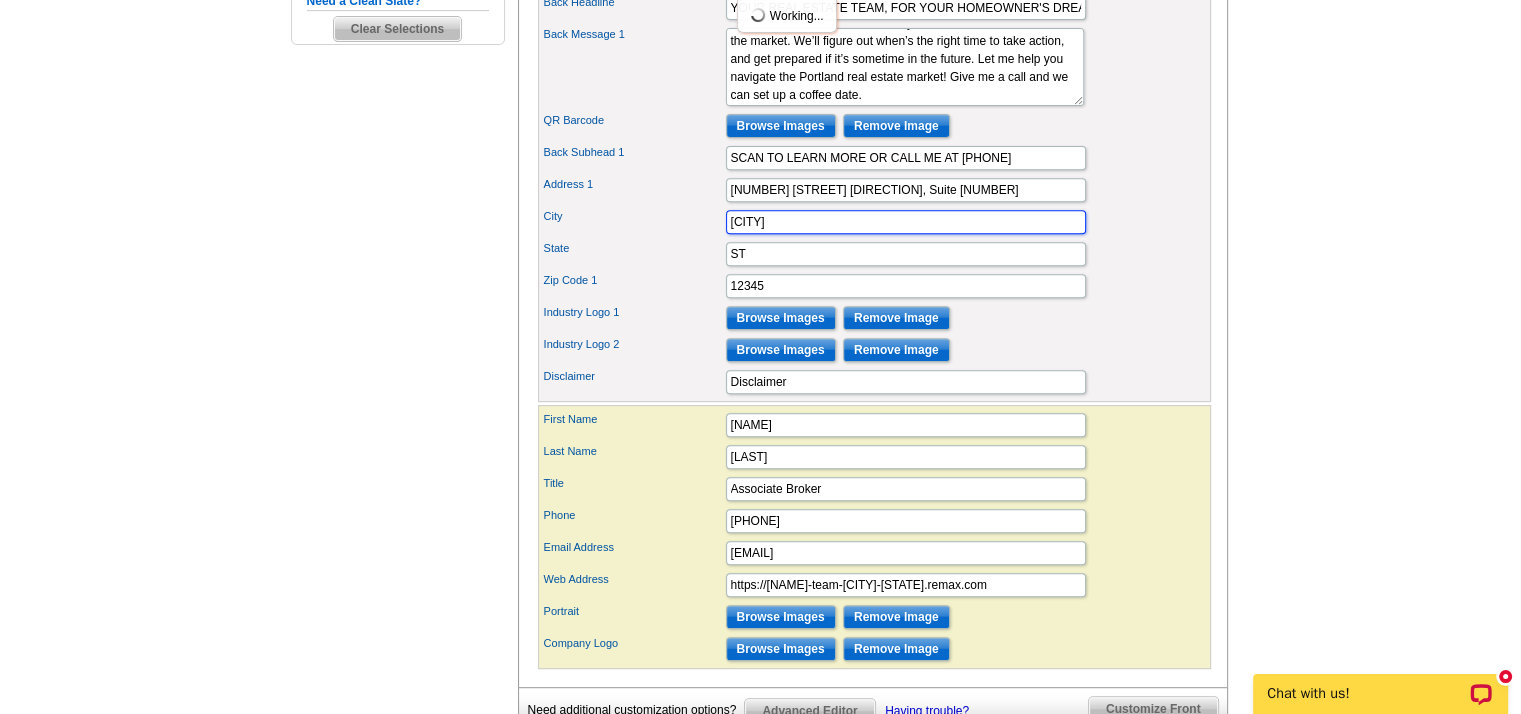 type on "[CITY]" 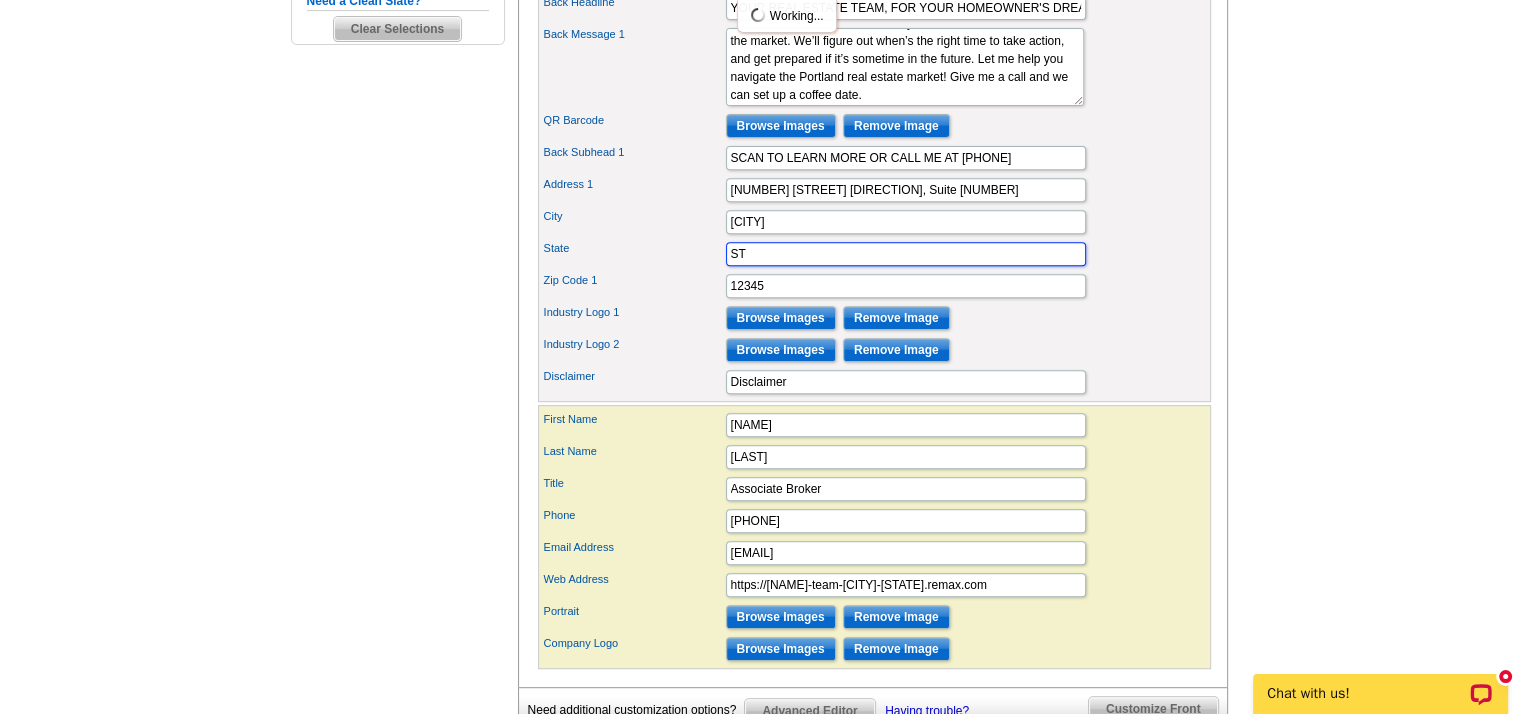 click on "ST" at bounding box center [906, 254] 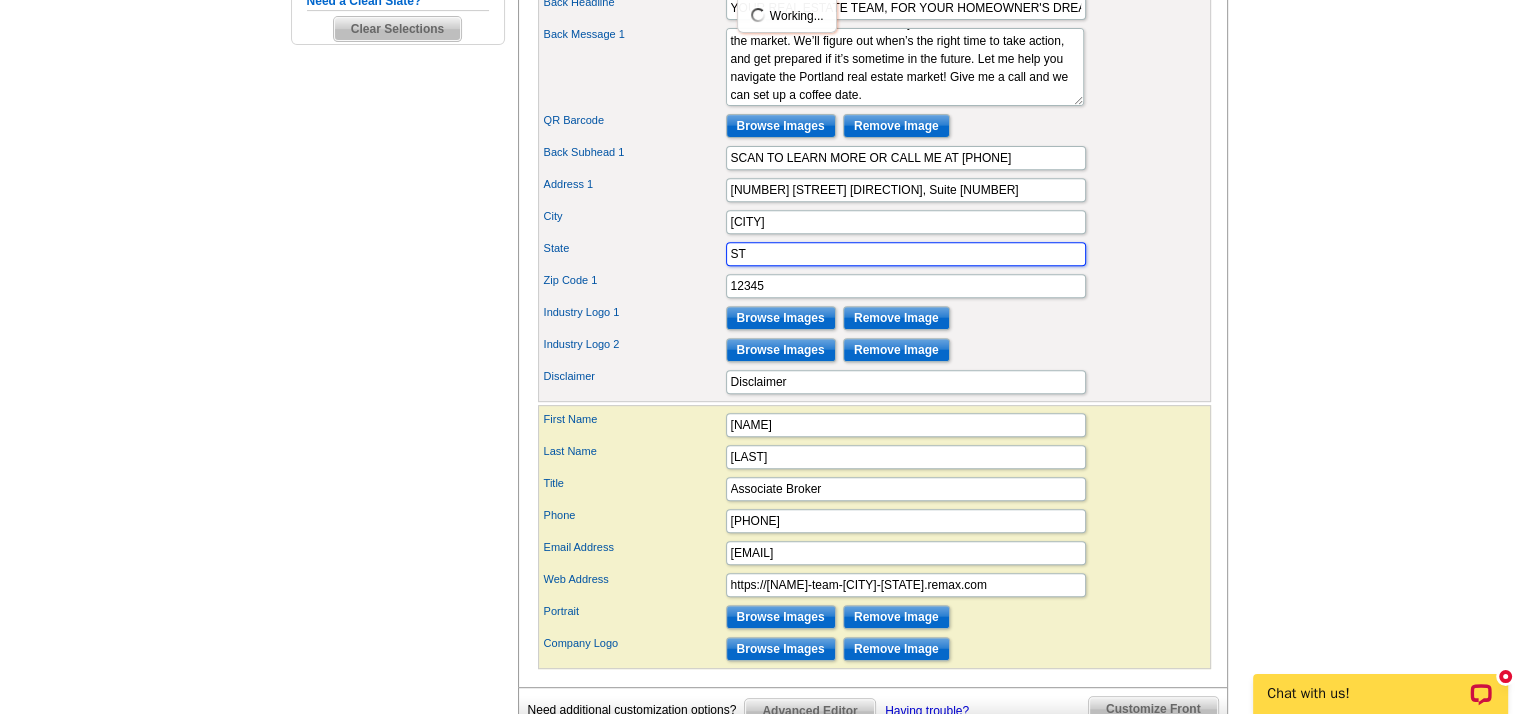 drag, startPoint x: 740, startPoint y: 277, endPoint x: 692, endPoint y: 275, distance: 48.04165 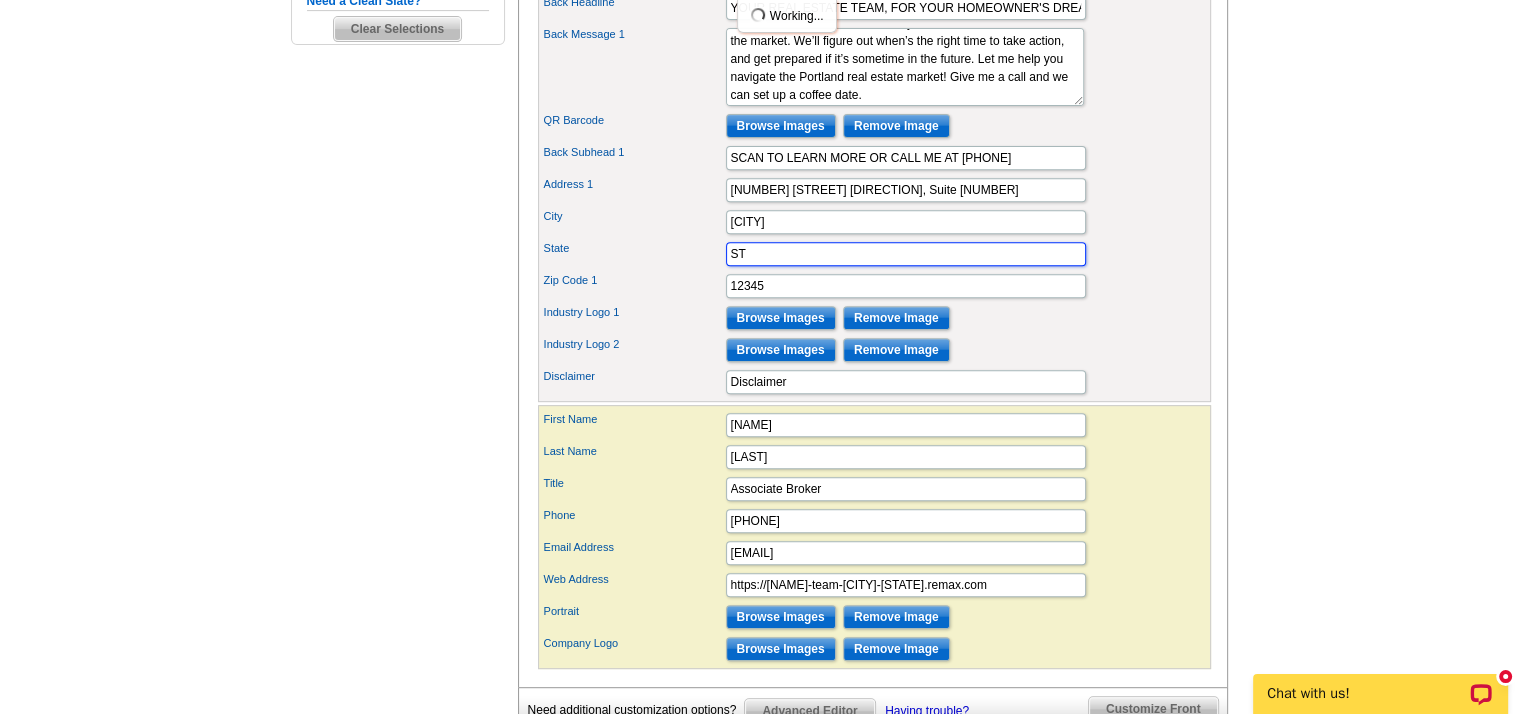 click on "State
ST" at bounding box center (874, 254) 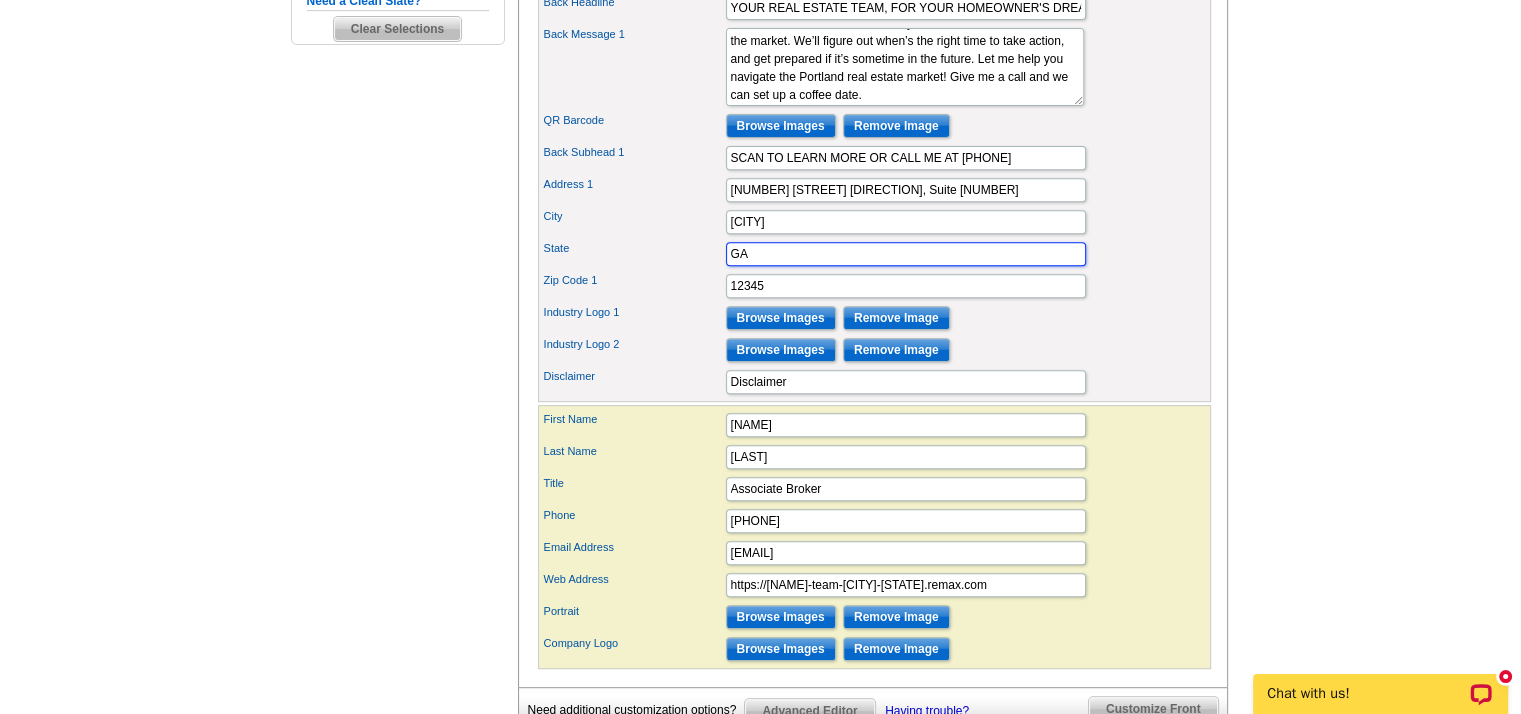 type on "GA" 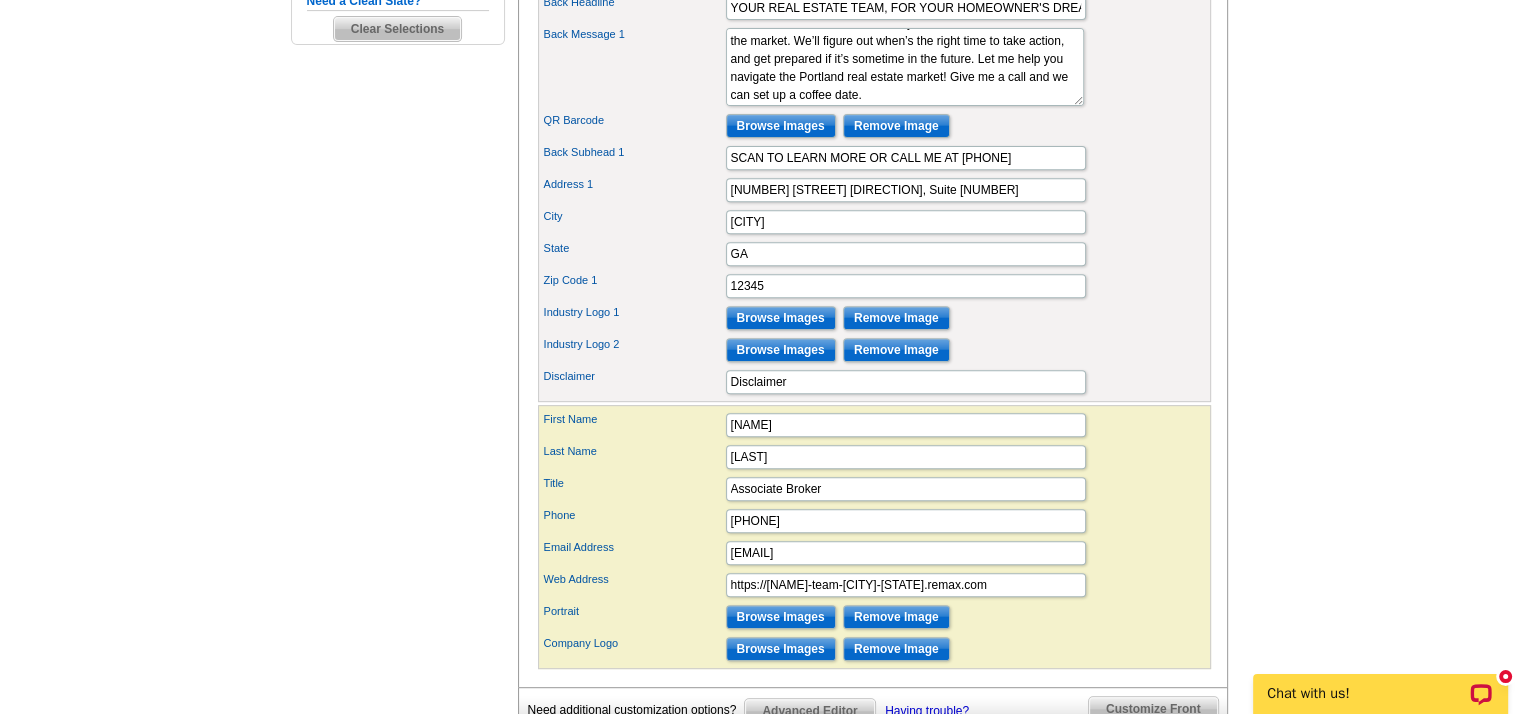 click on "State
GA" at bounding box center (874, 254) 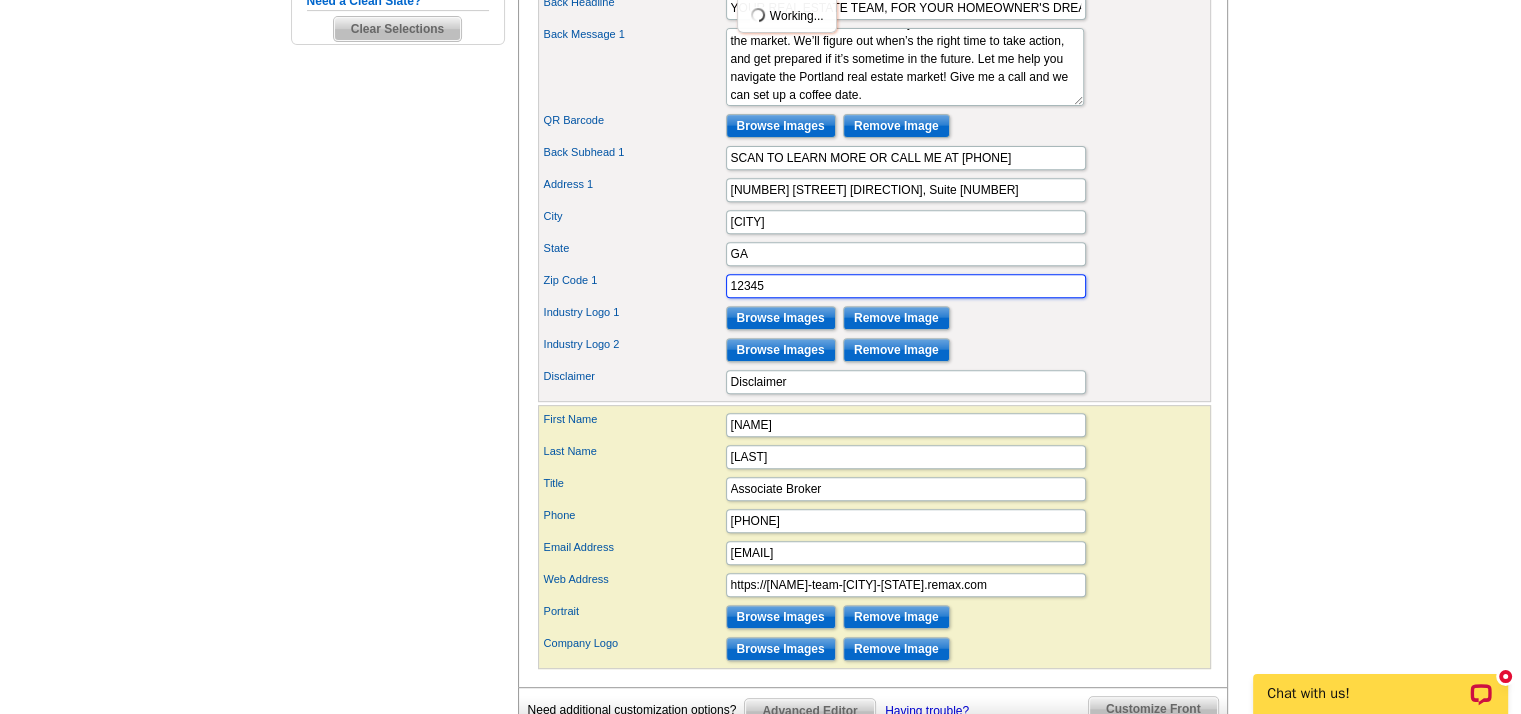 drag, startPoint x: 774, startPoint y: 316, endPoint x: 716, endPoint y: 314, distance: 58.034473 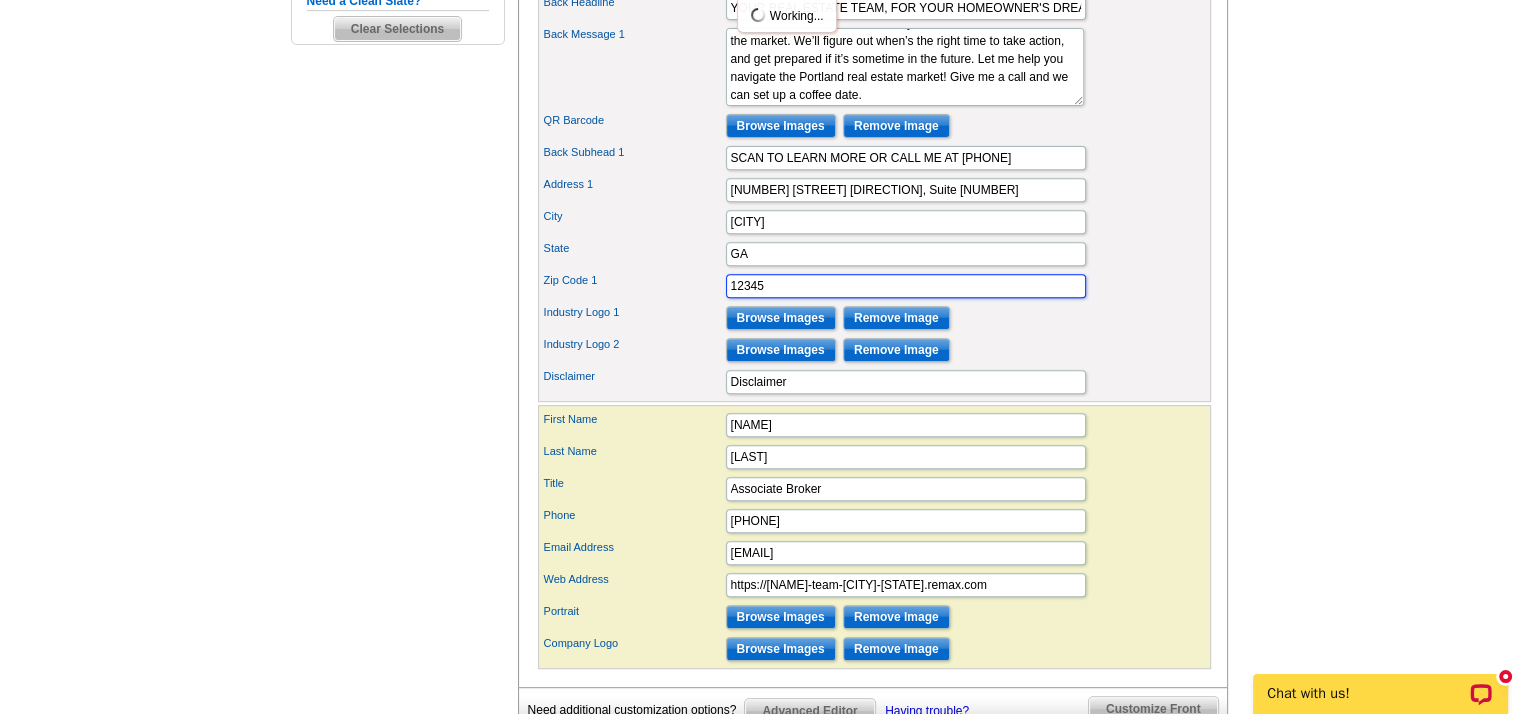 type on "30152" 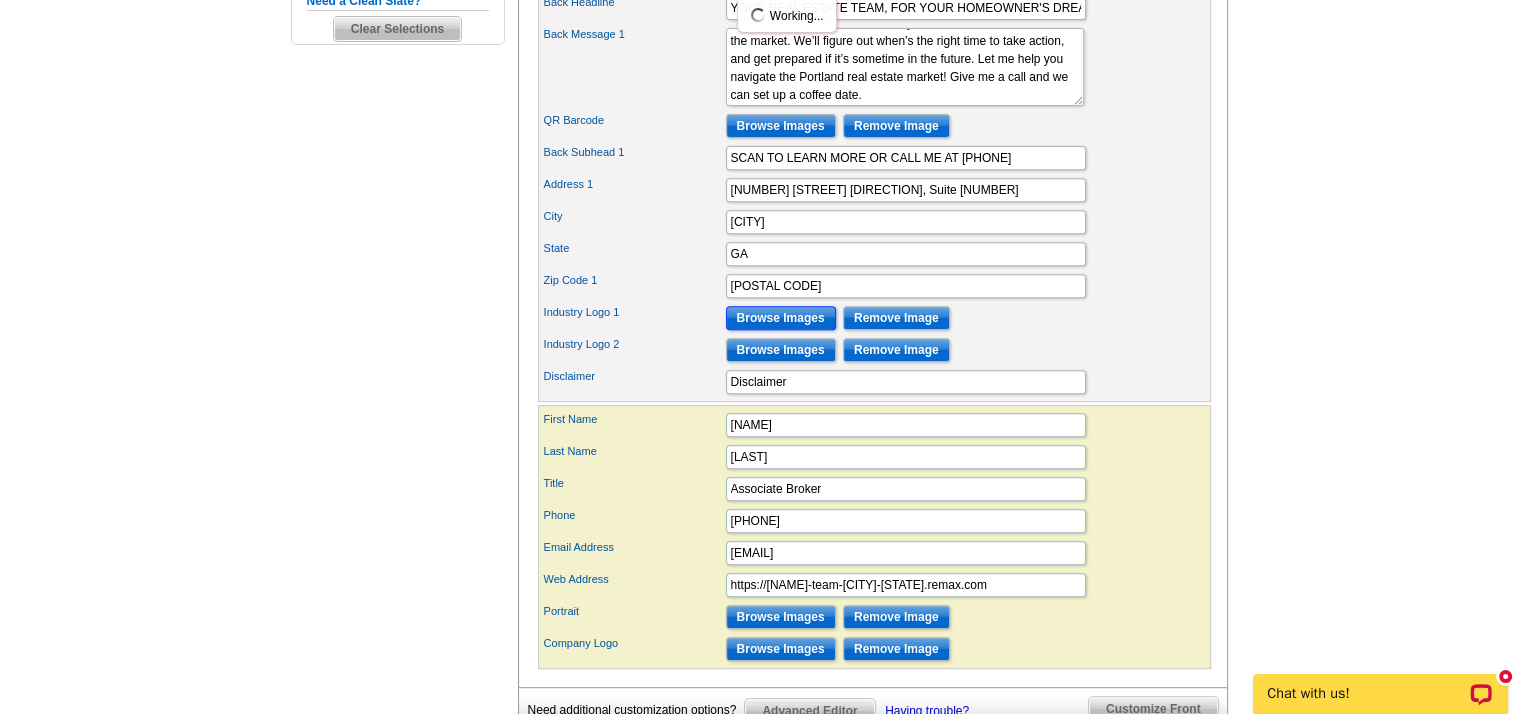 click on "Browse Images" at bounding box center [781, 318] 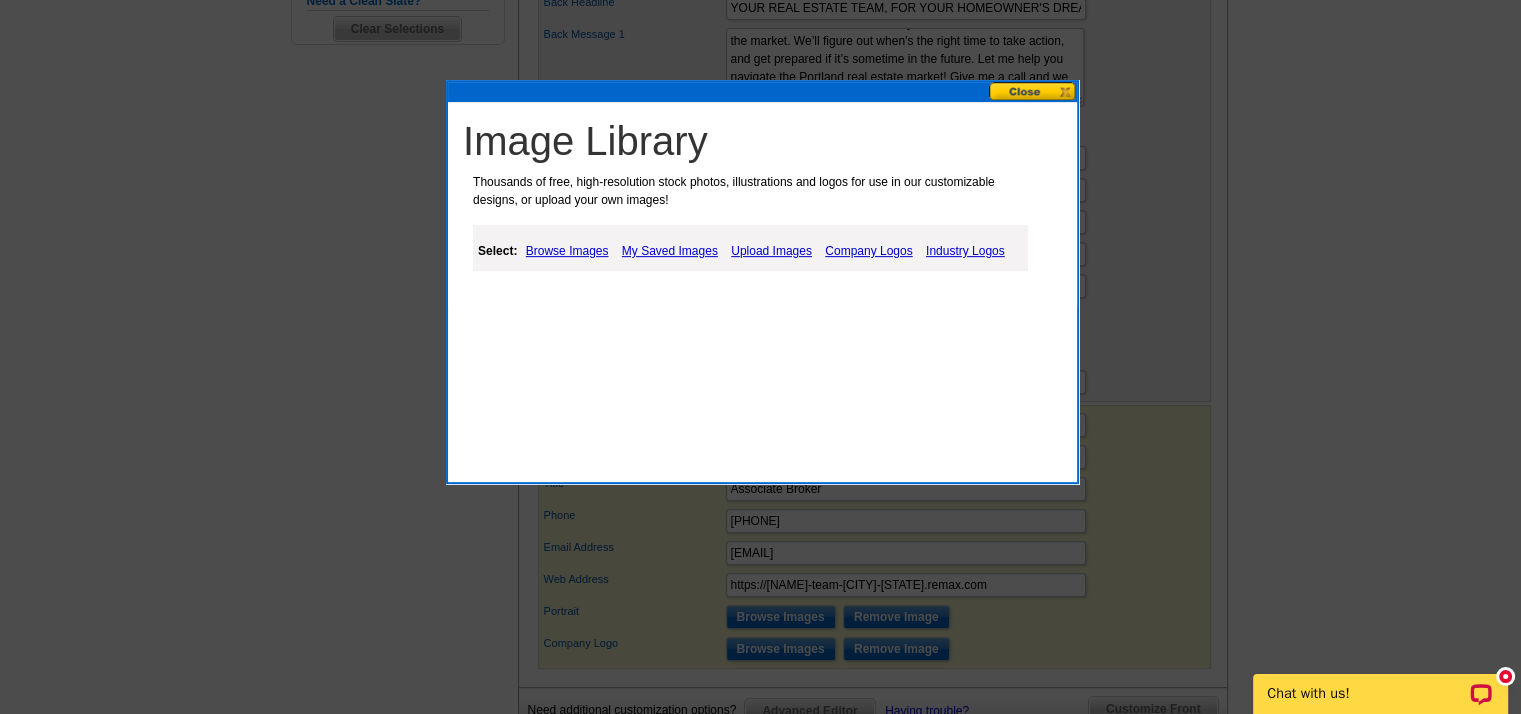 click on "Company Logos" at bounding box center [868, 251] 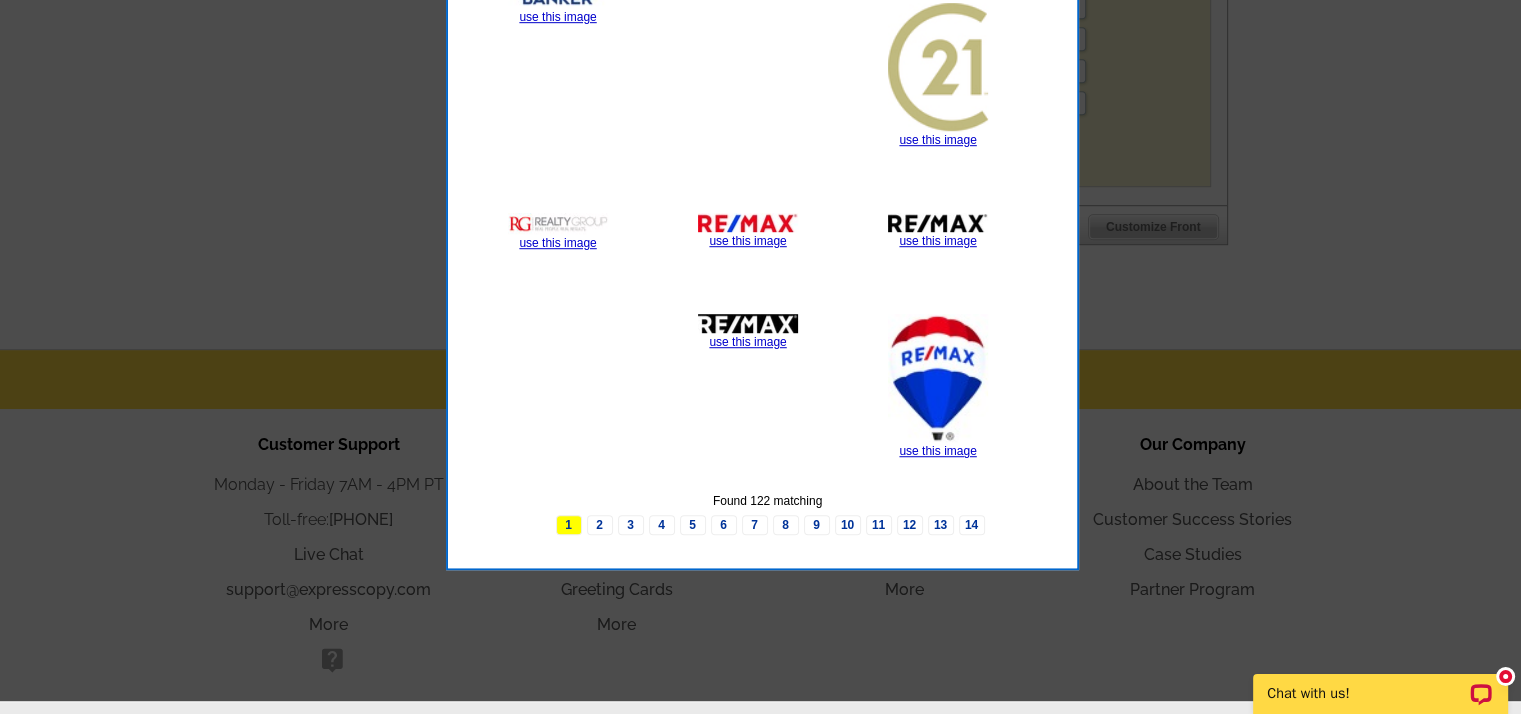 scroll, scrollTop: 1300, scrollLeft: 0, axis: vertical 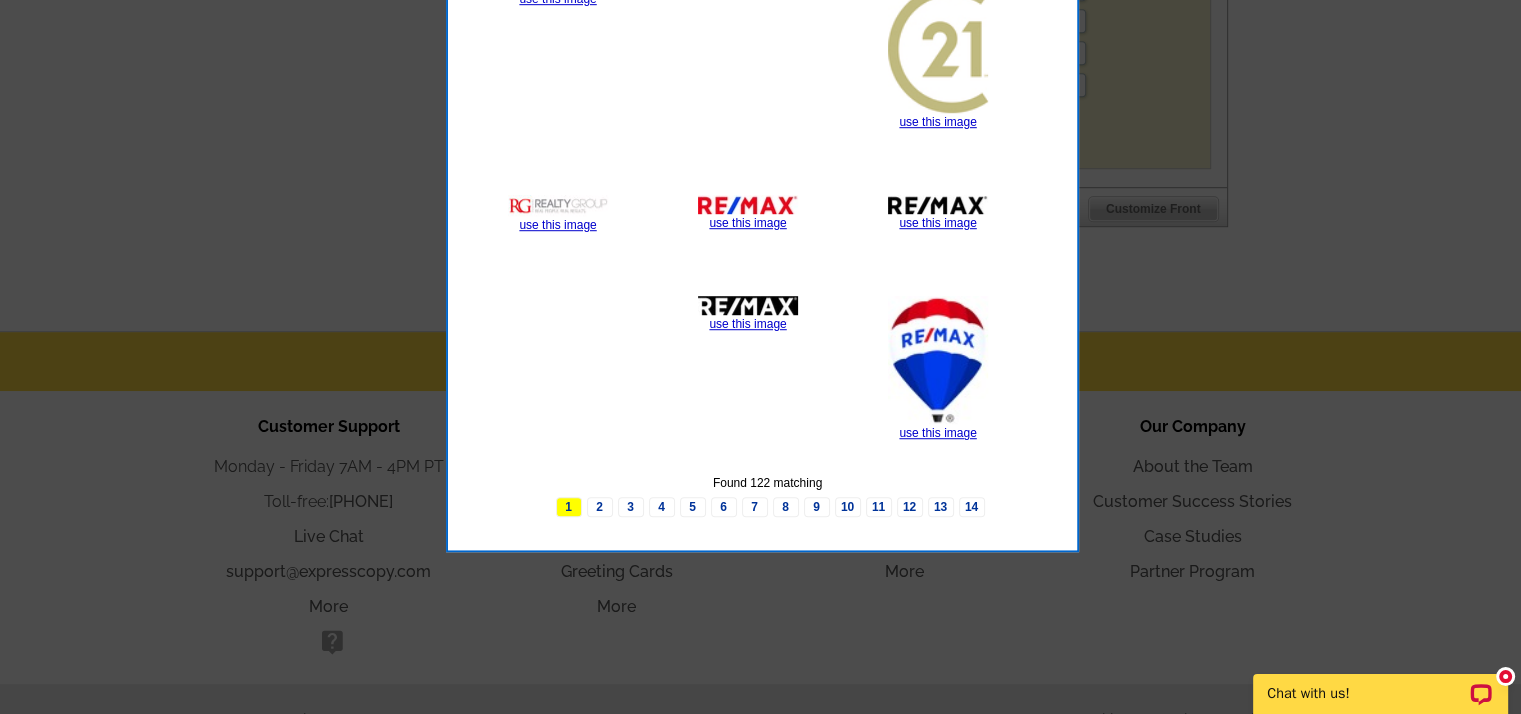 click on "use this image" at bounding box center (937, 433) 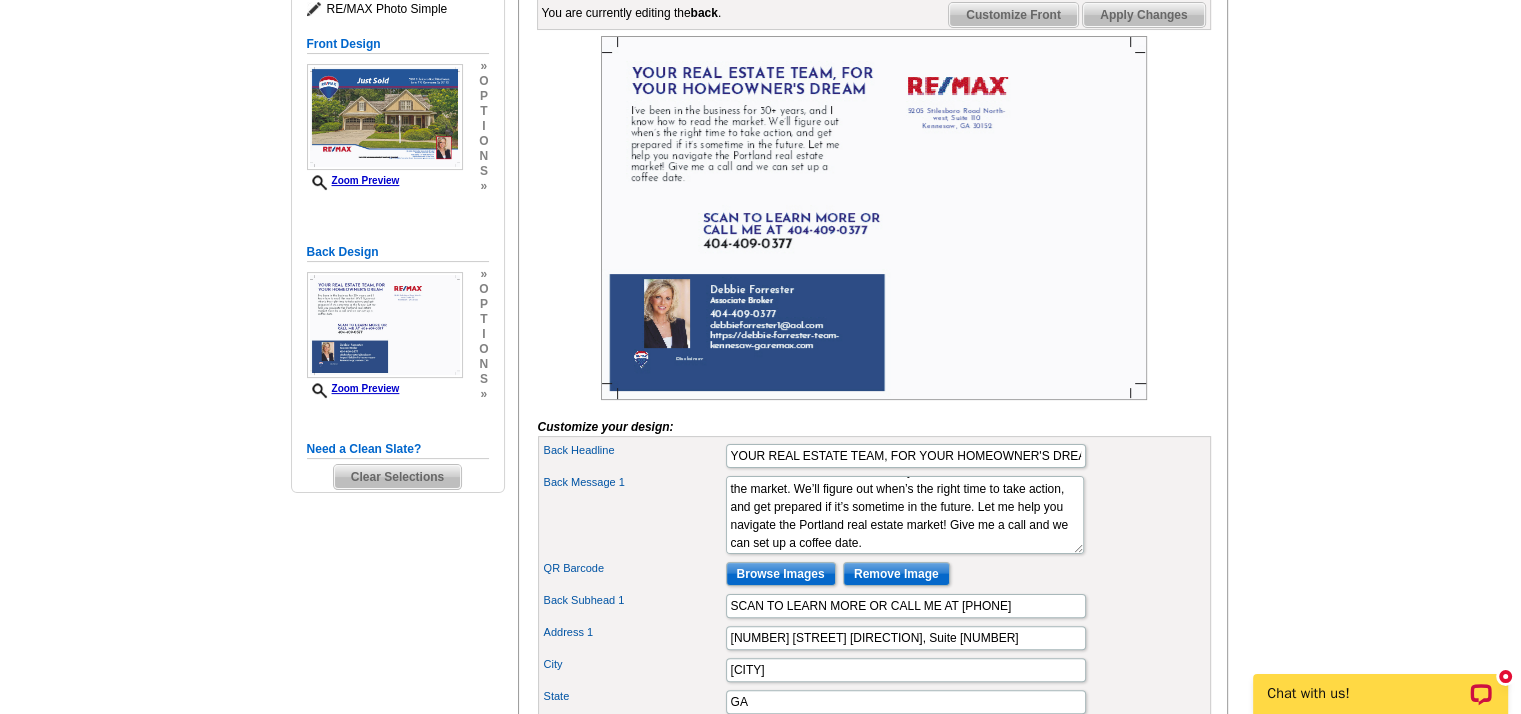 scroll, scrollTop: 400, scrollLeft: 0, axis: vertical 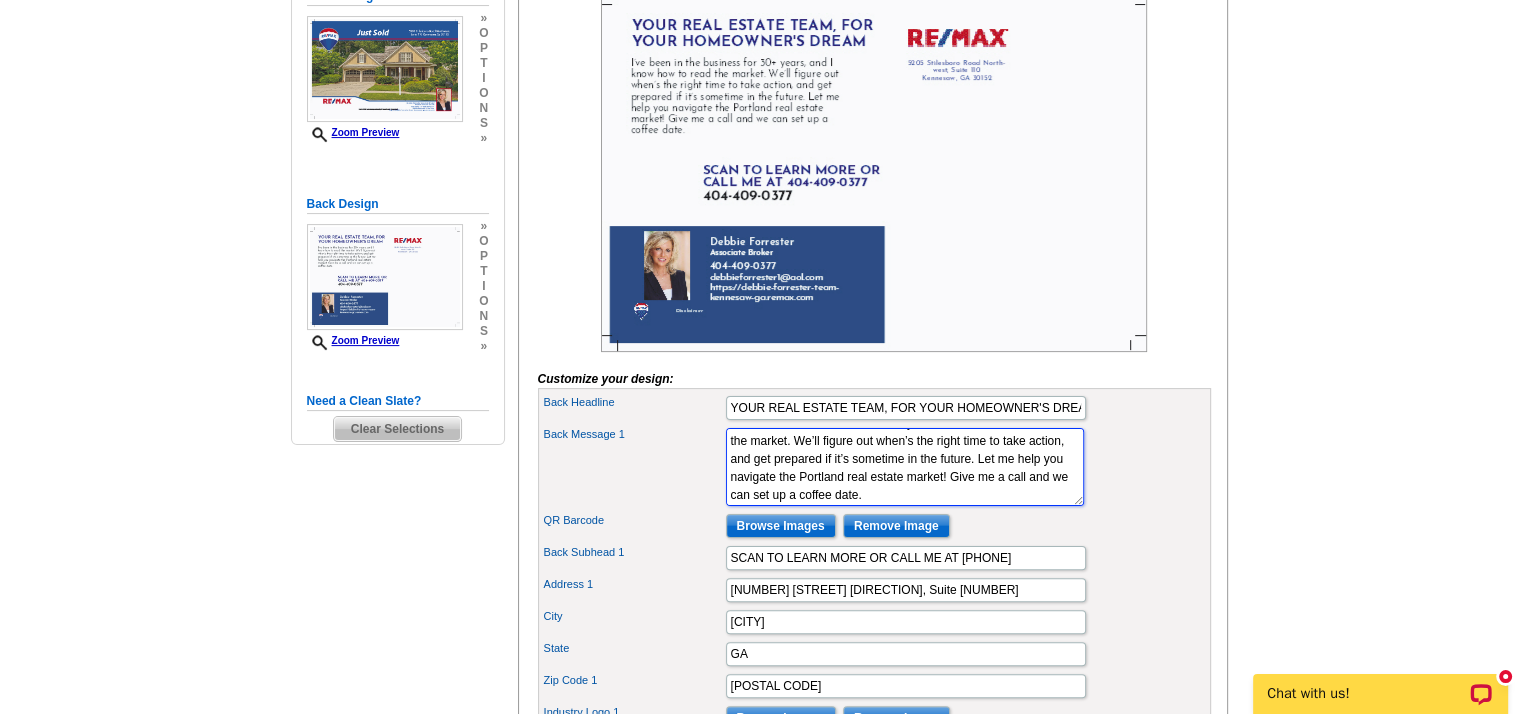 drag, startPoint x: 966, startPoint y: 507, endPoint x: 922, endPoint y: 511, distance: 44.181442 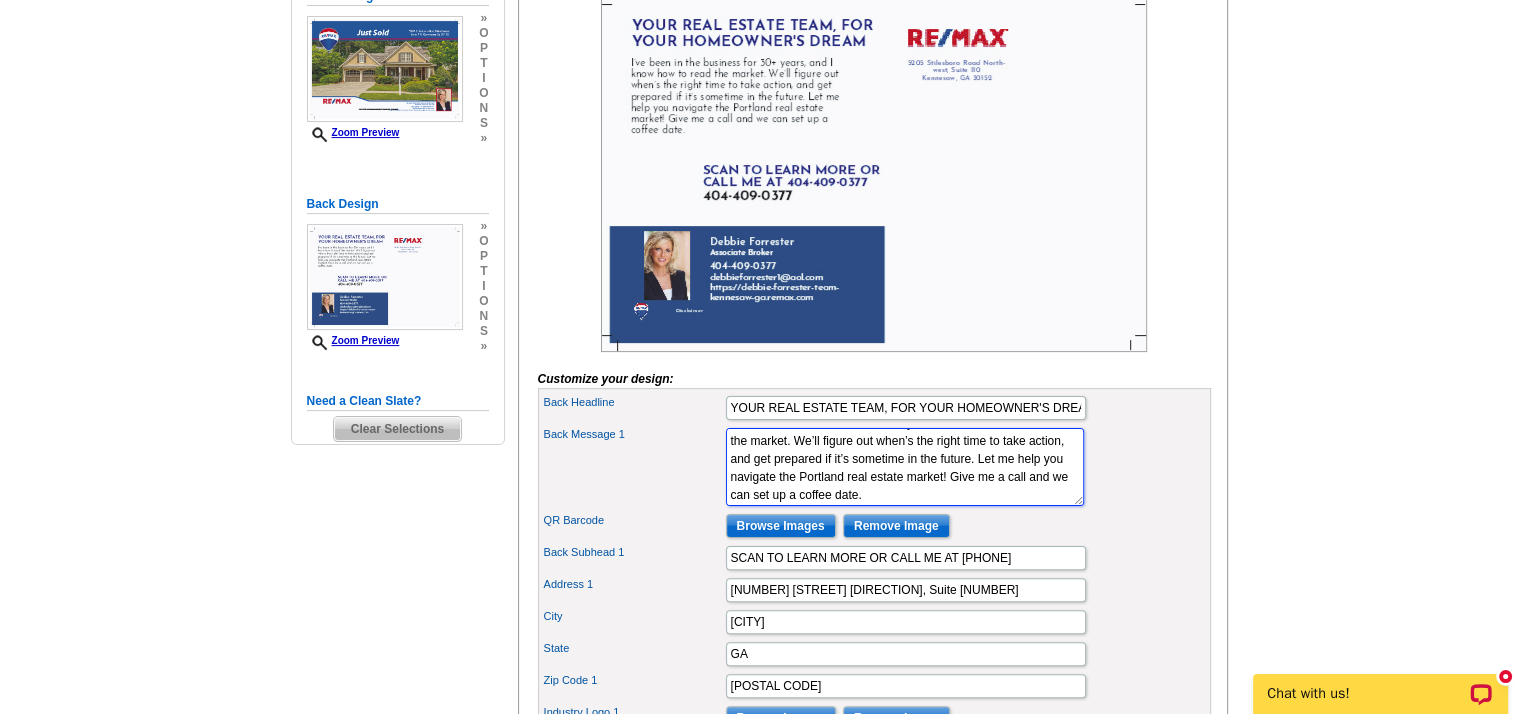 click on "I’ve been in the business for 10+ years, and I know how to read the market. We’ll figure out when’s the right time to take action, and get prepared if it’s sometime in the future. Let me help you navigate the Portland real estate market! Give me a call and we can set up a coffee date." at bounding box center (905, 467) 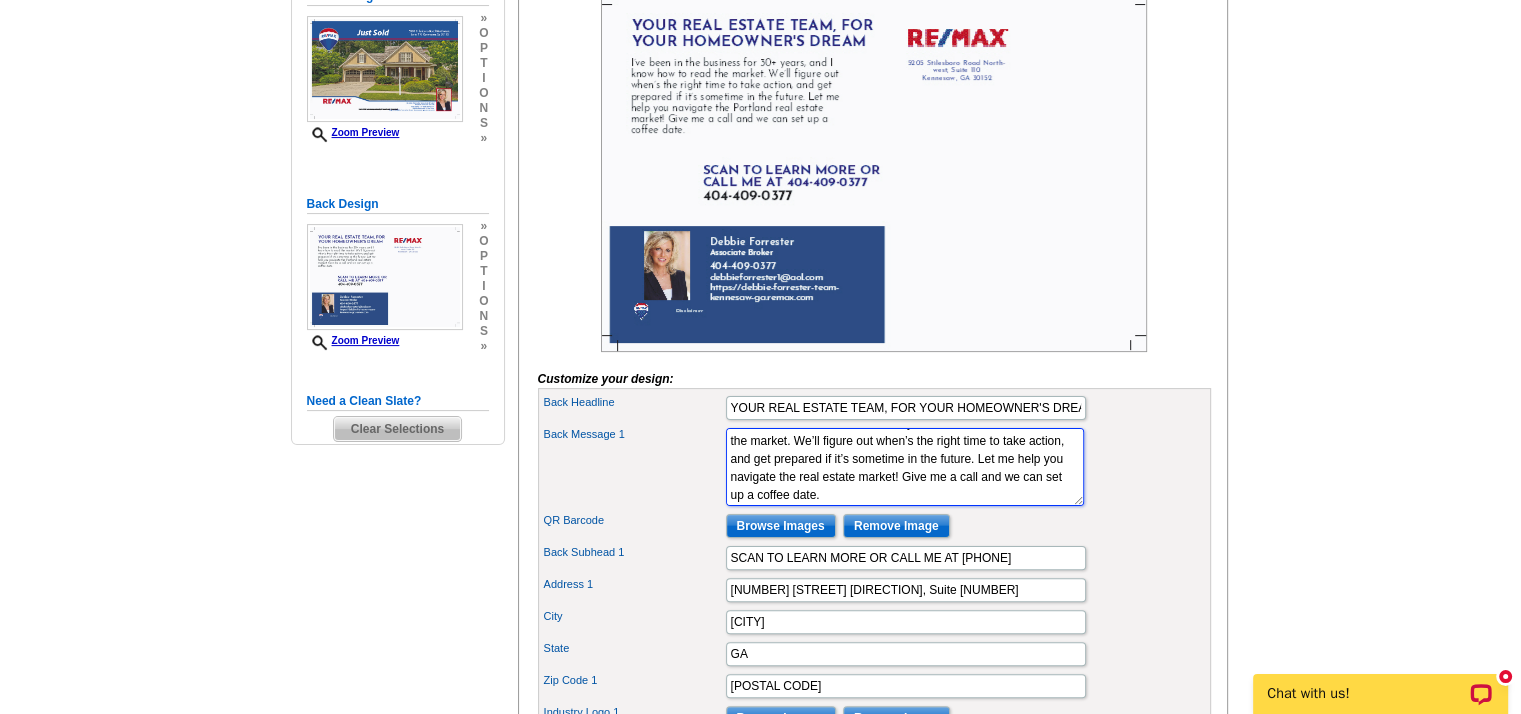 type on "I’ve been in the business for 30+ years, and I know how to read the market. We’ll figure out when’s the right time to take action, and get prepared if it’s sometime in the future. Let me help you navigate the real estate market! Give me a call and we can set up a coffee date." 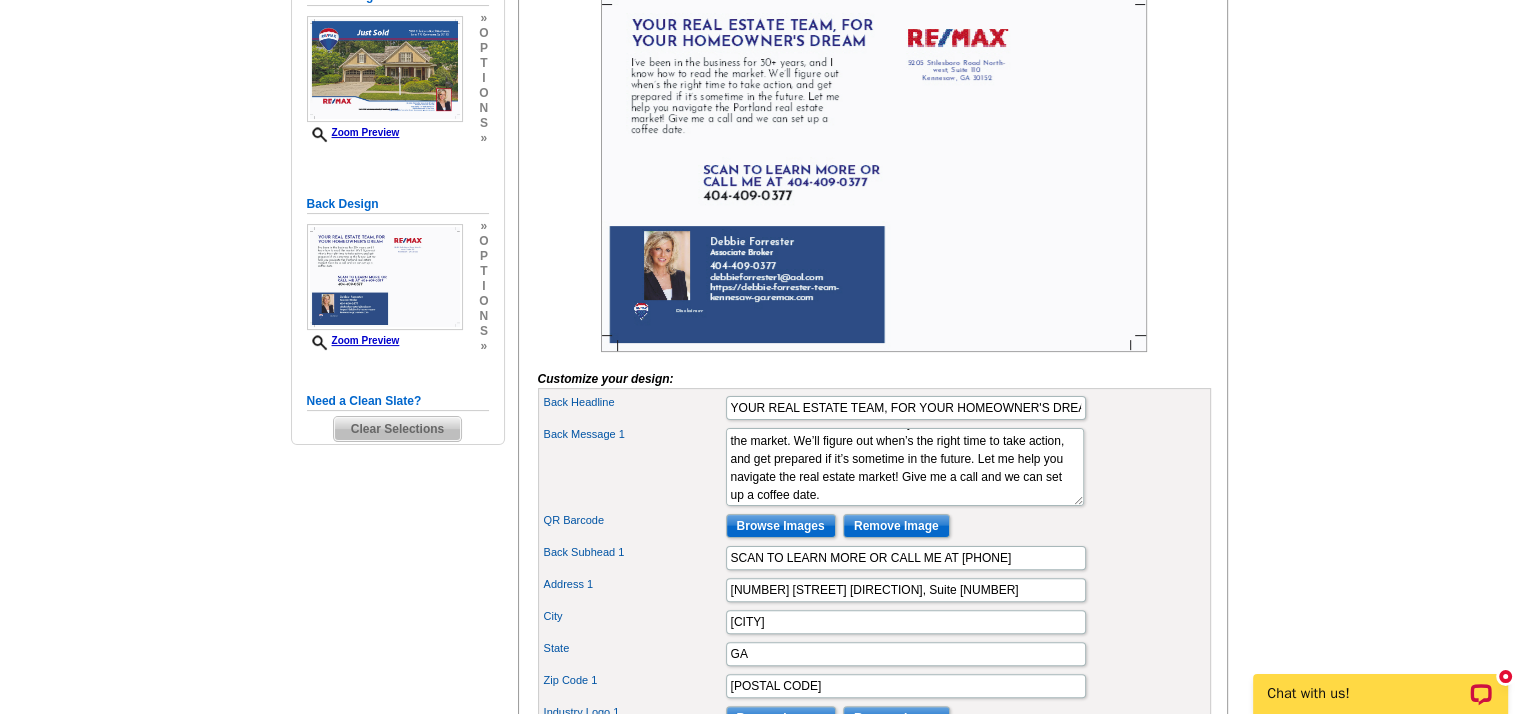 click on "Need Help? call 800-260-5887,  chat  with support, or have our designers make something custom just for you!
Got it, no need for the selection guide next time.
Show Results
Selected Design
Jumbo Postcard (5.5" x 8.5")
Design Name
RE/MAX Photo Simple
Front Design
Zoom Preview
»
o
p
t
i
o
n
s
»
o" at bounding box center (760, 504) 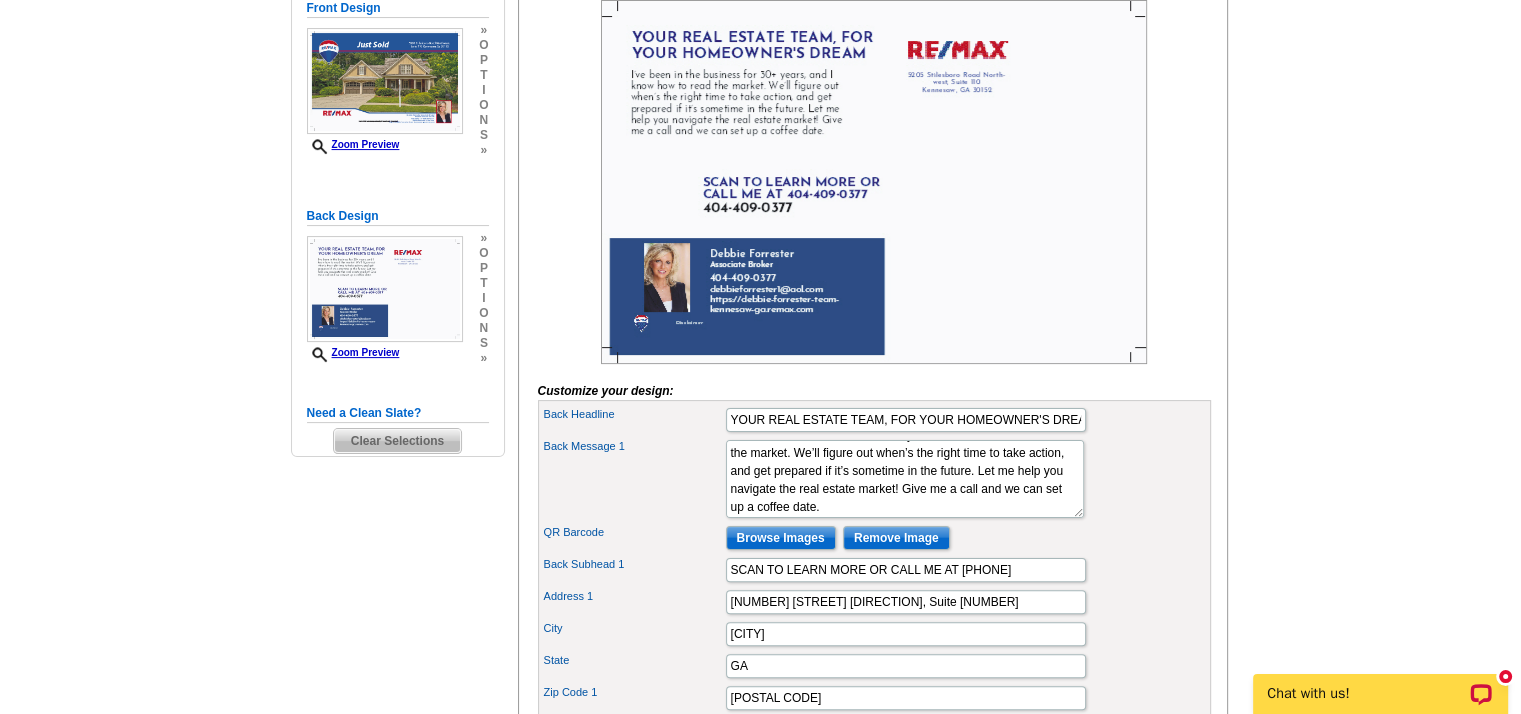 scroll, scrollTop: 700, scrollLeft: 0, axis: vertical 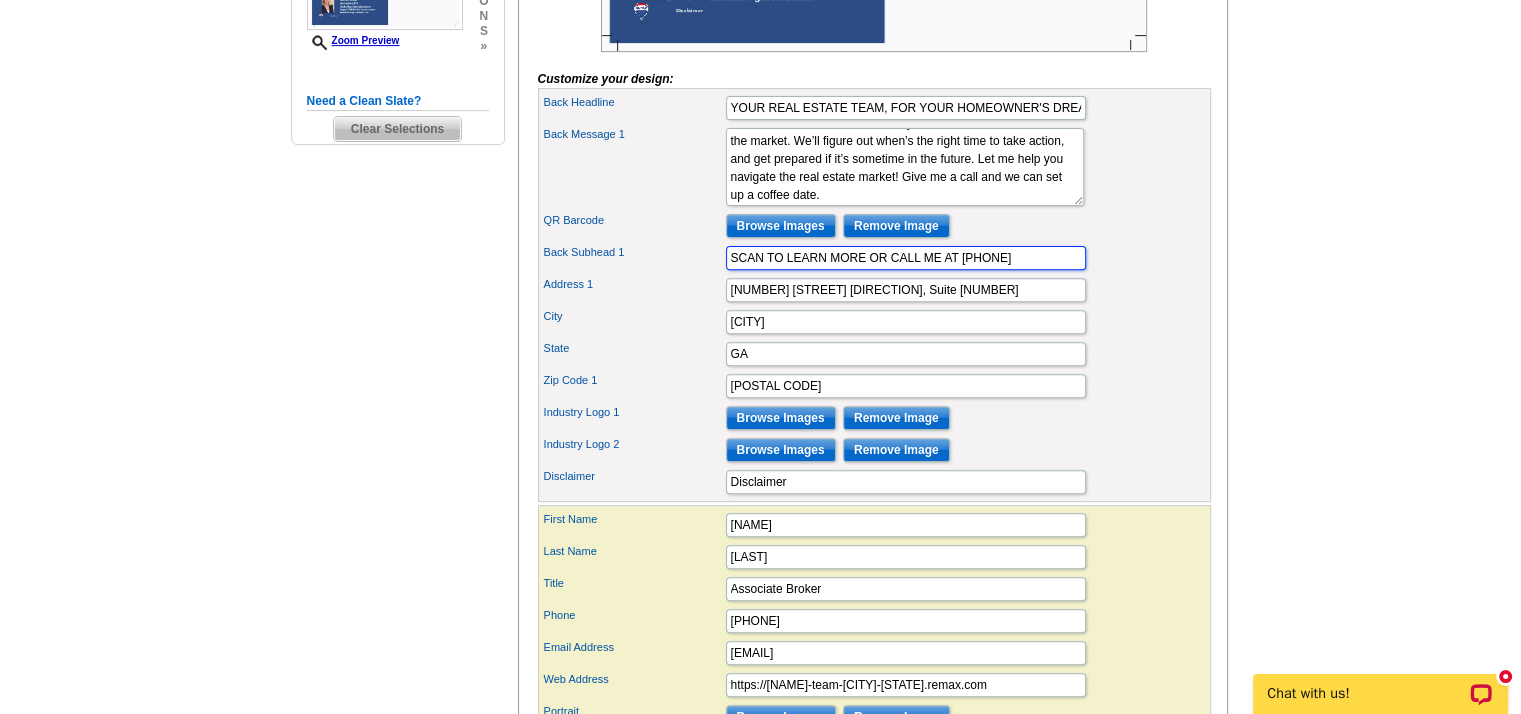 drag, startPoint x: 888, startPoint y: 286, endPoint x: 735, endPoint y: 287, distance: 153.00327 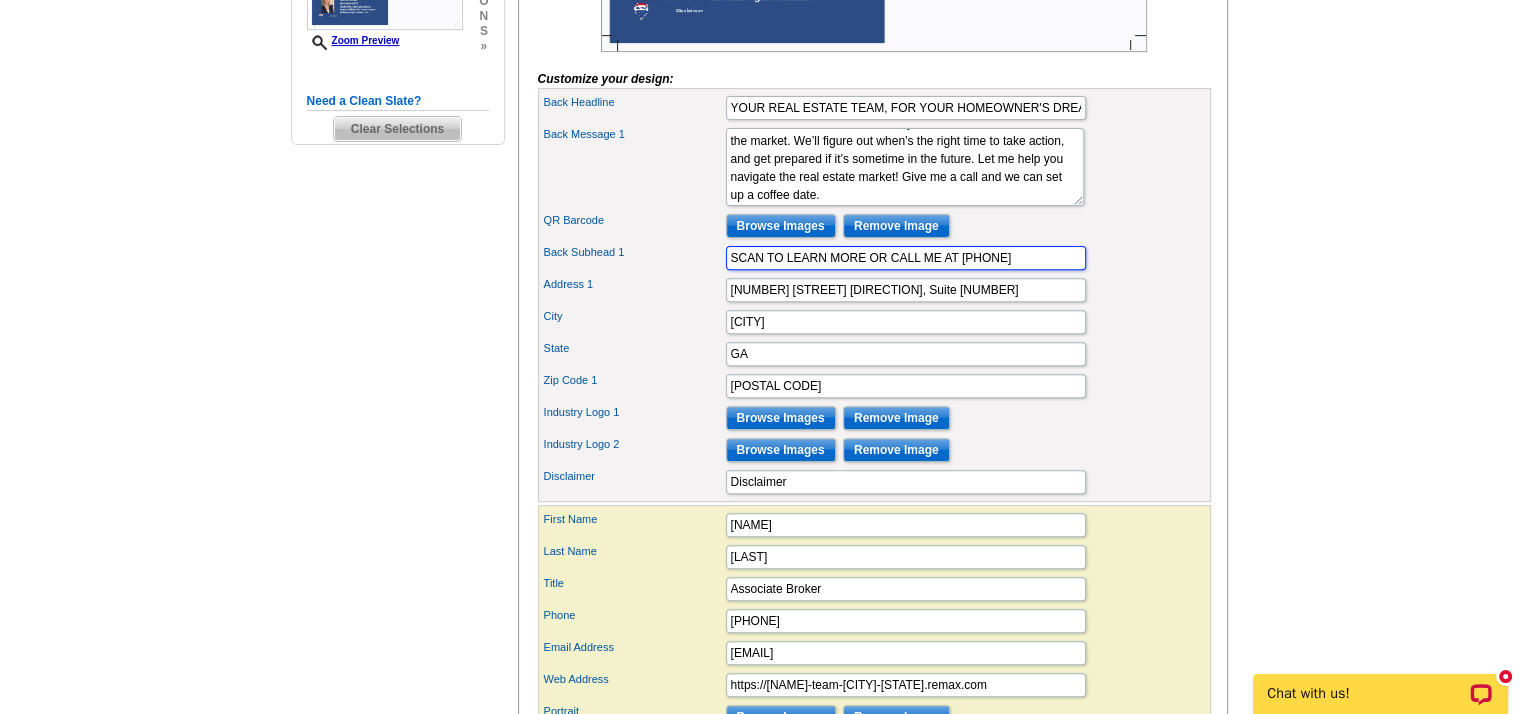 click on "SCAN TO LEARN MORE OR CALL ME AT 404-409-0377" at bounding box center (906, 258) 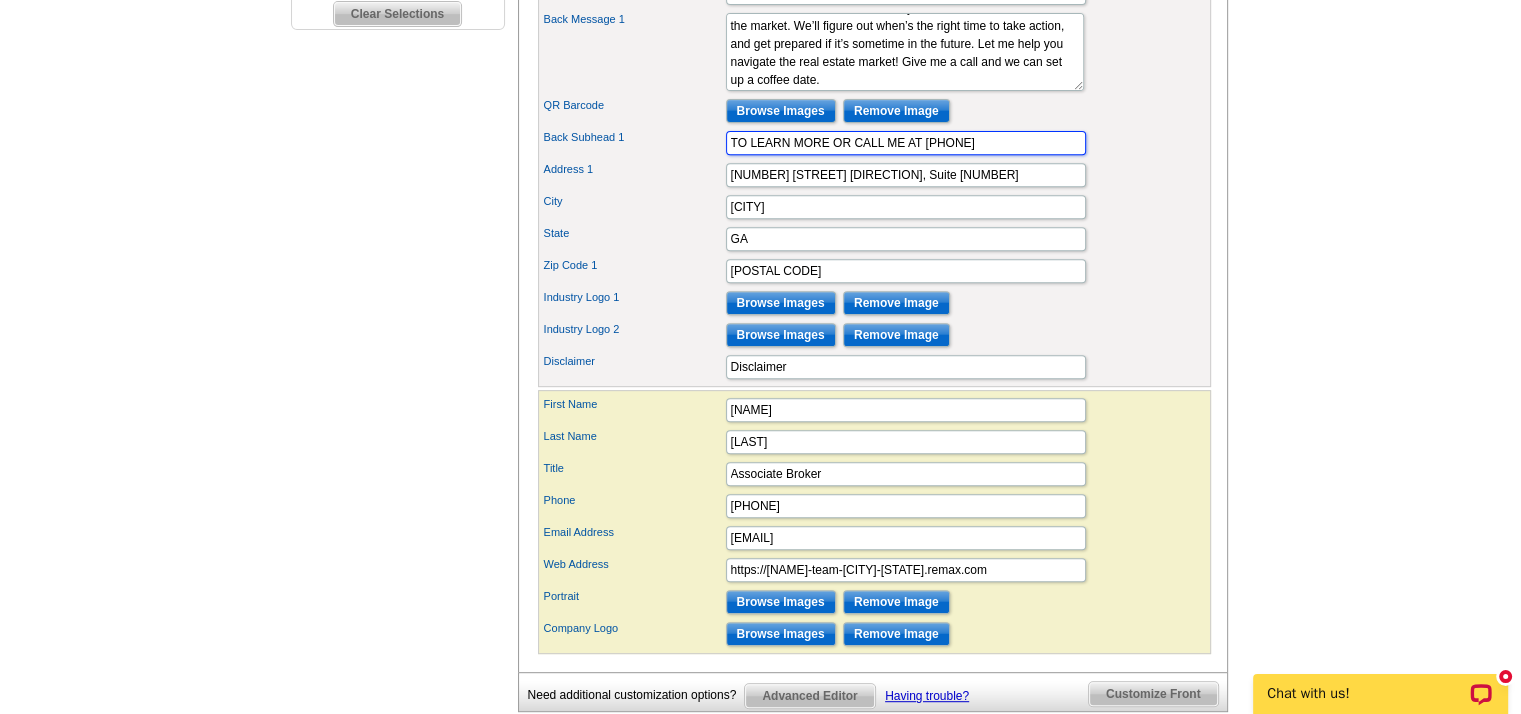 scroll, scrollTop: 1100, scrollLeft: 0, axis: vertical 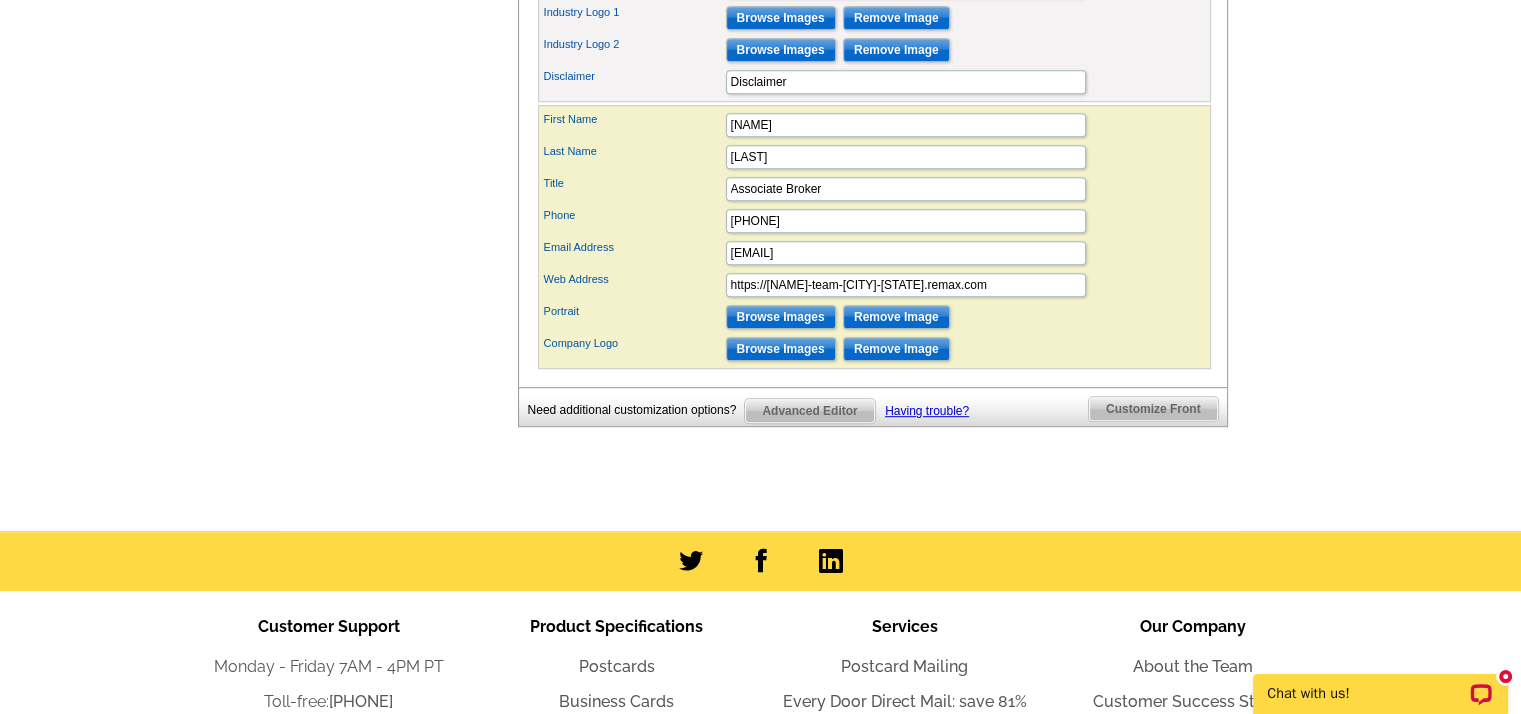 type on "TO LEARN MORE OR CALL ME AT 404-409-0377" 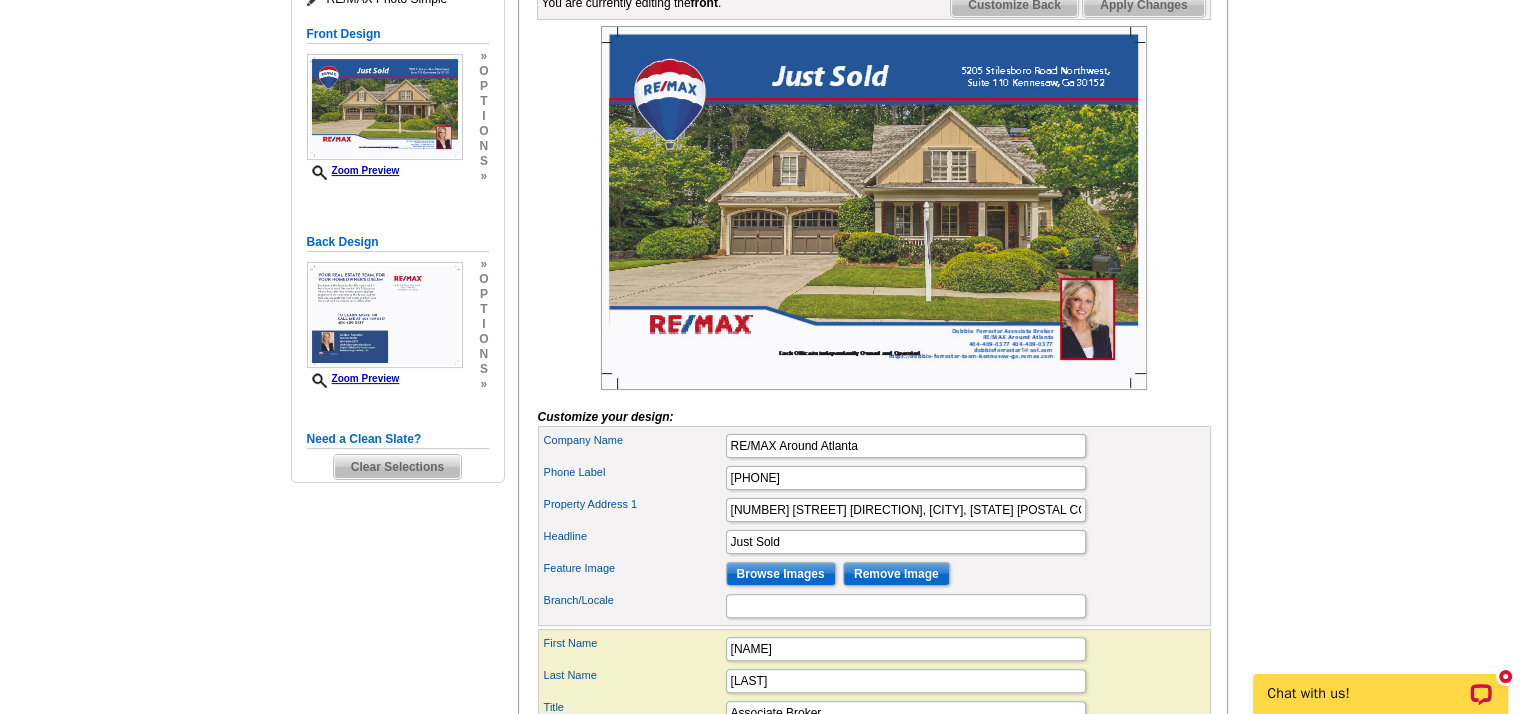 scroll, scrollTop: 88, scrollLeft: 0, axis: vertical 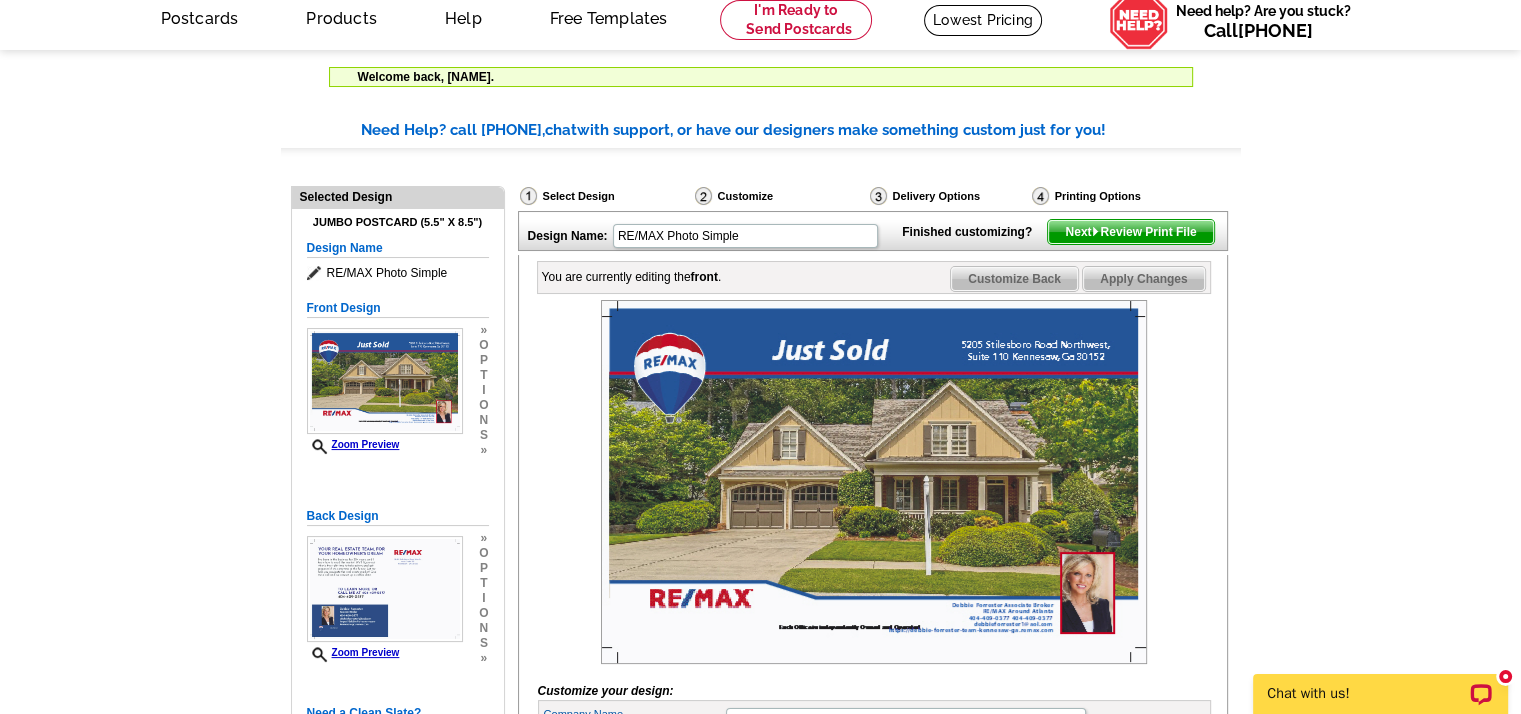 click on "Apply Changes" at bounding box center [1143, 279] 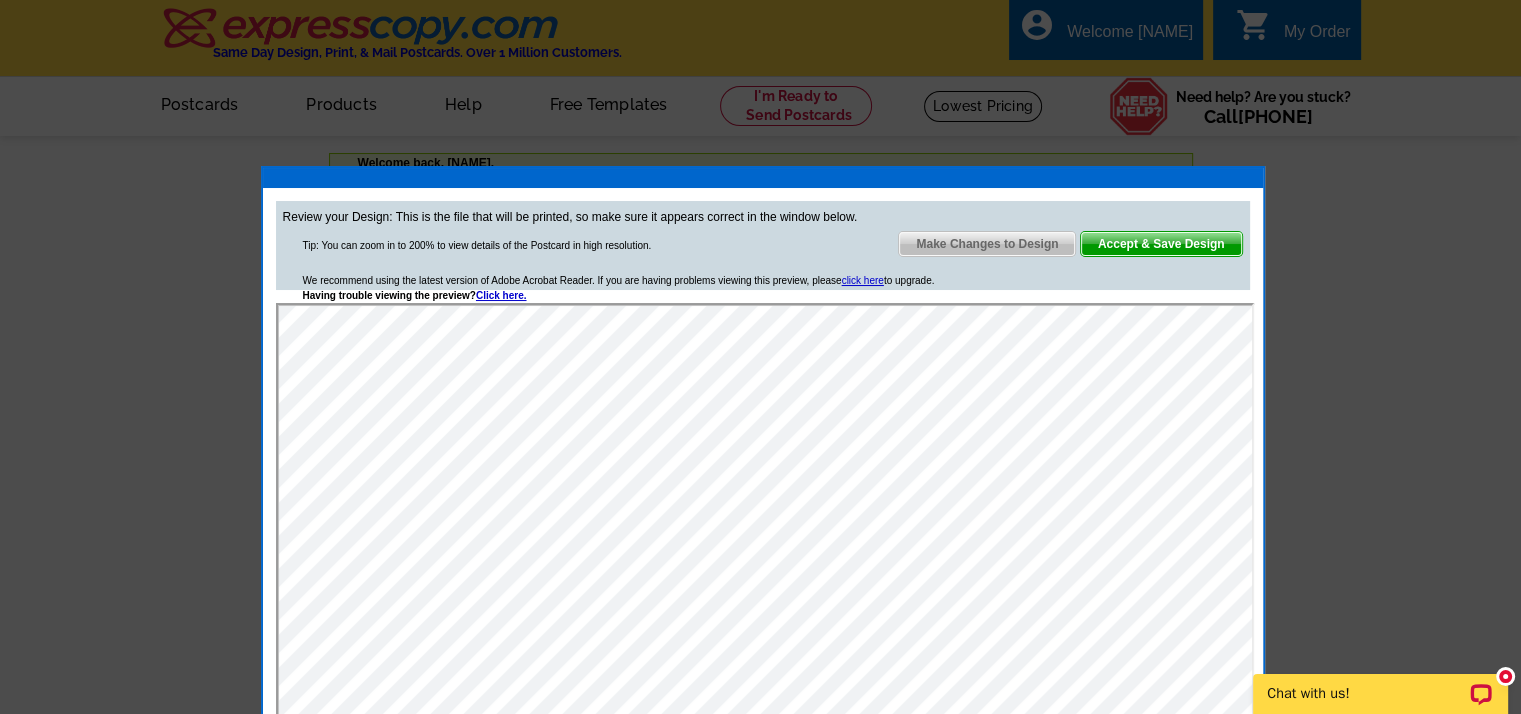 scroll, scrollTop: 0, scrollLeft: 0, axis: both 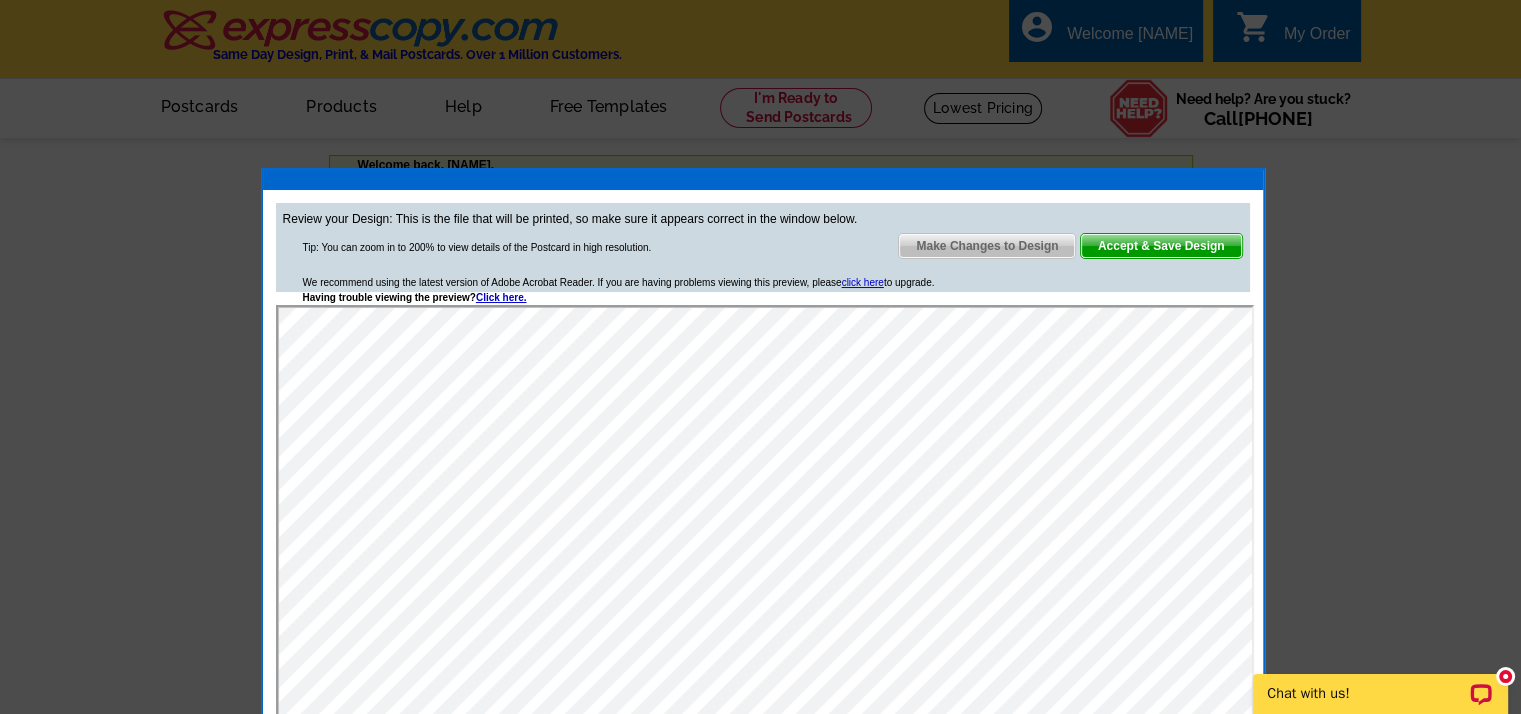 click on "Make Changes to Design" at bounding box center (987, 246) 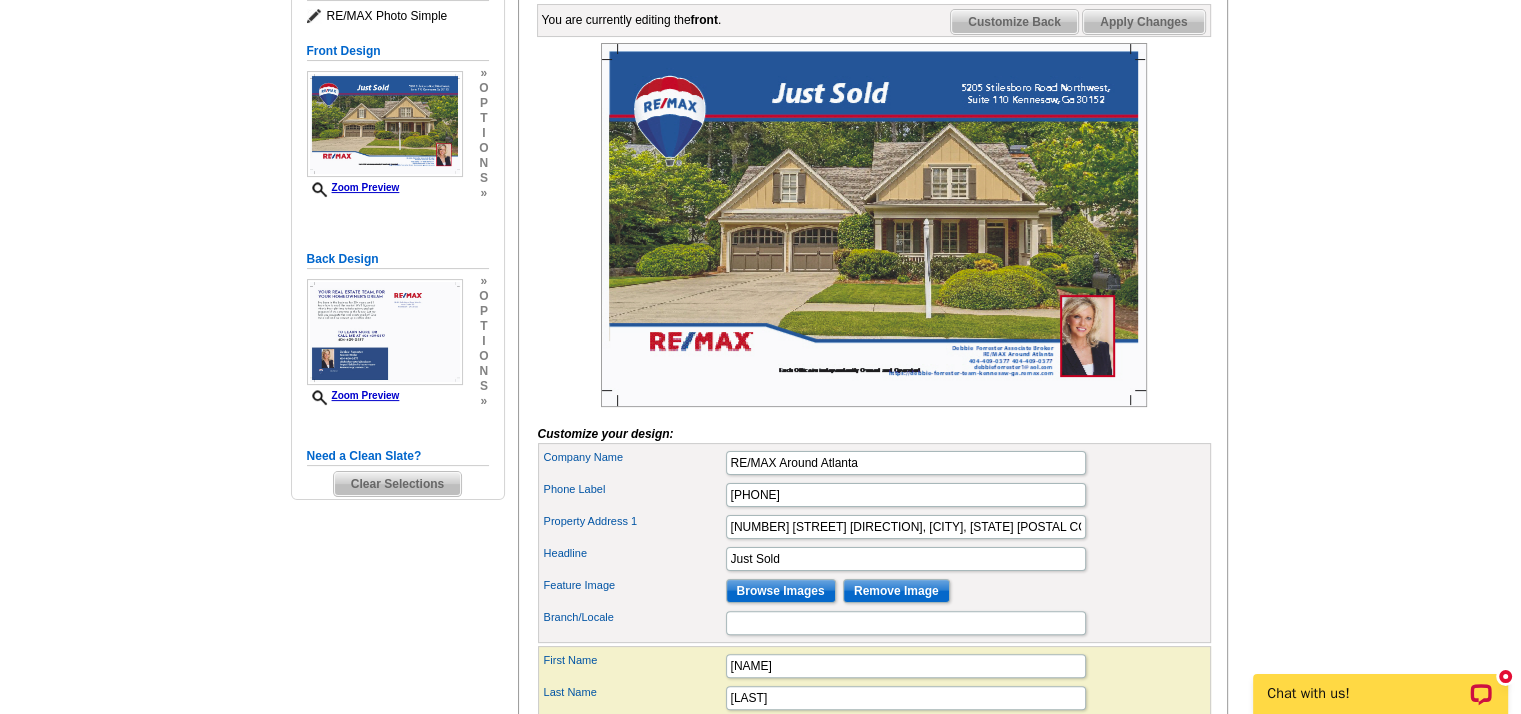 scroll, scrollTop: 400, scrollLeft: 0, axis: vertical 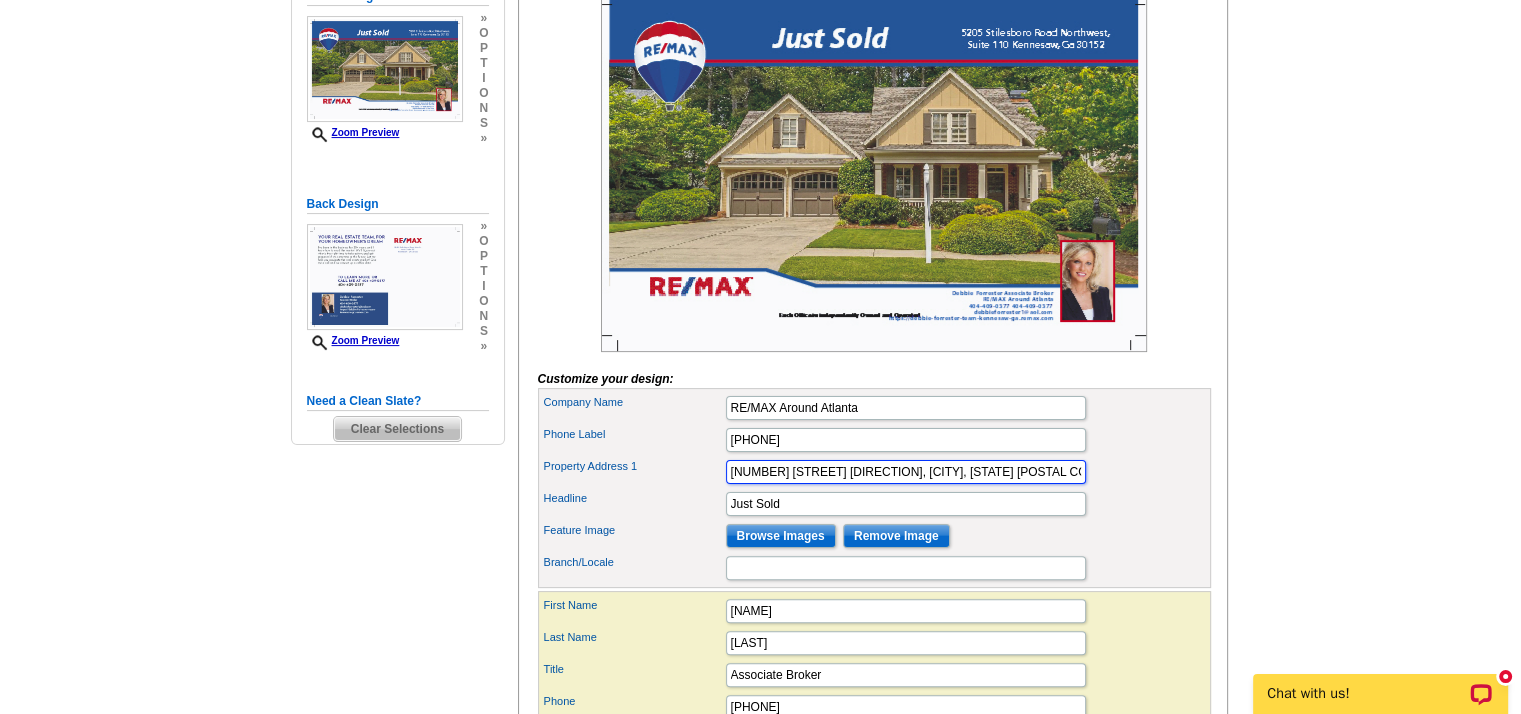 drag, startPoint x: 730, startPoint y: 499, endPoint x: 1172, endPoint y: 537, distance: 443.63046 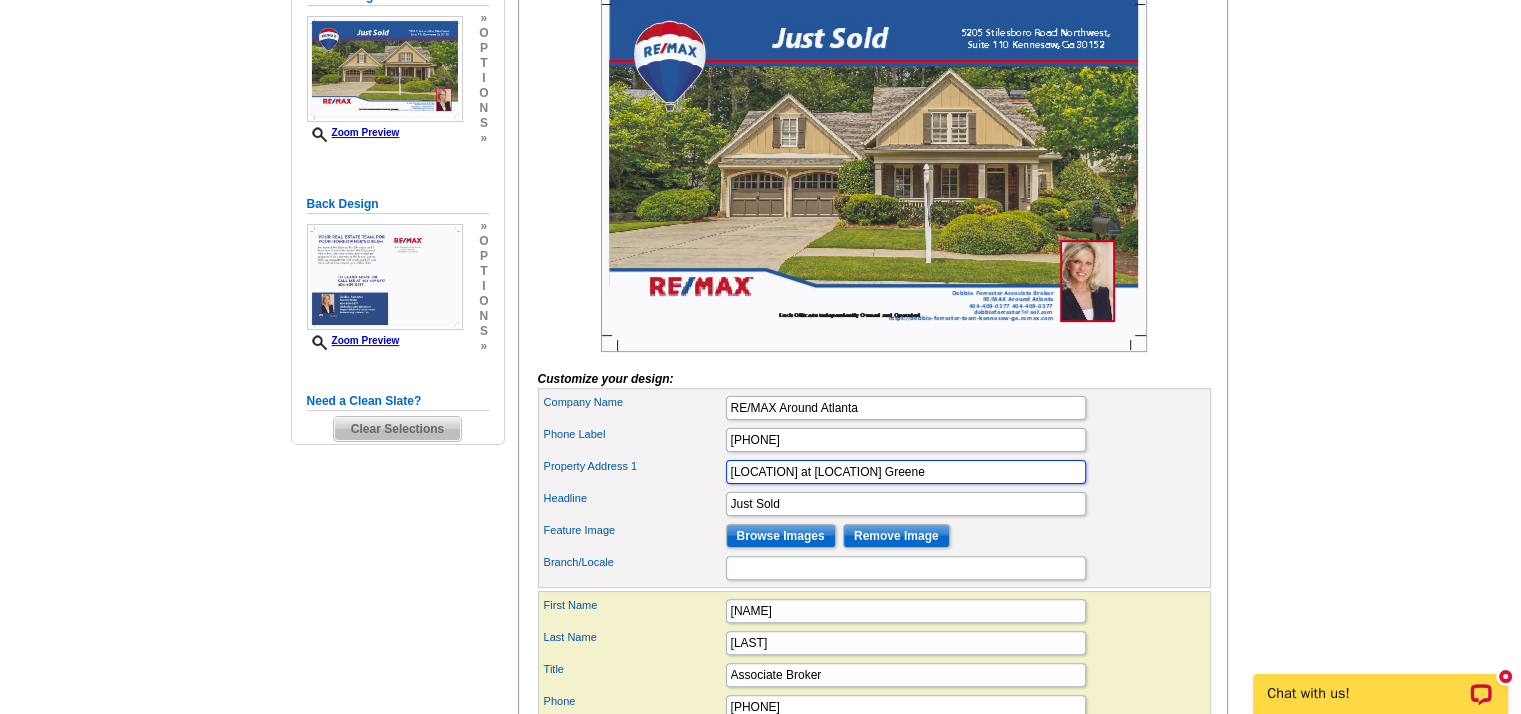 click on "Village at Barrett Greene" at bounding box center [906, 472] 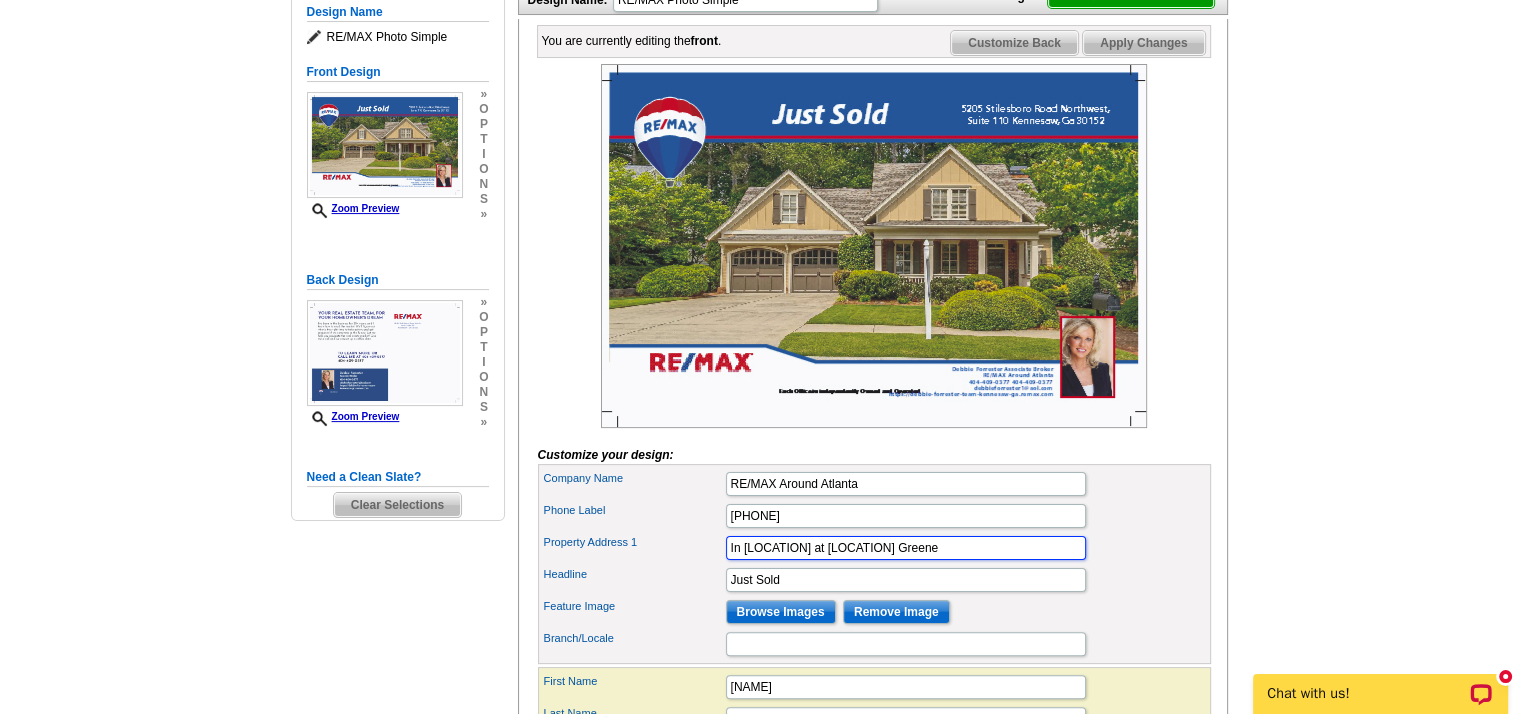 scroll, scrollTop: 300, scrollLeft: 0, axis: vertical 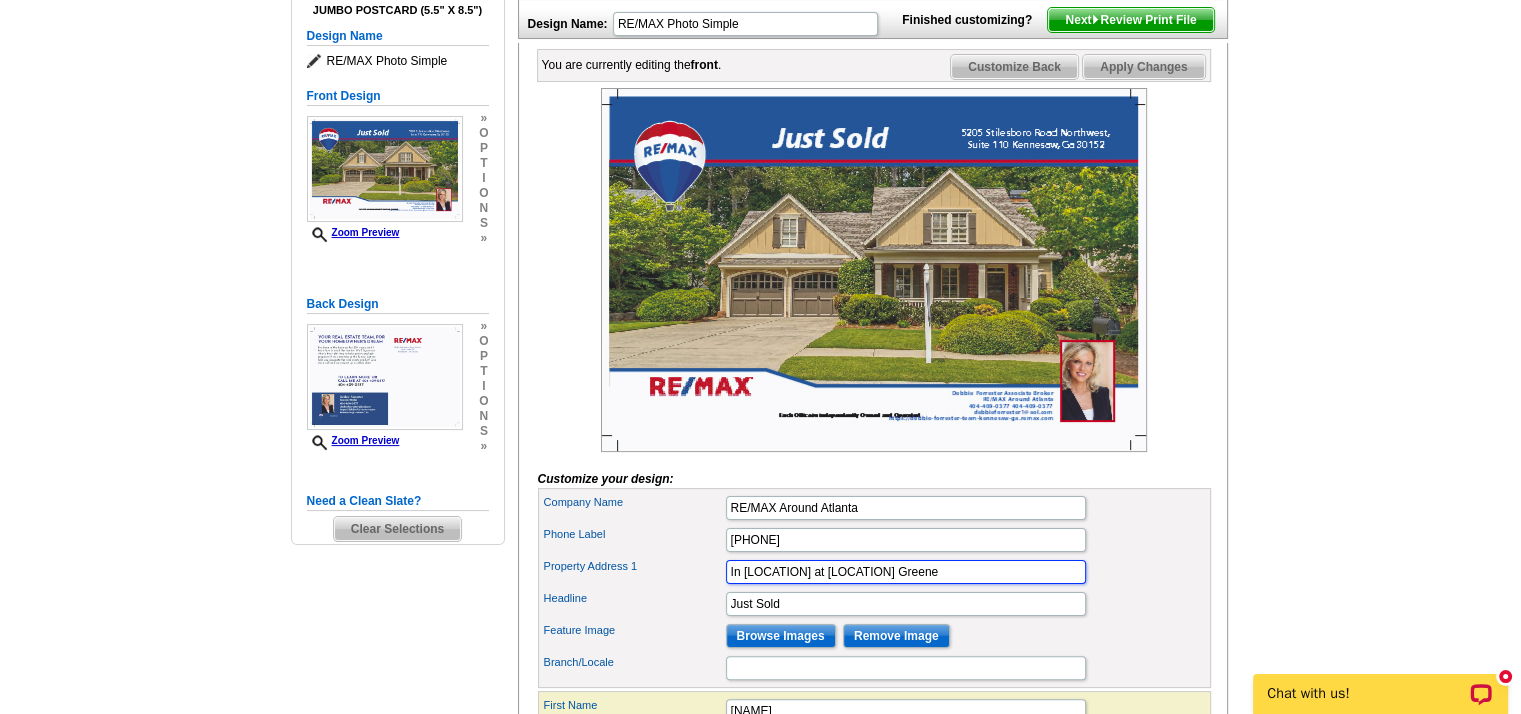 type on "In Village at Barrett Greene" 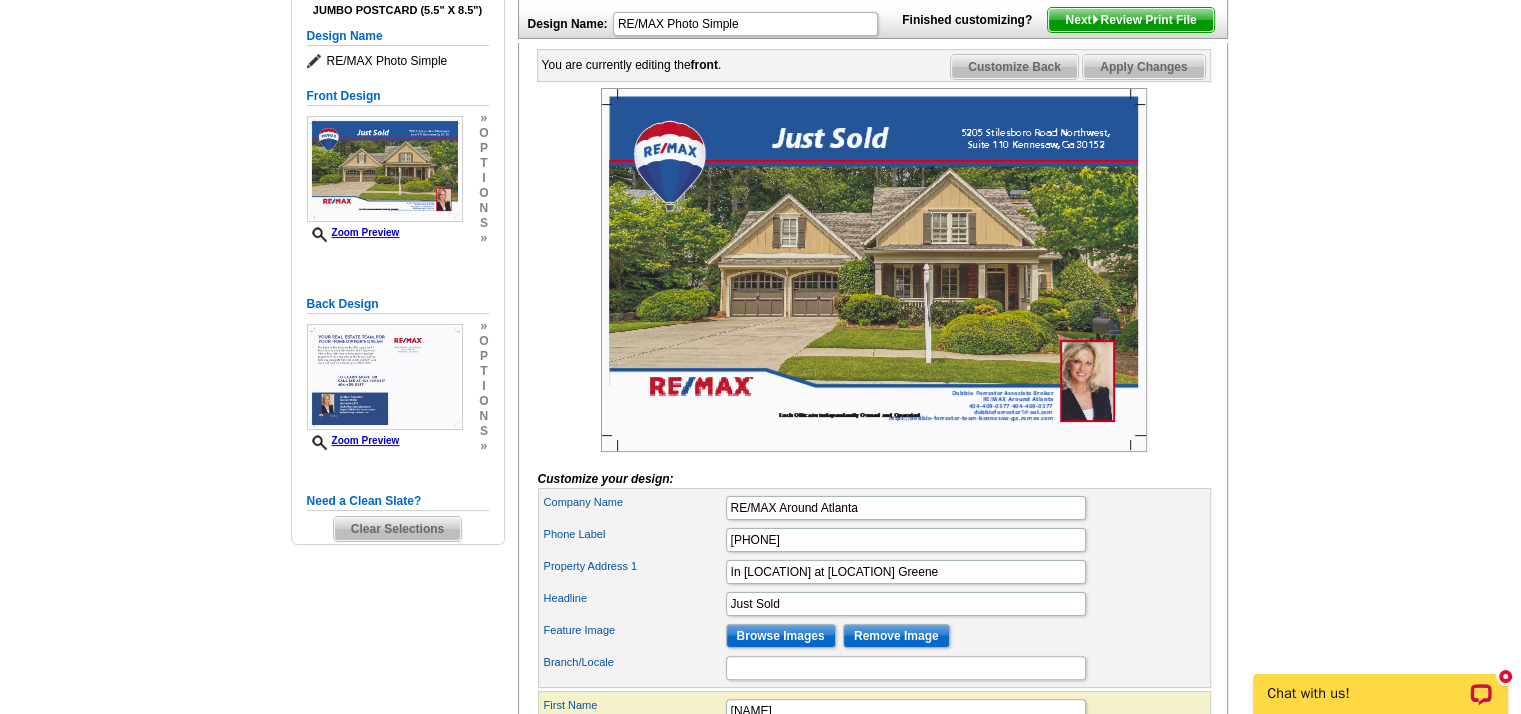 click on "Apply Changes" at bounding box center [1143, 67] 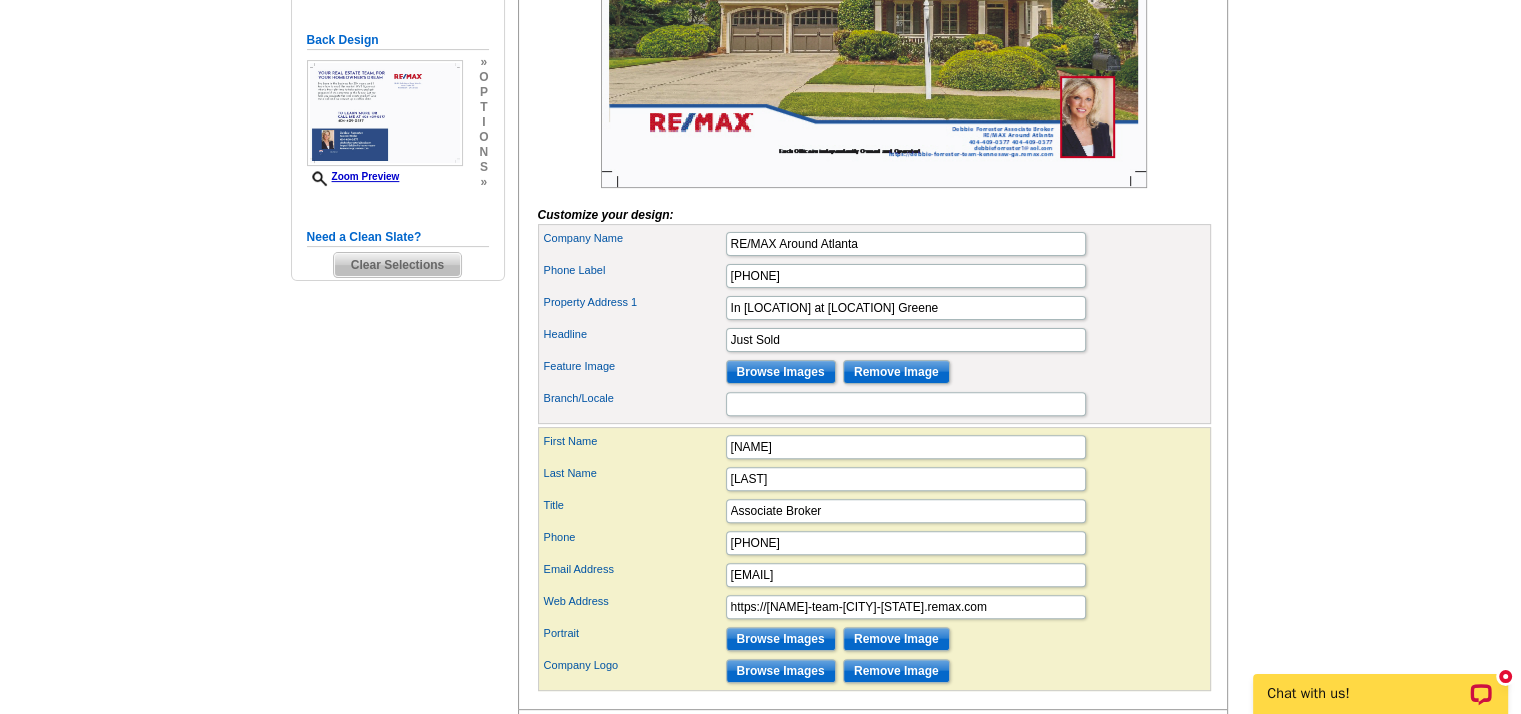 scroll, scrollTop: 600, scrollLeft: 0, axis: vertical 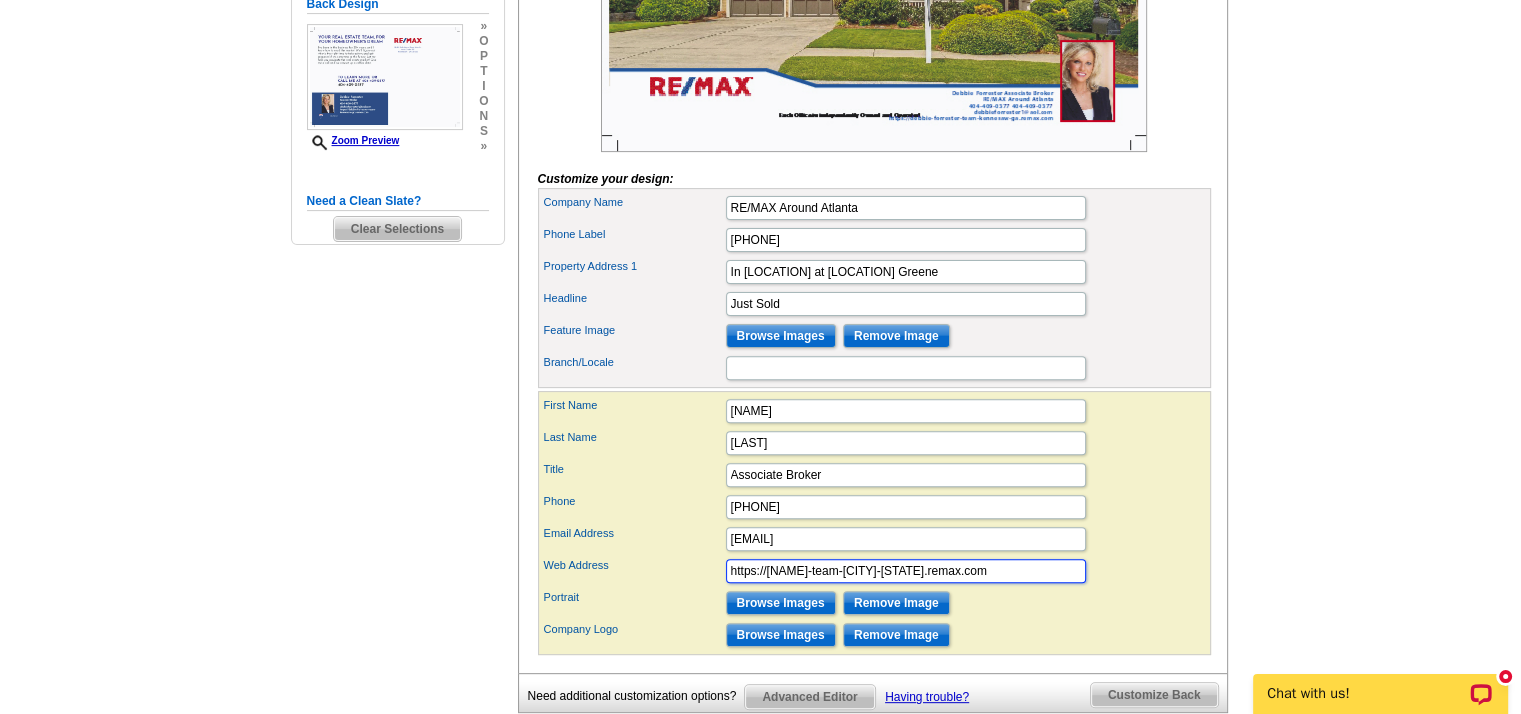 drag, startPoint x: 766, startPoint y: 594, endPoint x: 701, endPoint y: 593, distance: 65.00769 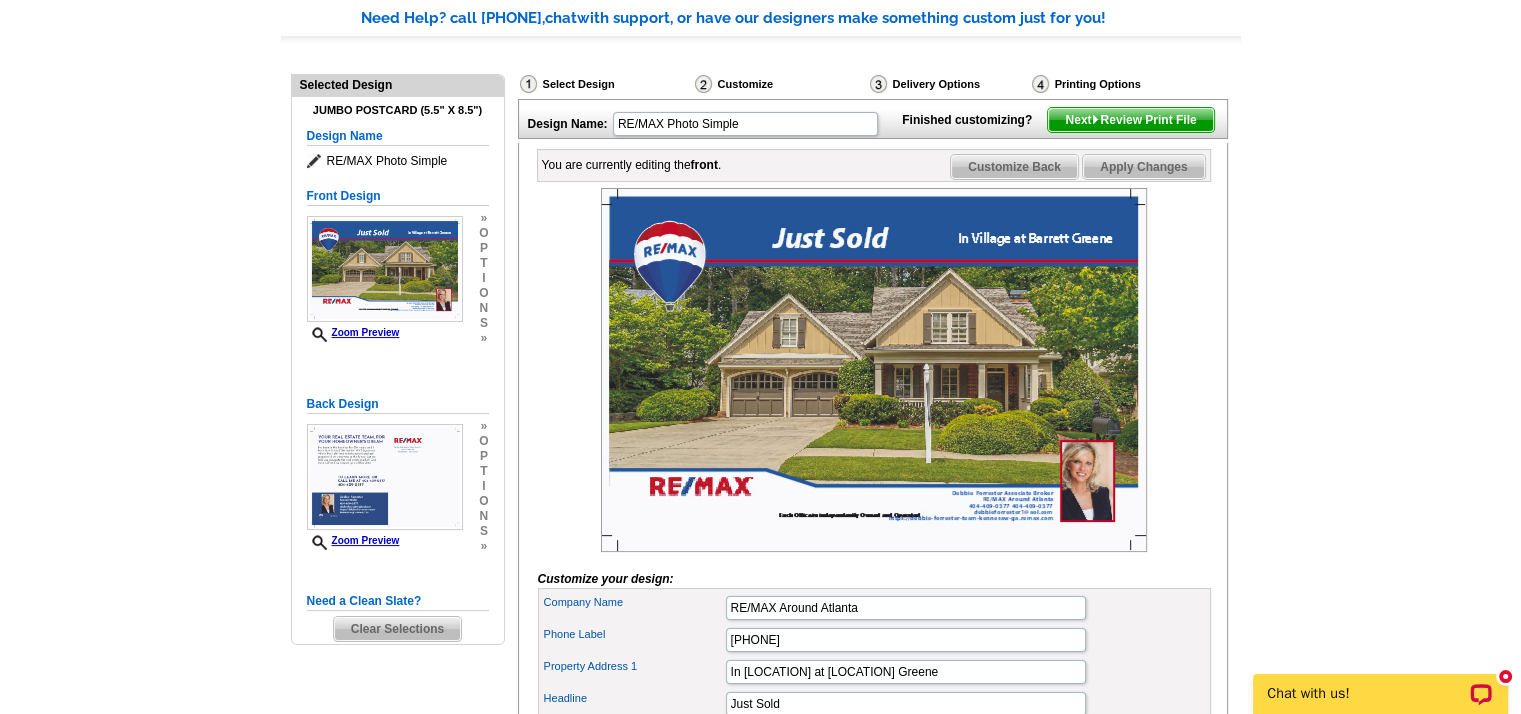 scroll, scrollTop: 200, scrollLeft: 0, axis: vertical 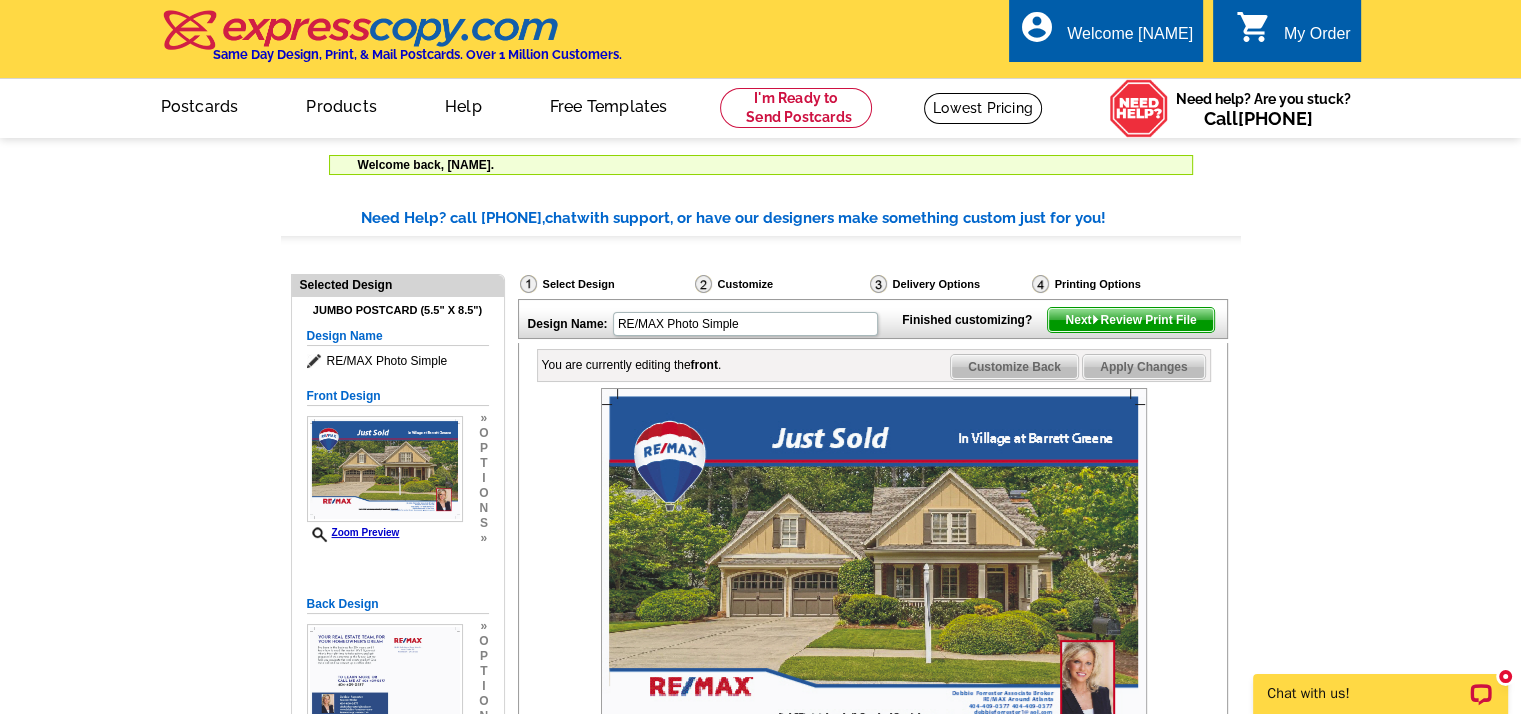 click on "Next   Review Print File" at bounding box center (1130, 320) 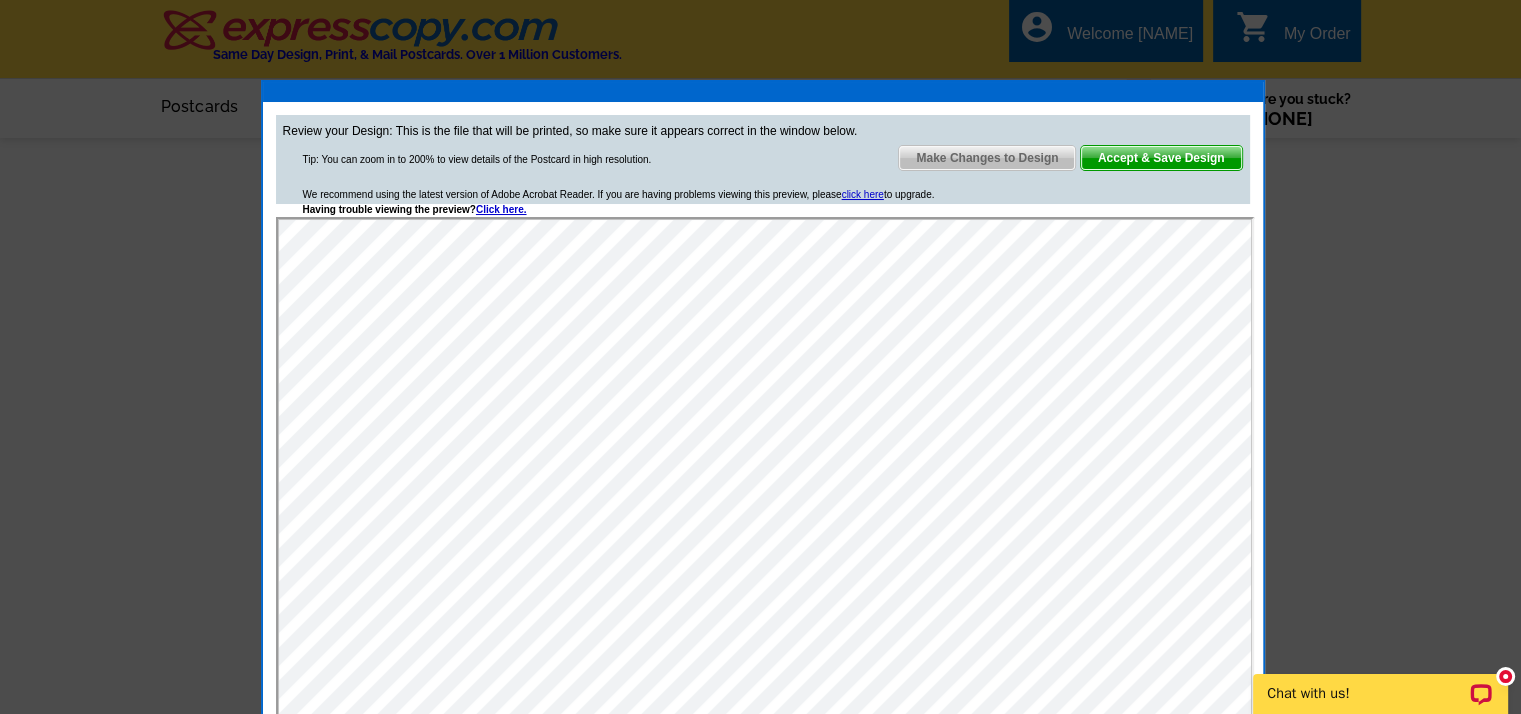 scroll, scrollTop: 0, scrollLeft: 0, axis: both 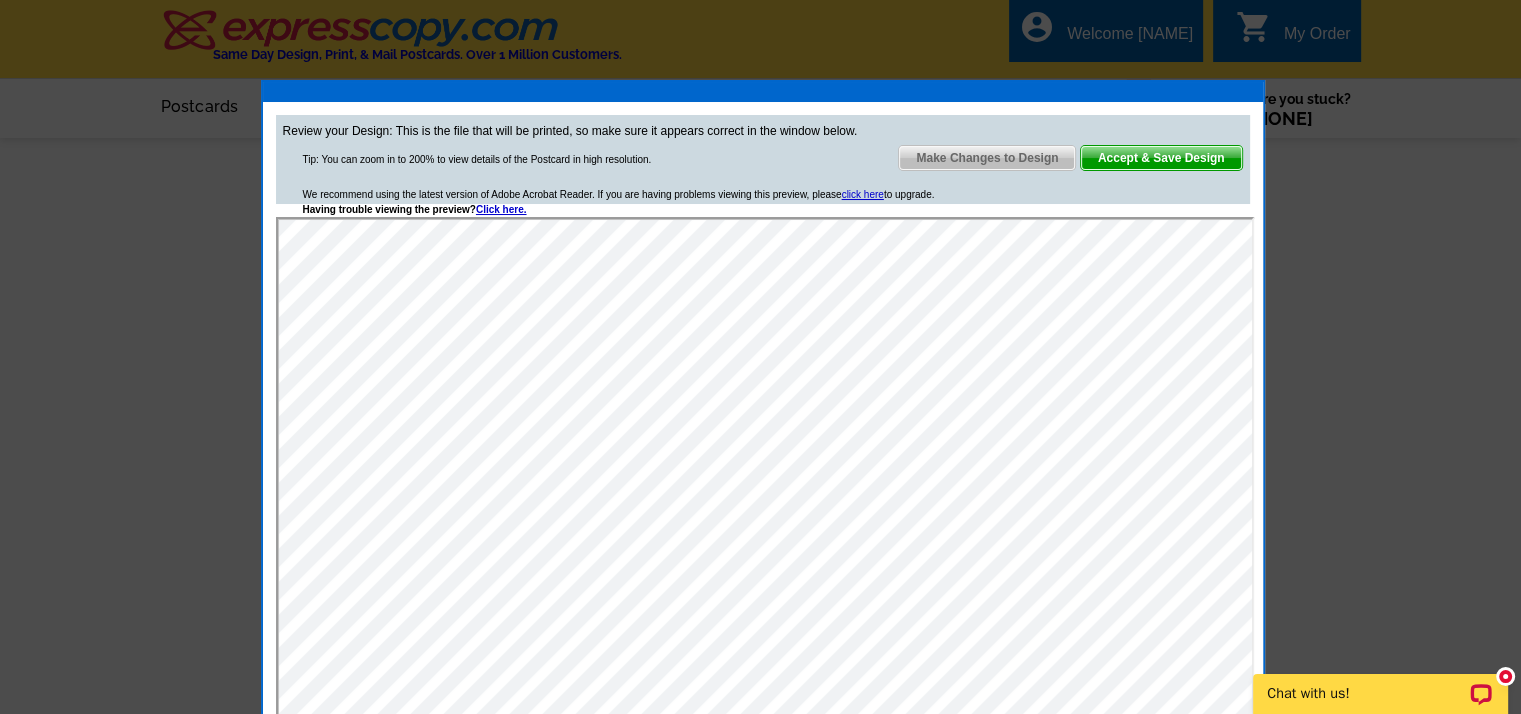 click on "Make Changes to Design" at bounding box center (987, 158) 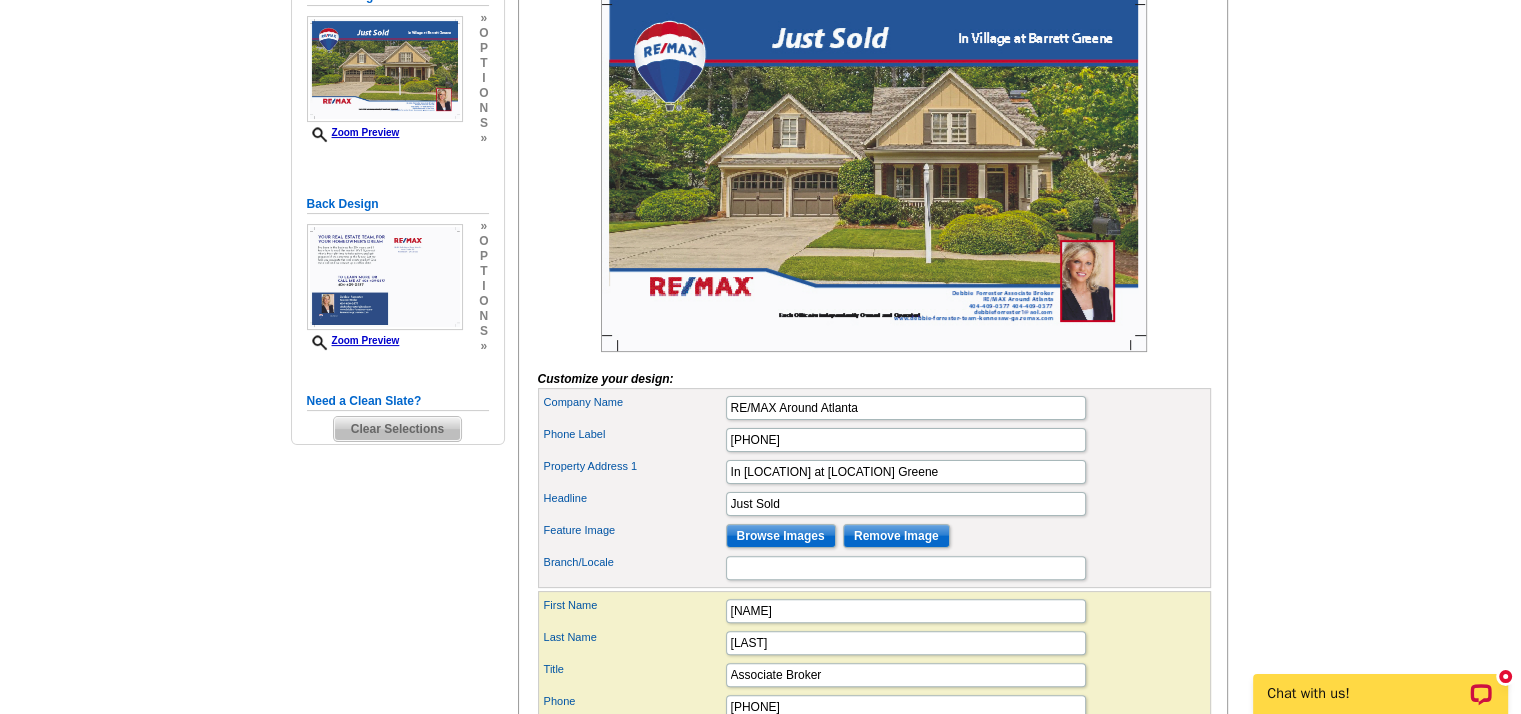 scroll, scrollTop: 100, scrollLeft: 0, axis: vertical 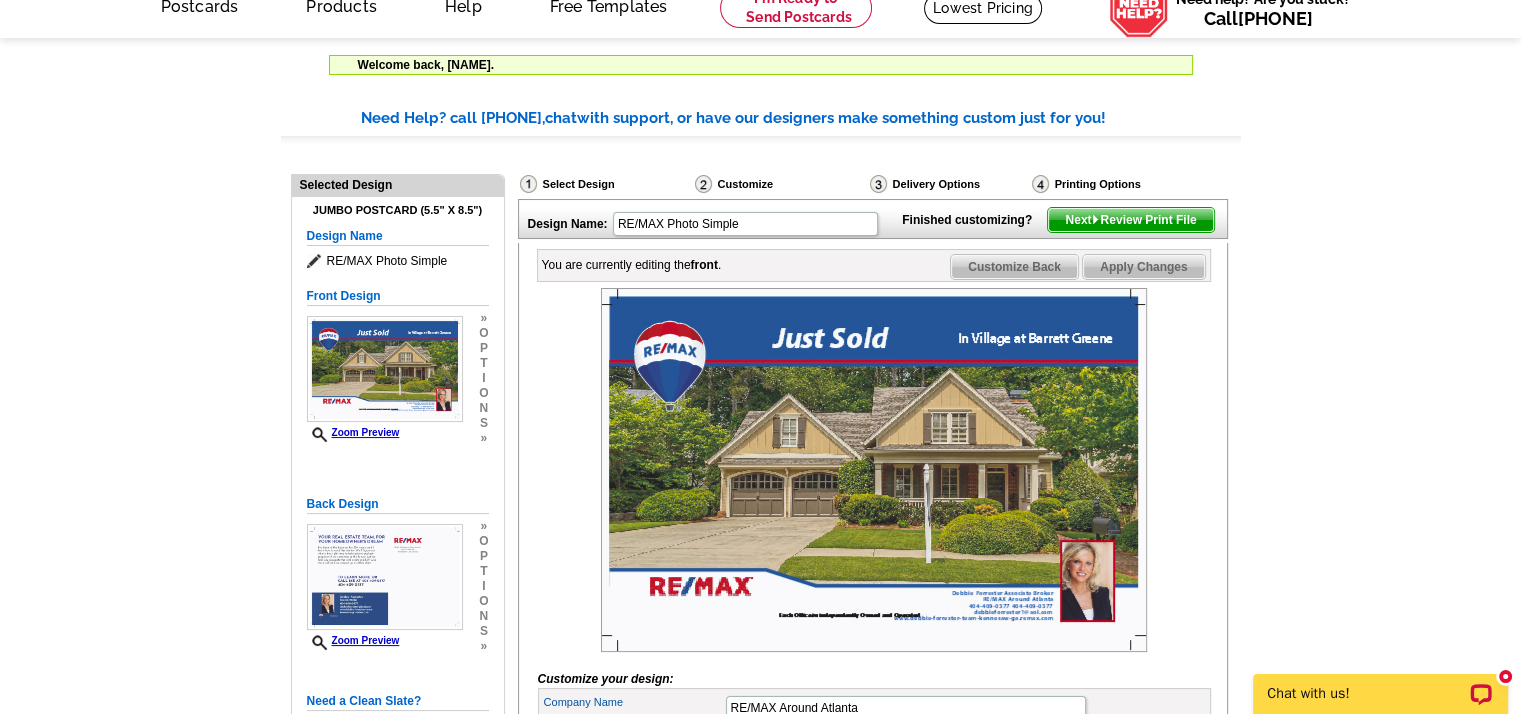 click on "Customize Back" at bounding box center [1014, 267] 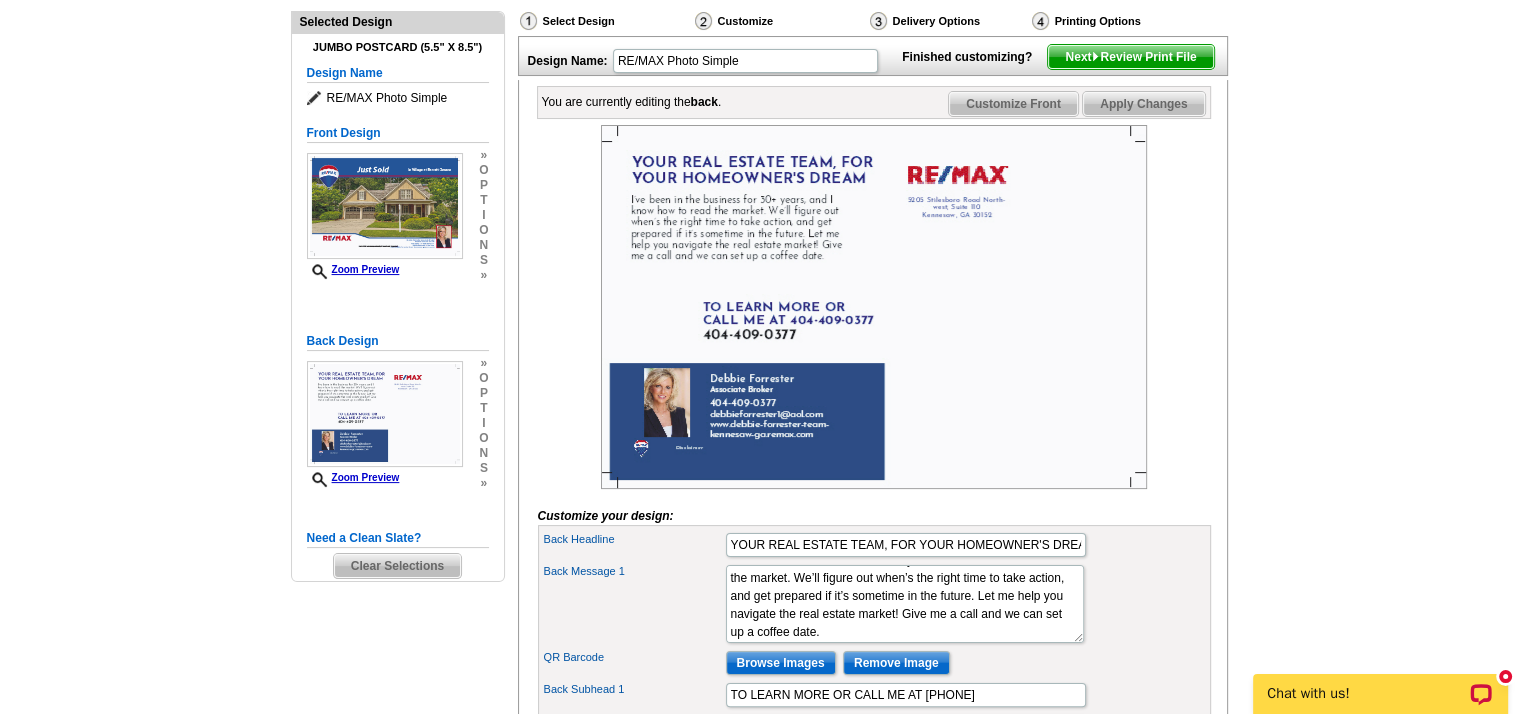 scroll, scrollTop: 500, scrollLeft: 0, axis: vertical 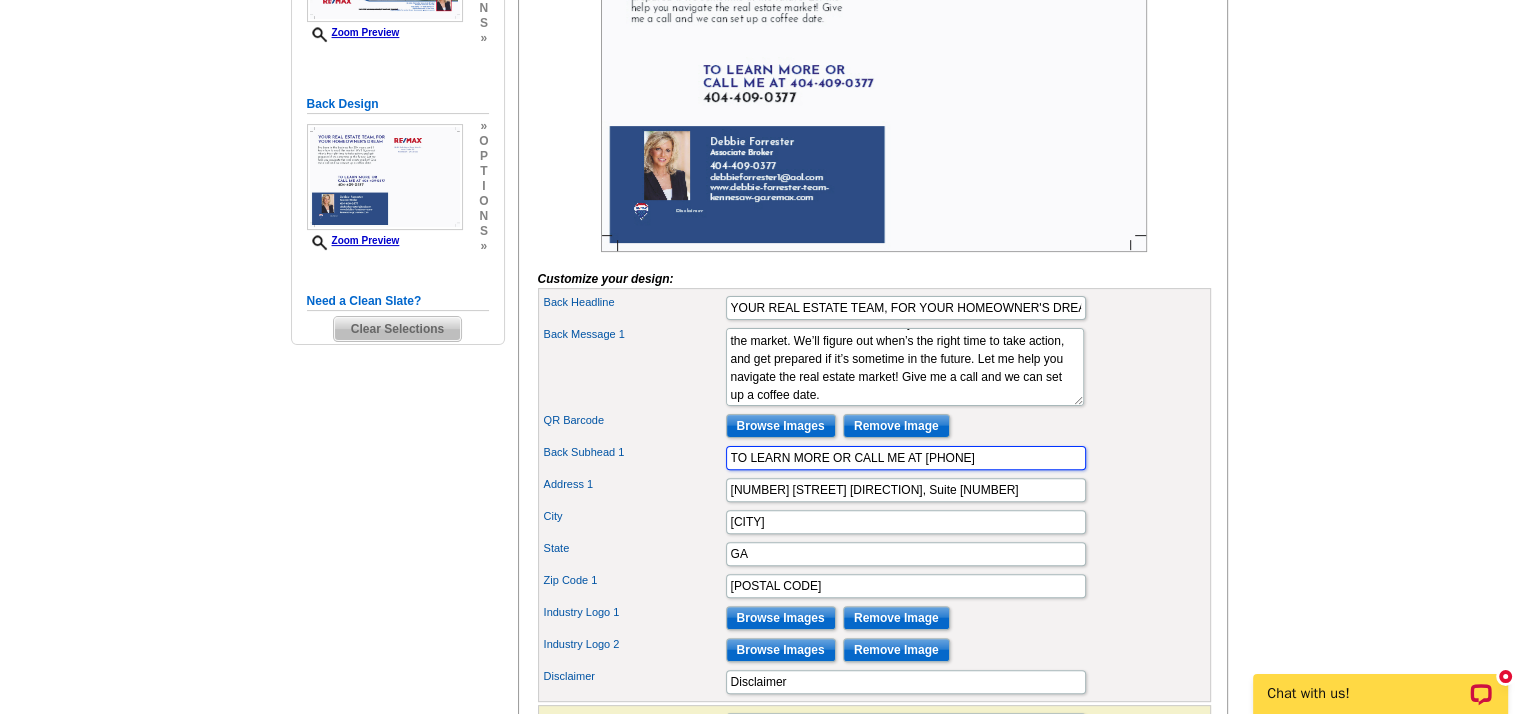 drag, startPoint x: 856, startPoint y: 483, endPoint x: 831, endPoint y: 482, distance: 25.019993 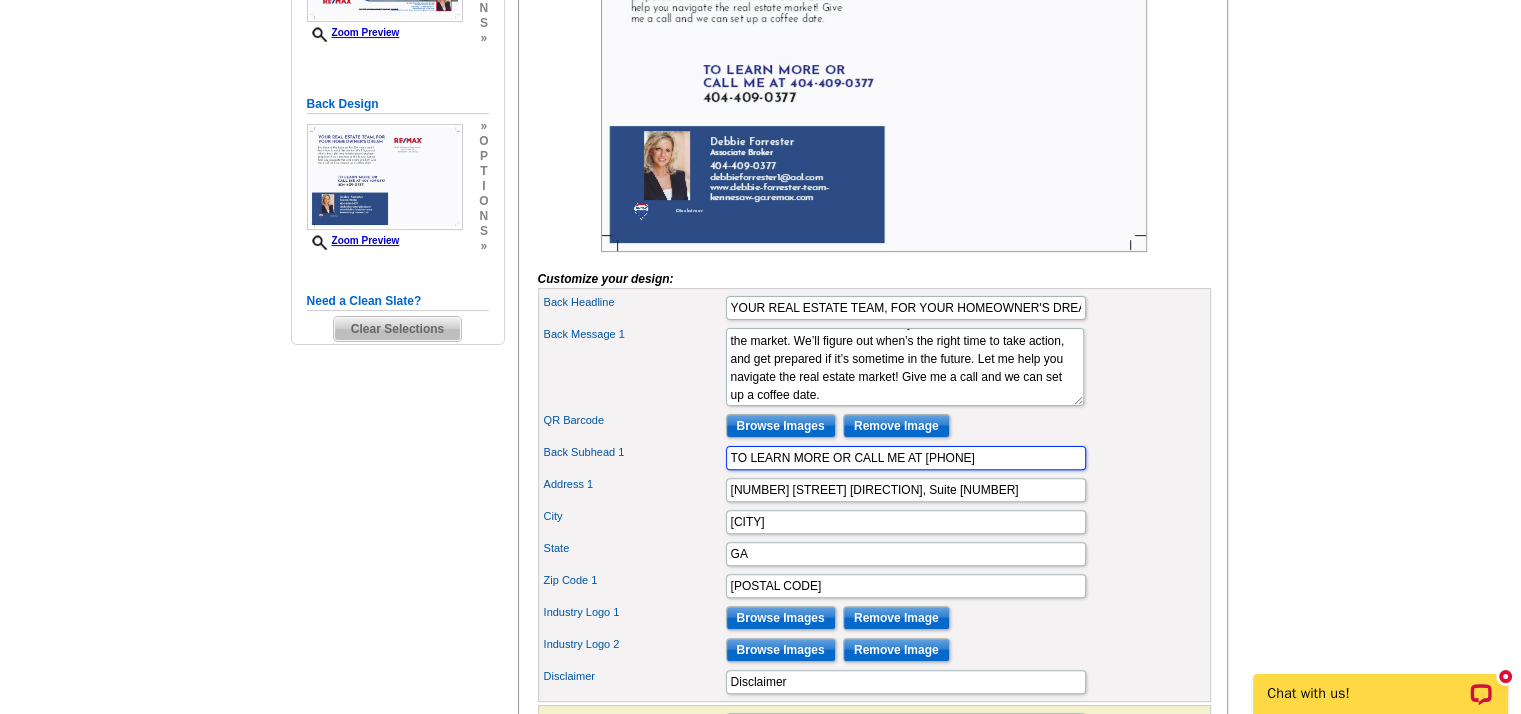 click on "TO LEARN MORE OR CALL ME AT 404-409-0377" at bounding box center (906, 458) 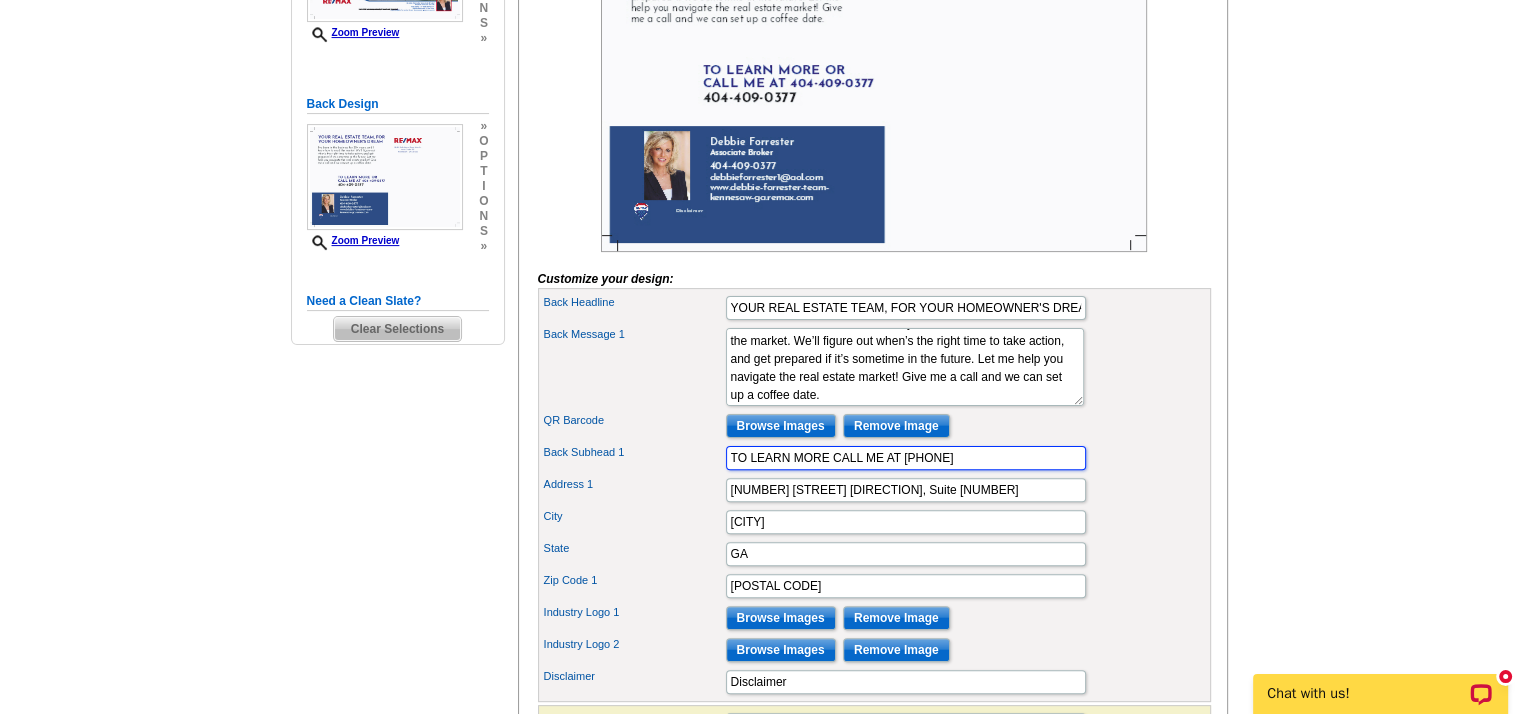 drag, startPoint x: 900, startPoint y: 486, endPoint x: 1143, endPoint y: 485, distance: 243.00206 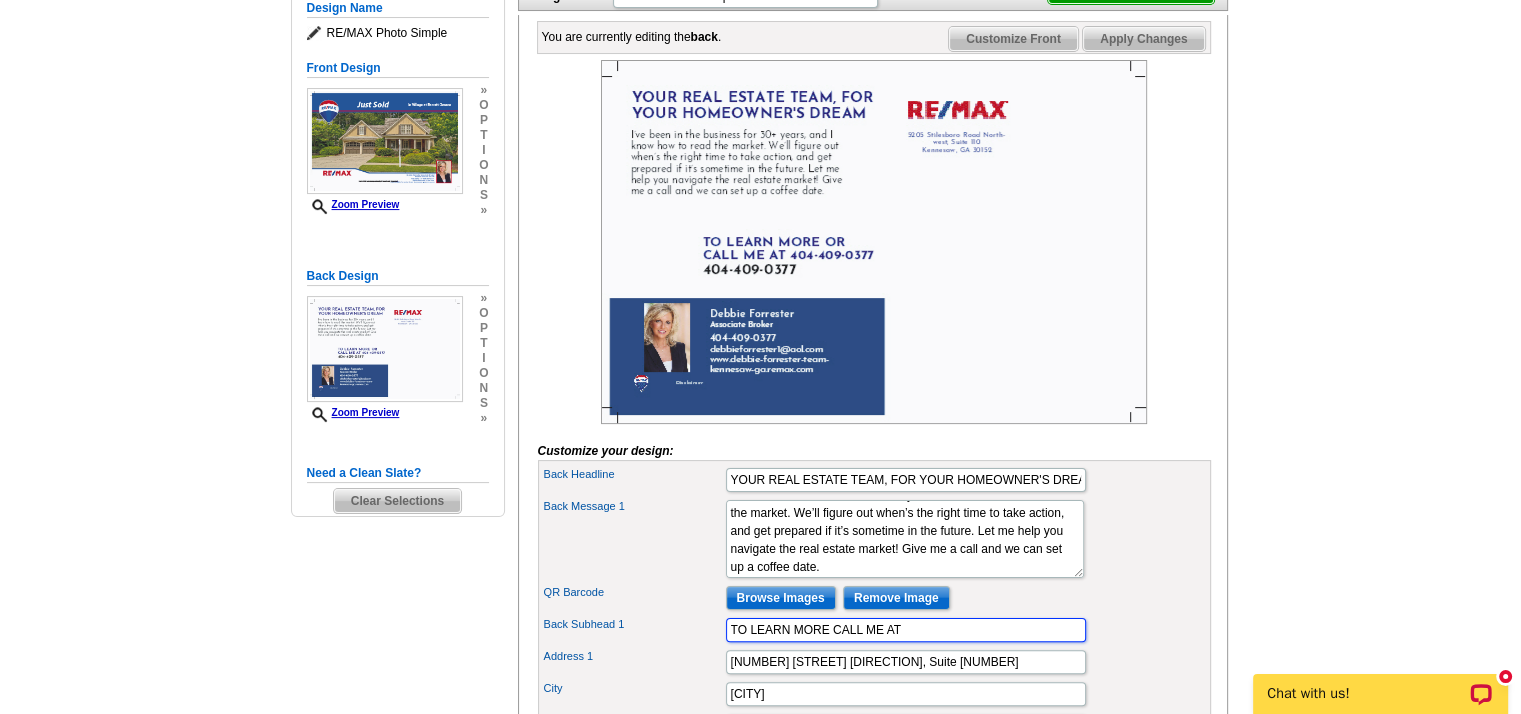 scroll, scrollTop: 100, scrollLeft: 0, axis: vertical 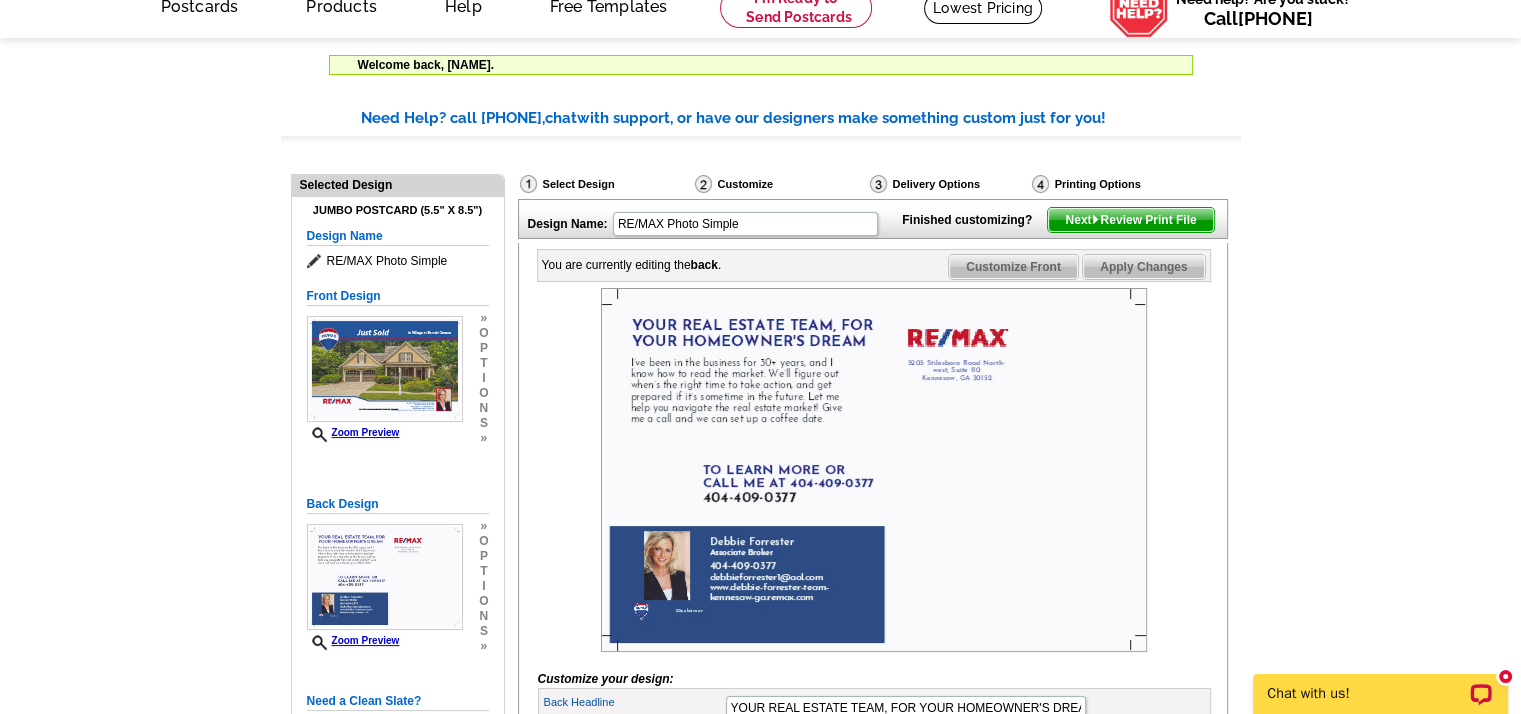click on "Apply Changes" at bounding box center [1143, 267] 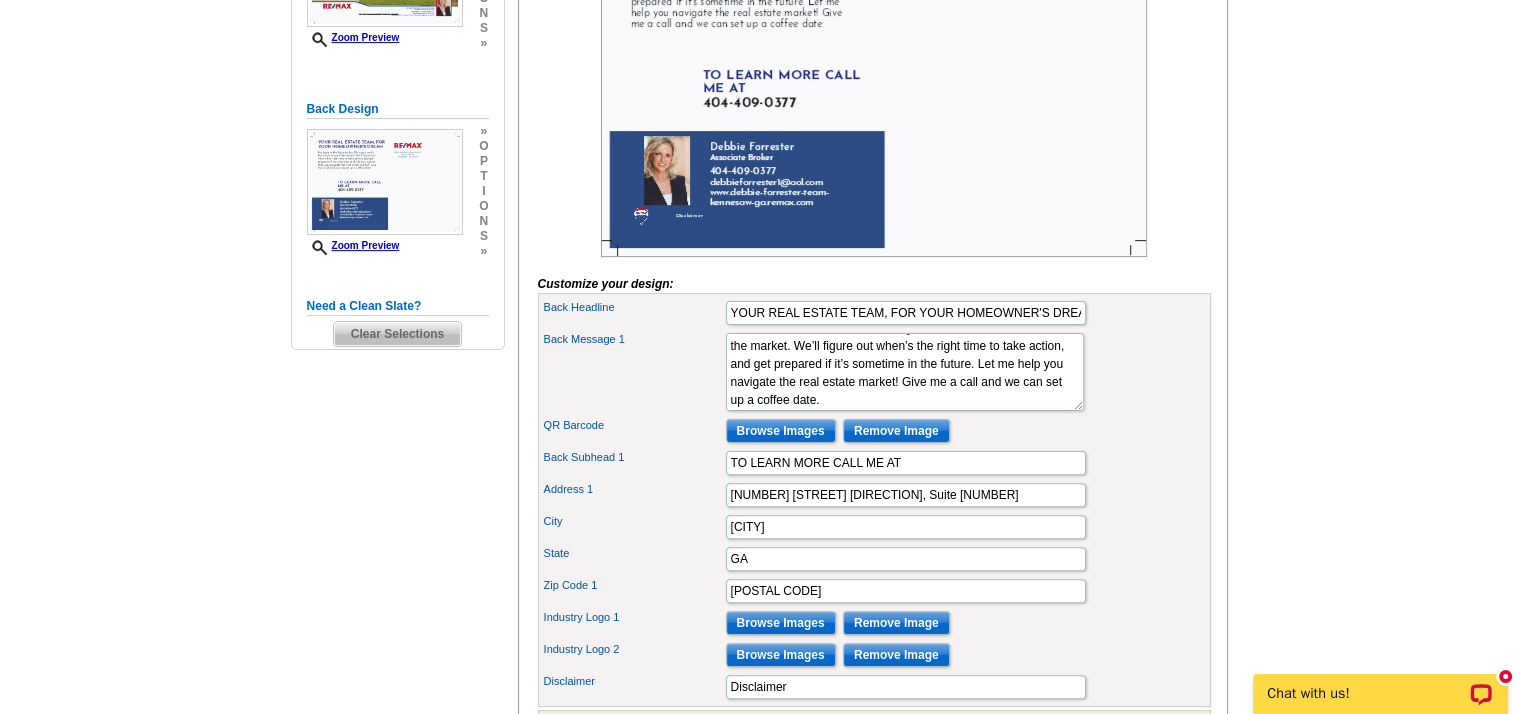 scroll, scrollTop: 500, scrollLeft: 0, axis: vertical 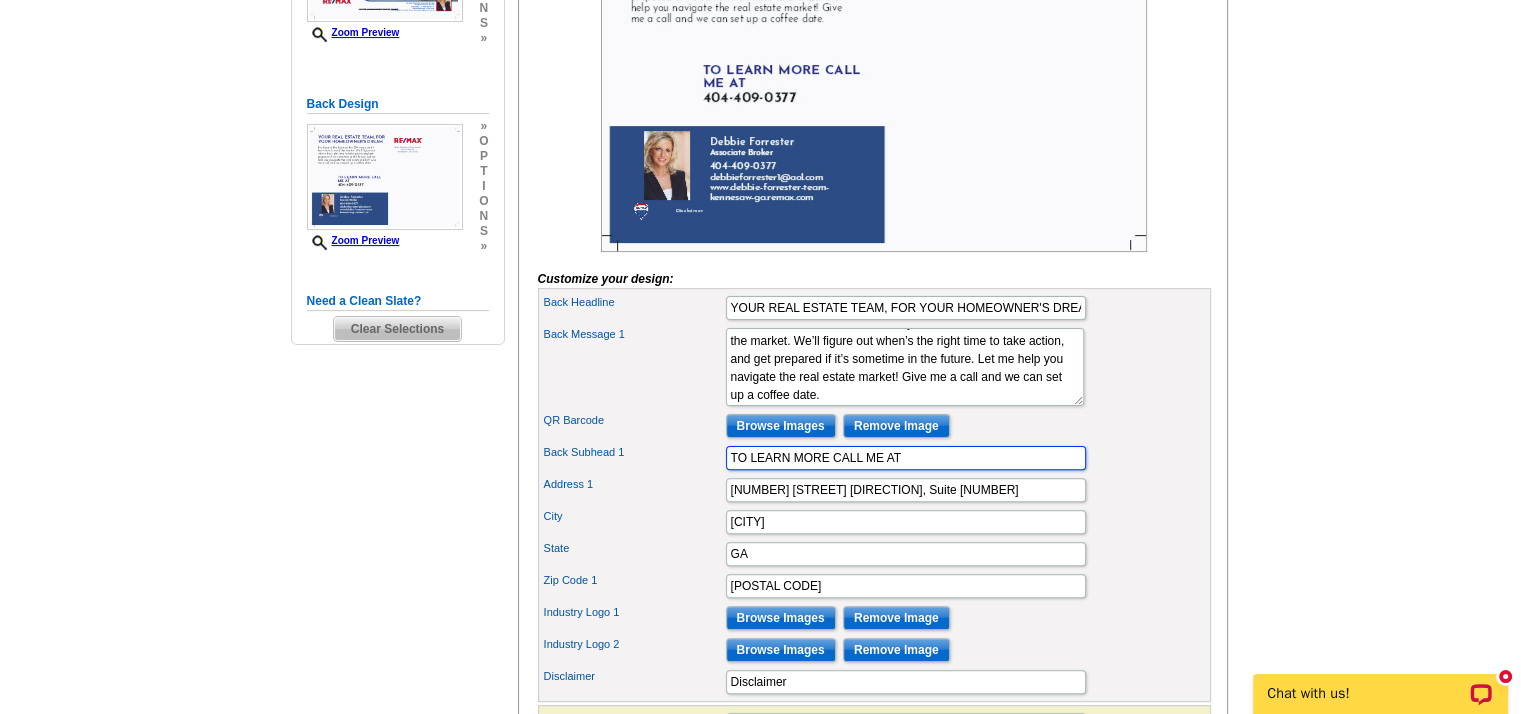 drag, startPoint x: 747, startPoint y: 487, endPoint x: 703, endPoint y: 494, distance: 44.553337 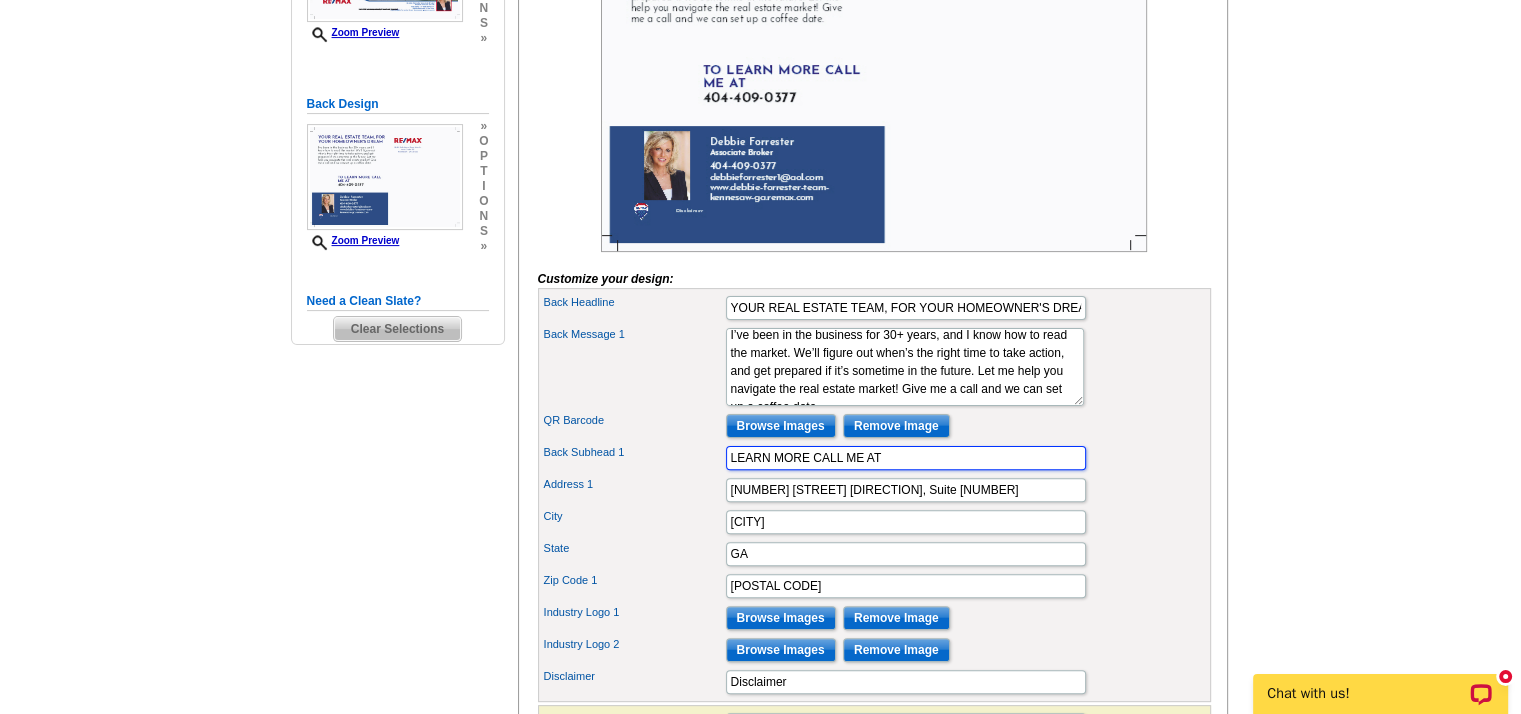 scroll, scrollTop: 0, scrollLeft: 0, axis: both 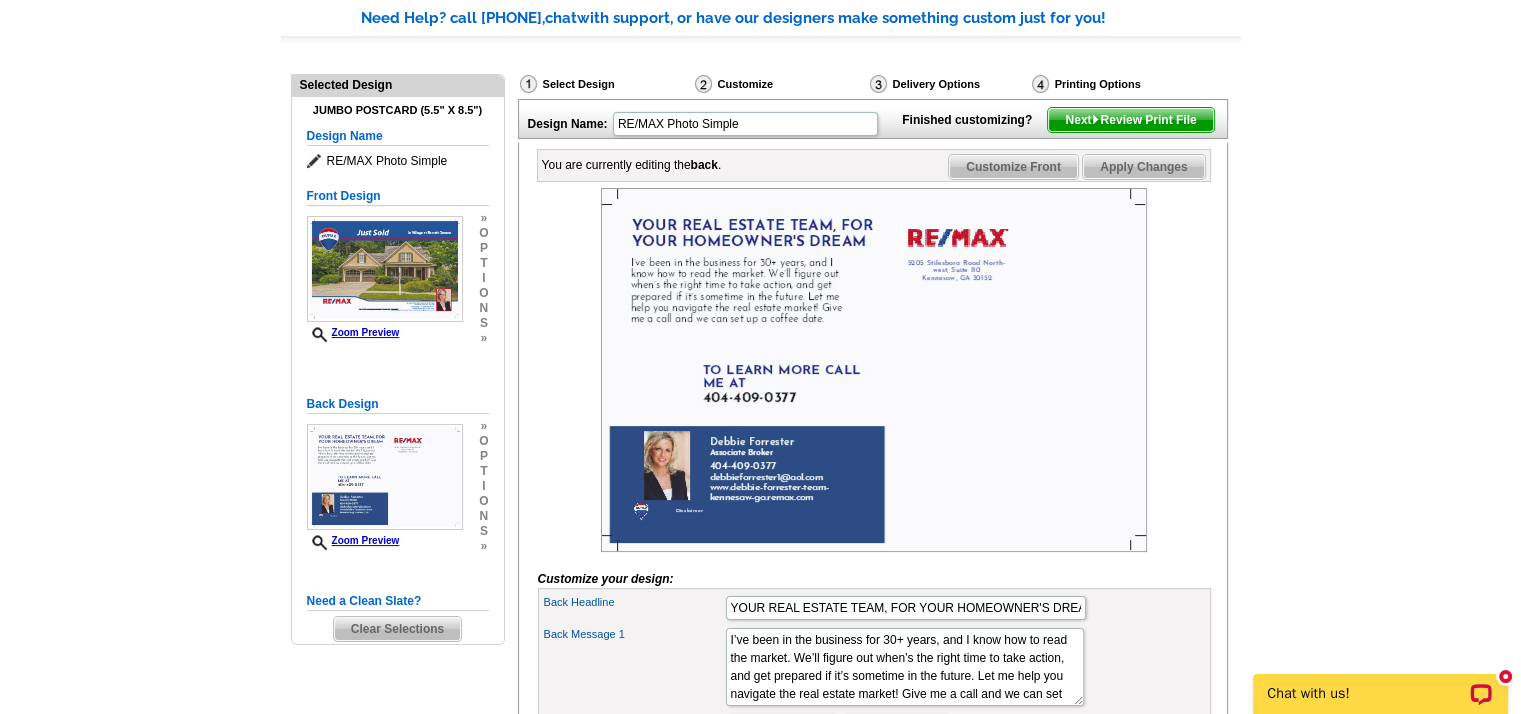 click on "Apply Changes" at bounding box center (1143, 167) 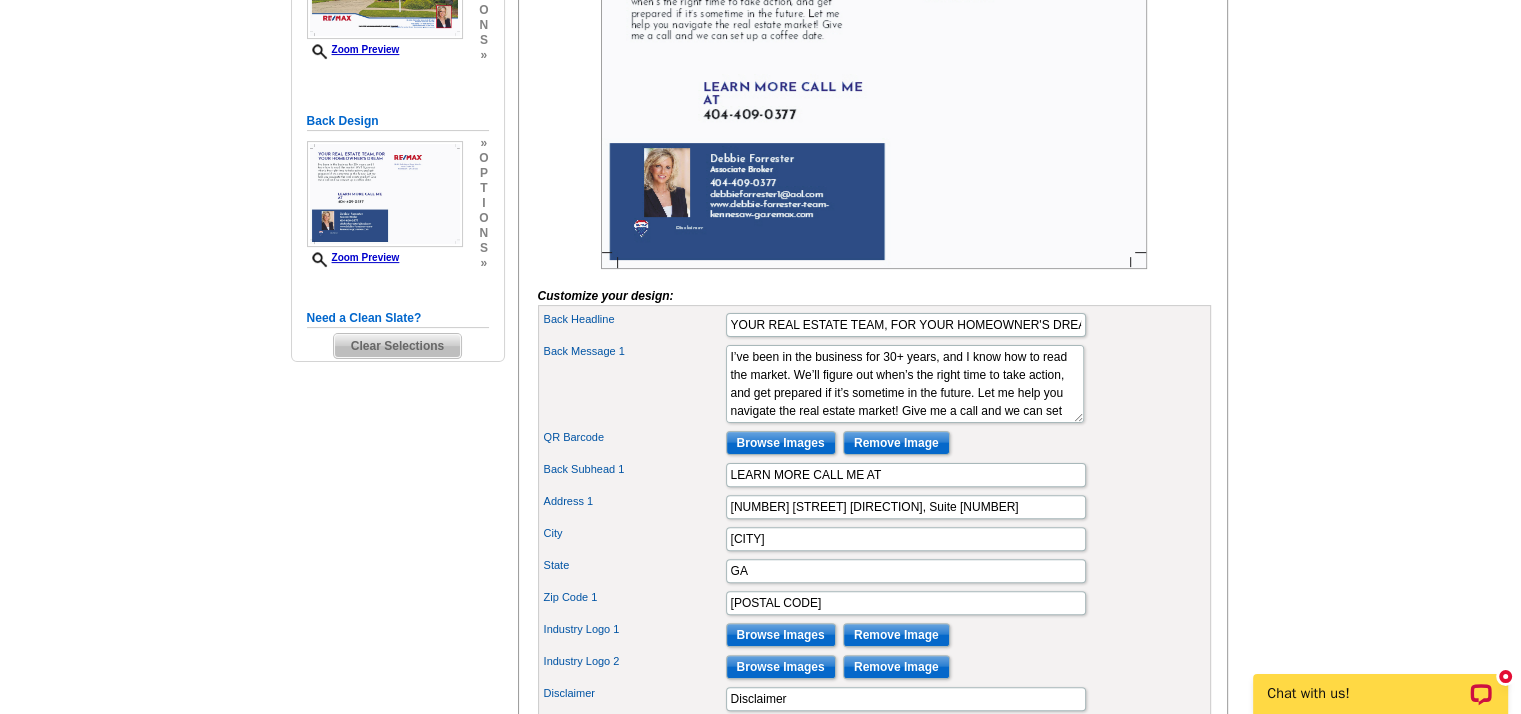 scroll, scrollTop: 500, scrollLeft: 0, axis: vertical 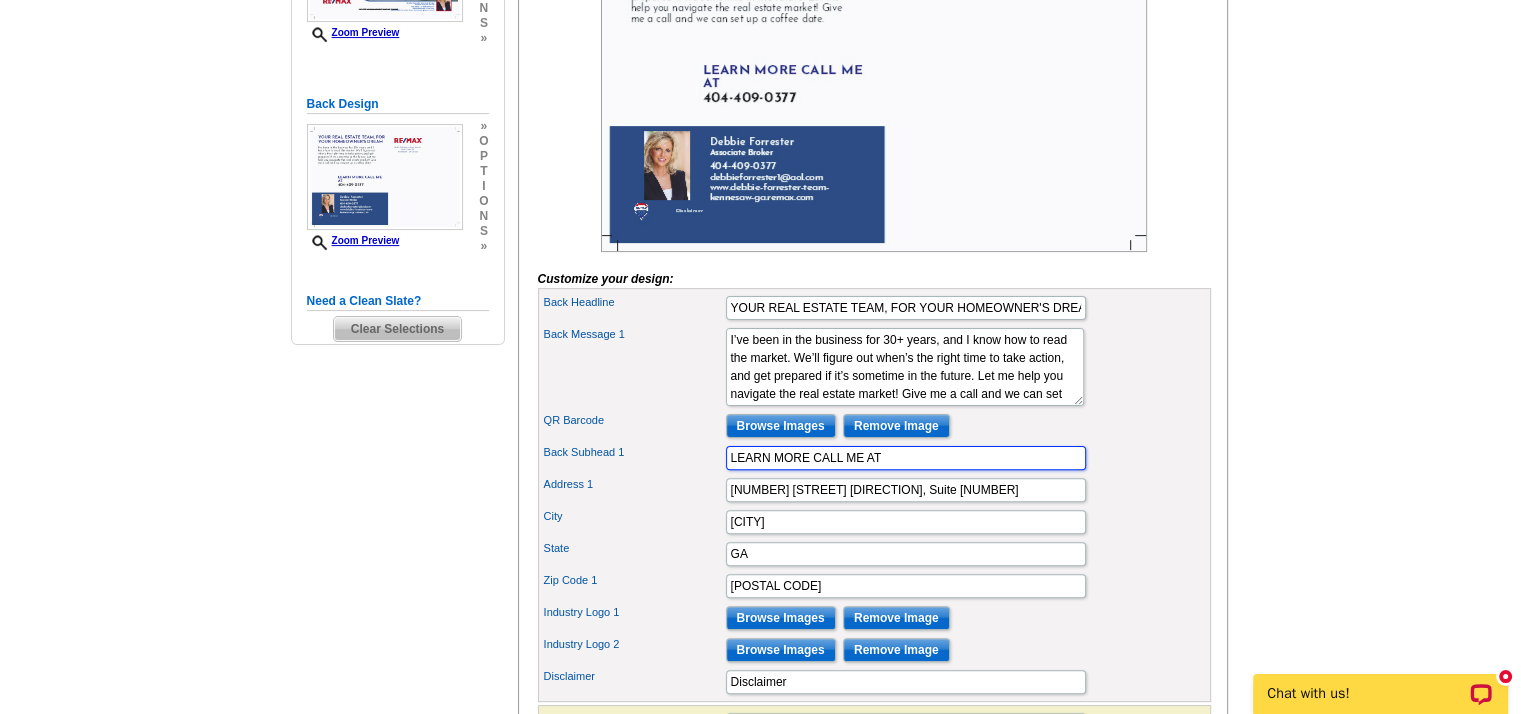 drag, startPoint x: 809, startPoint y: 485, endPoint x: 720, endPoint y: 485, distance: 89 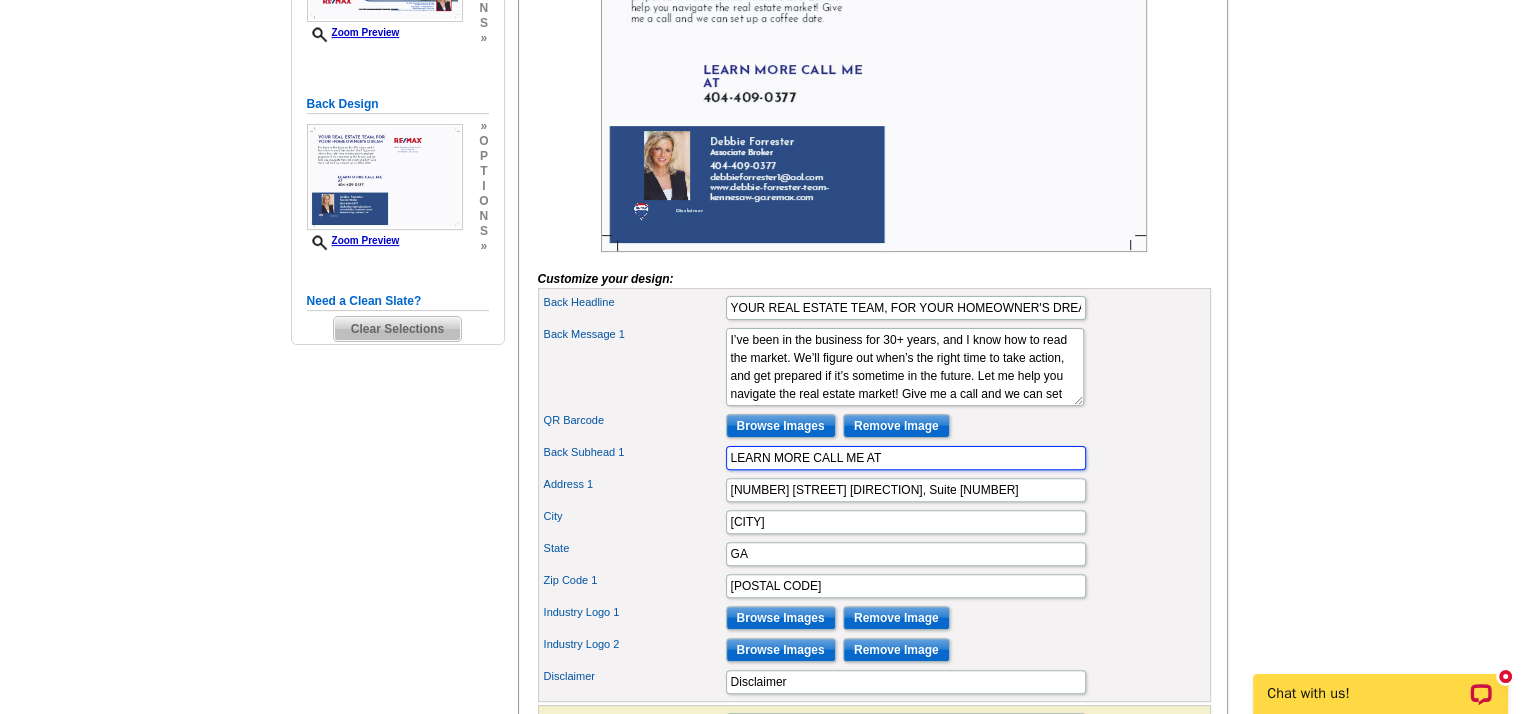 click on "Back Subhead 1
LEARN MORE CALL ME AT" at bounding box center (874, 458) 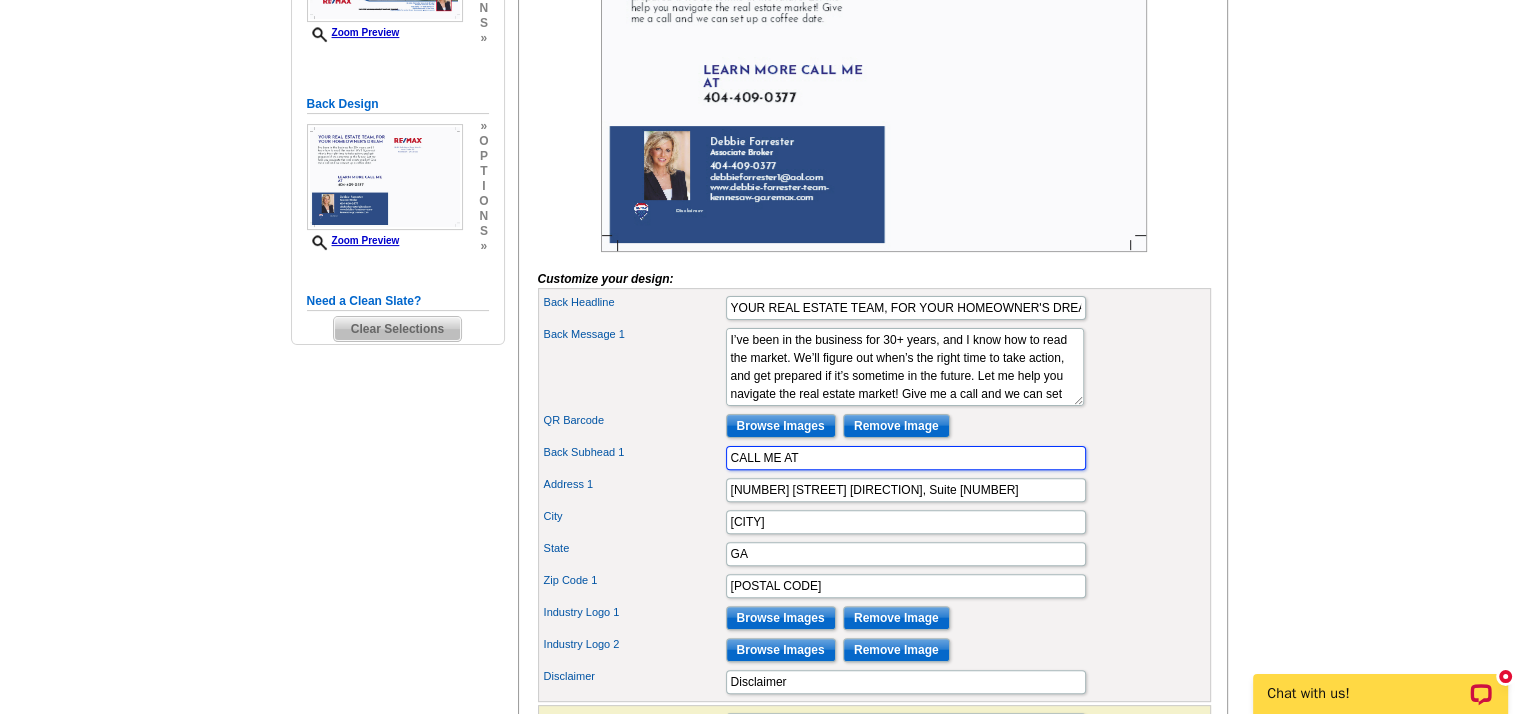 click on "Back Subhead 1
CALL ME AT" at bounding box center [874, 458] 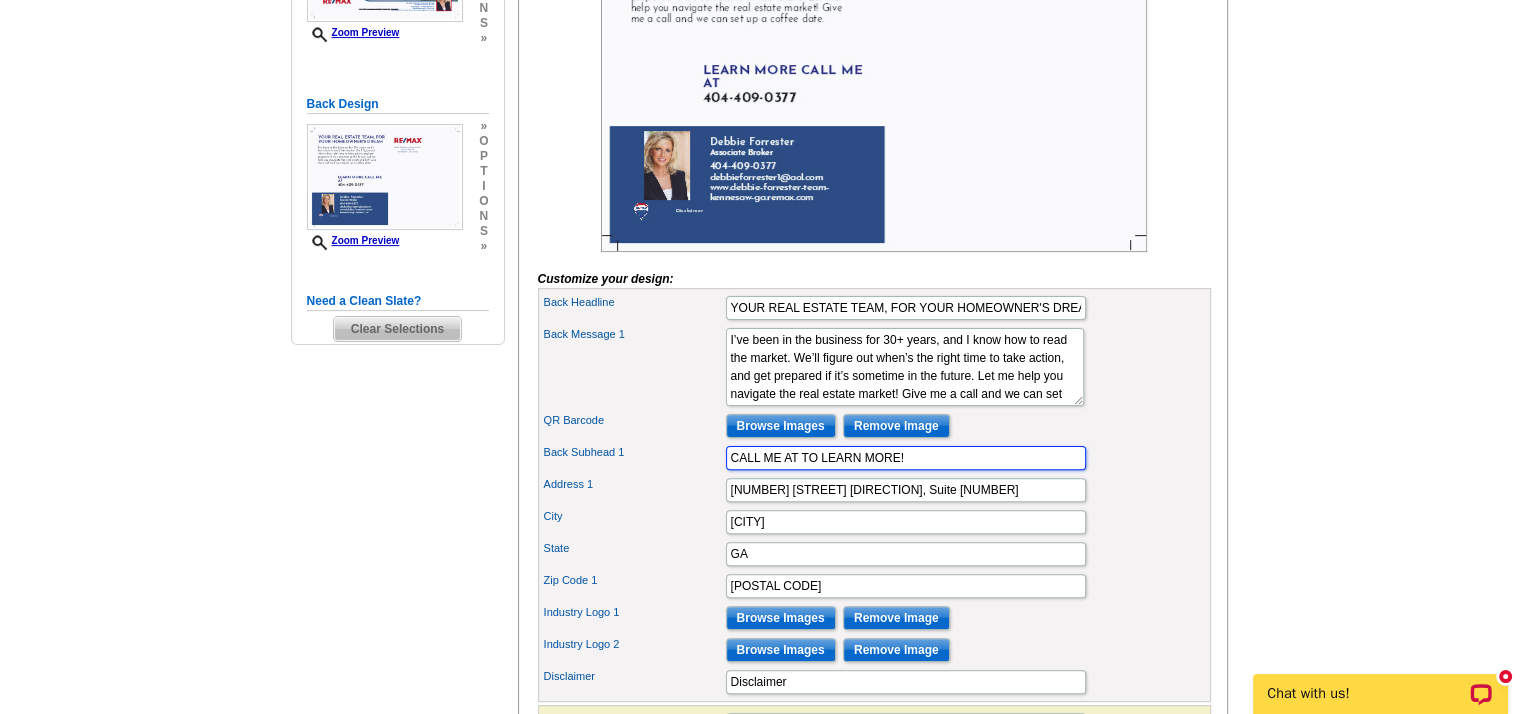 click on "CALL ME AT TO LEARN MORE!" at bounding box center [906, 458] 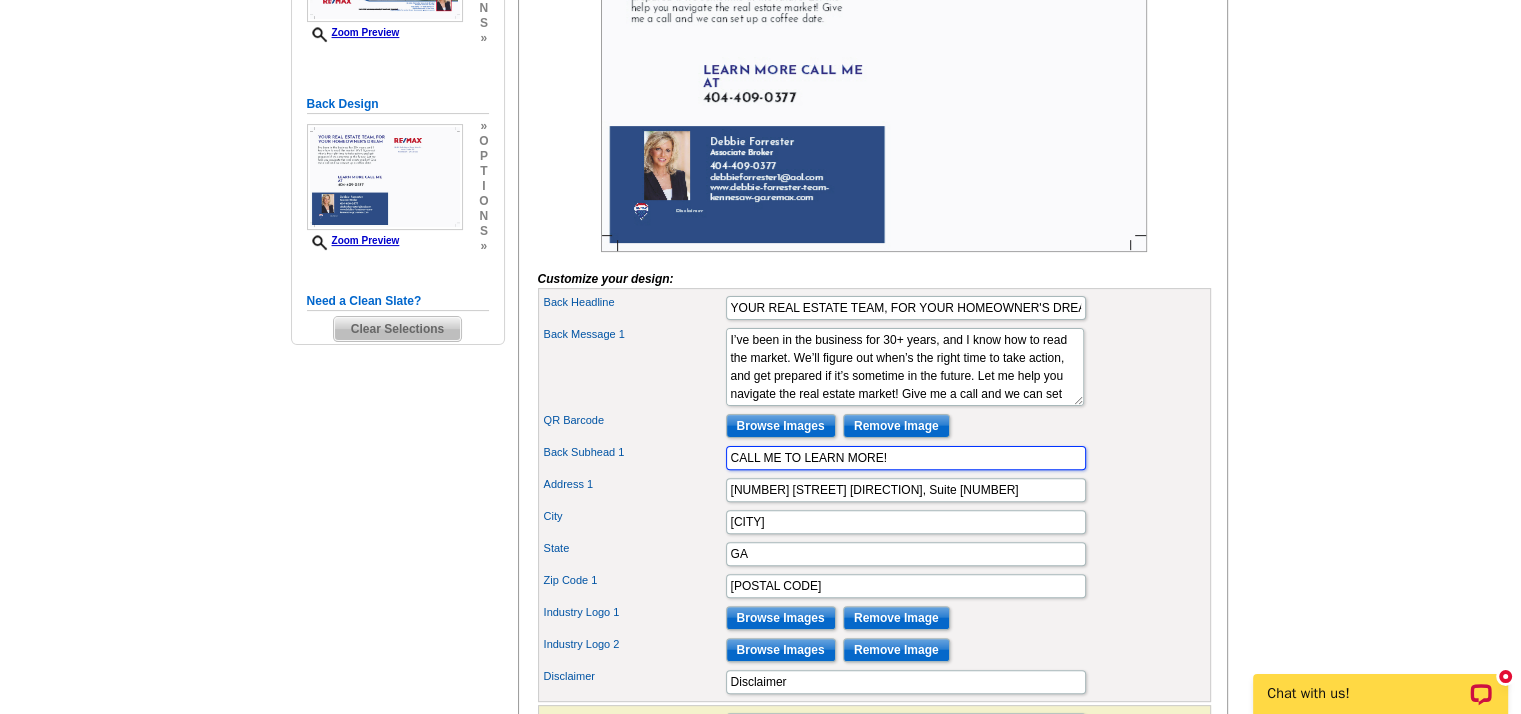 scroll, scrollTop: 200, scrollLeft: 0, axis: vertical 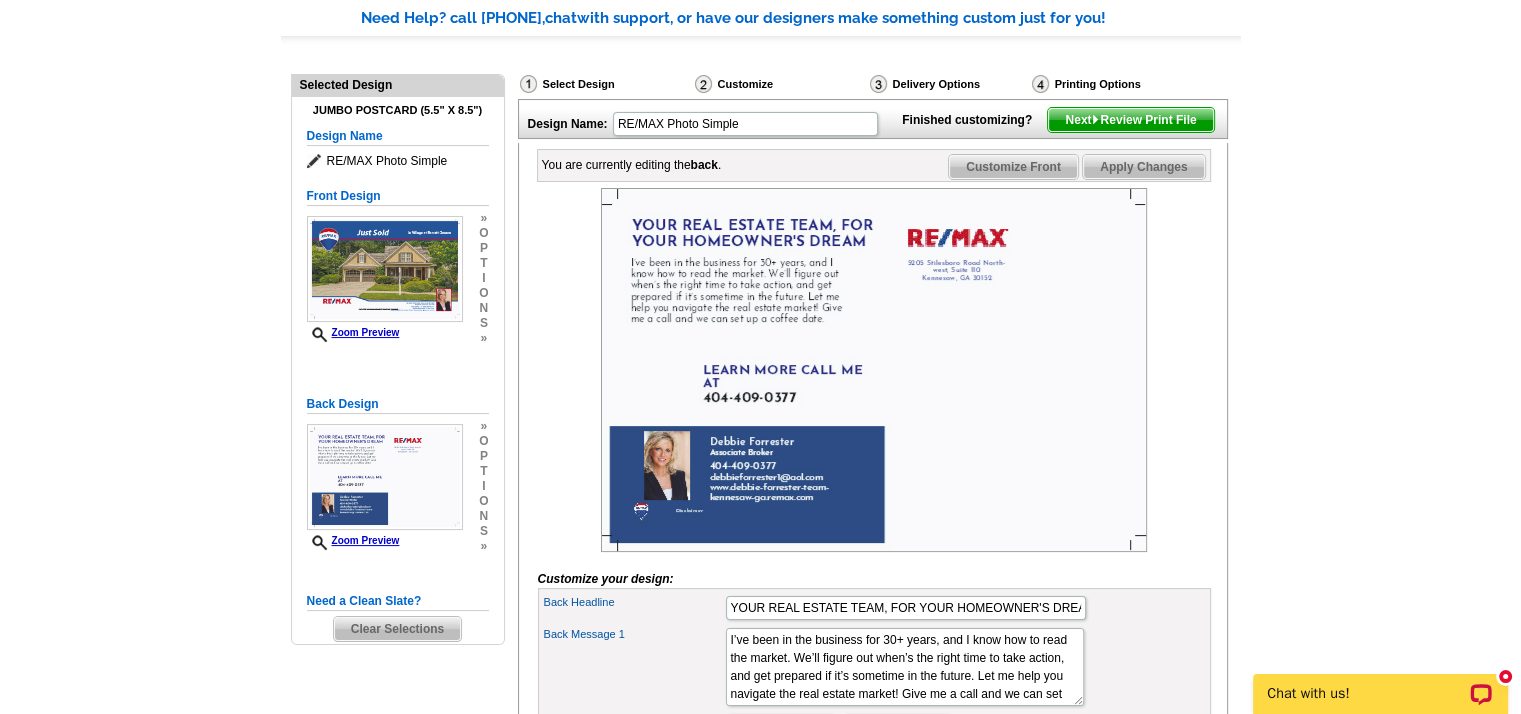 type on "CALL ME TO LEARN MORE!" 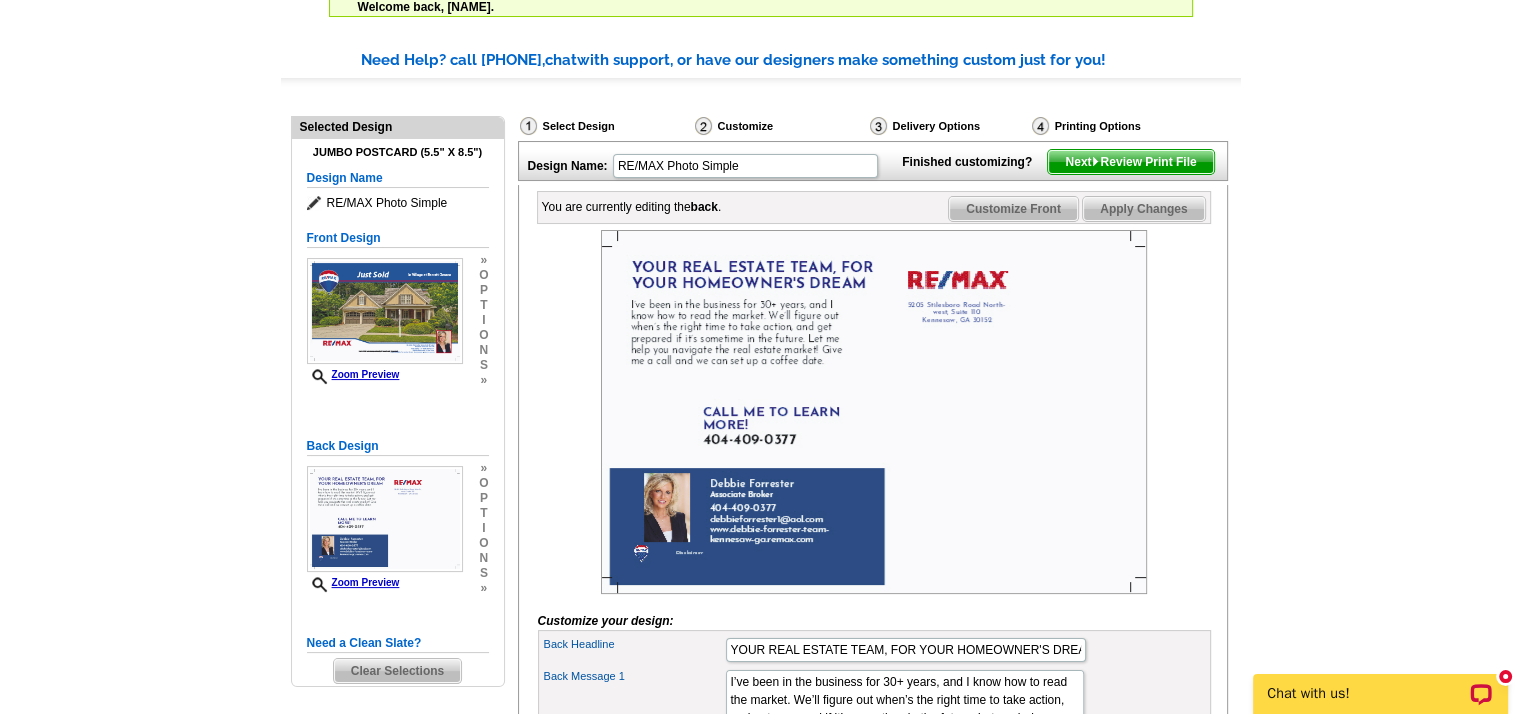 scroll, scrollTop: 100, scrollLeft: 0, axis: vertical 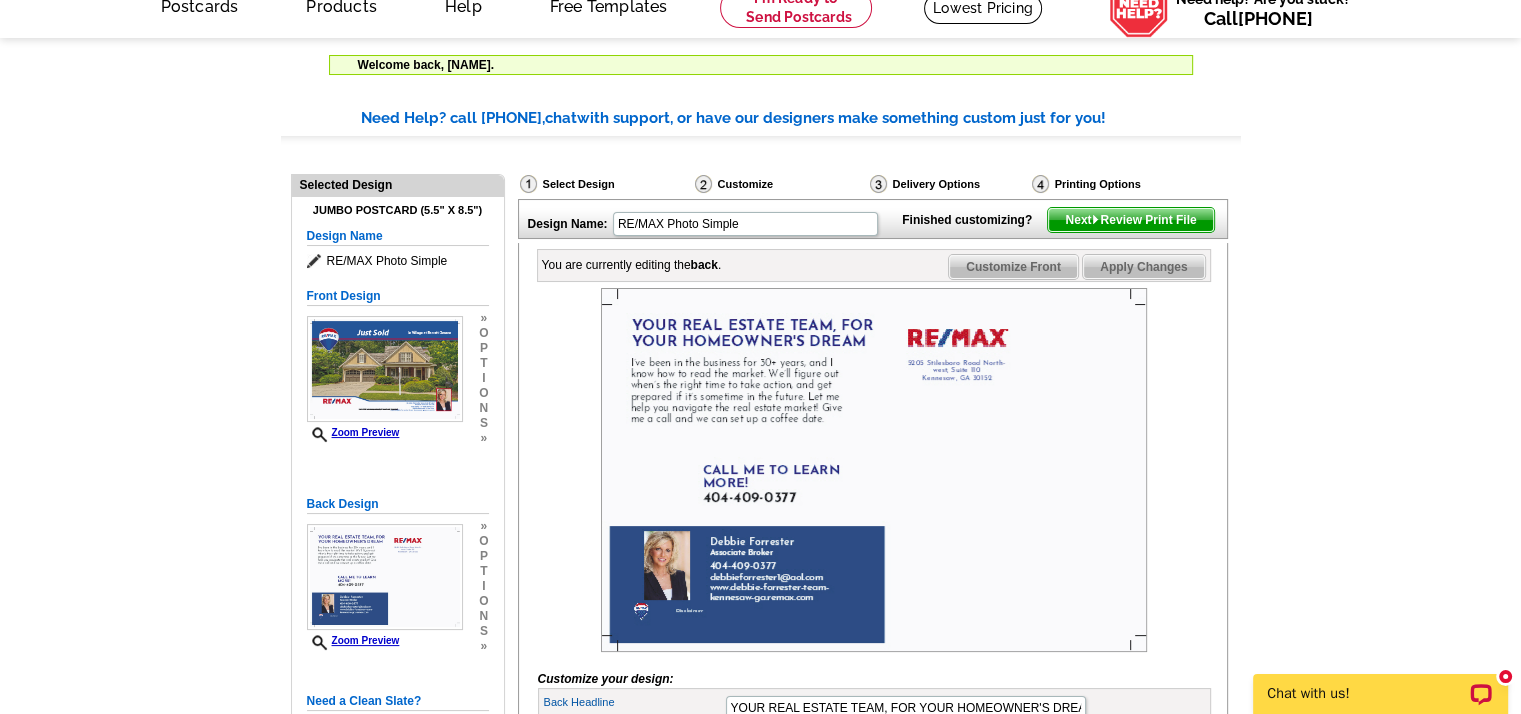 click on "Next   Review Print File" at bounding box center (1130, 220) 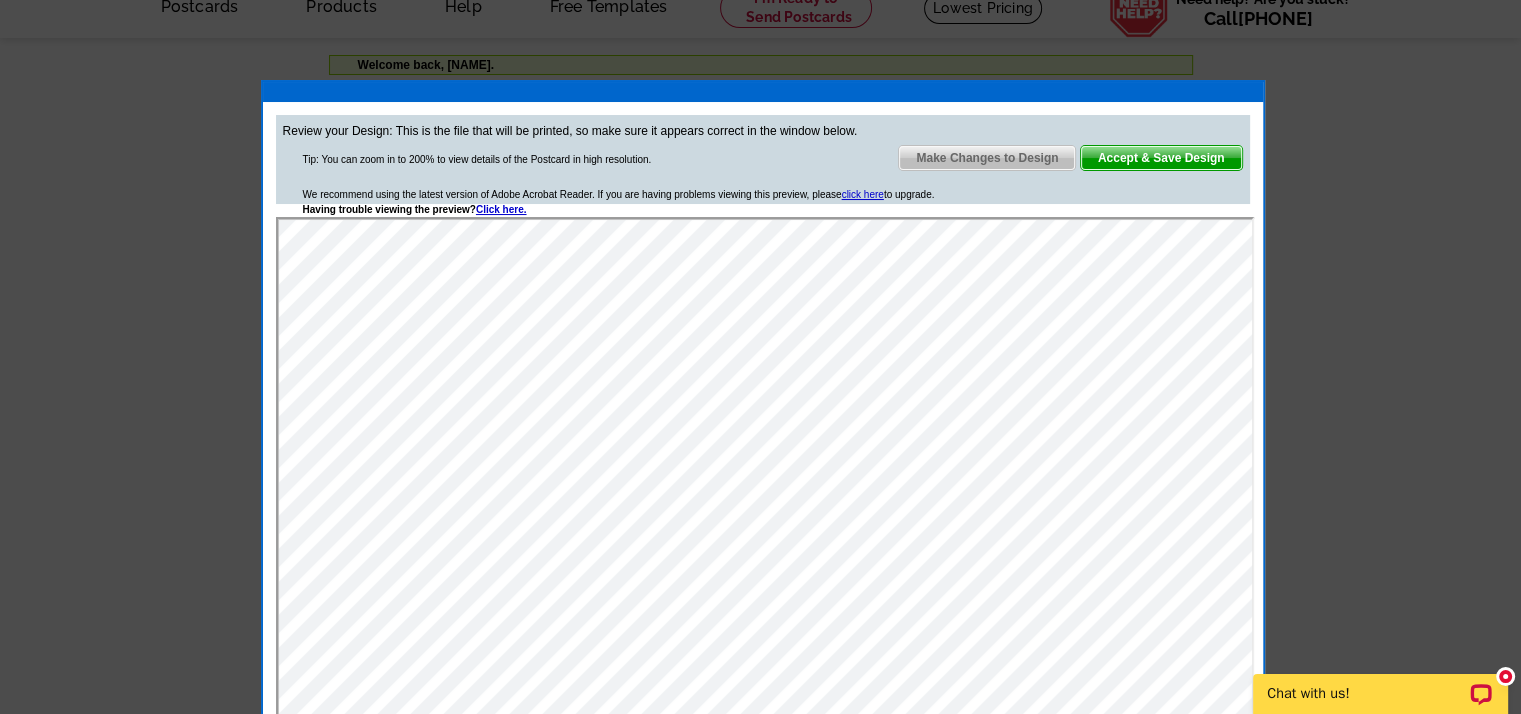 scroll, scrollTop: 200, scrollLeft: 0, axis: vertical 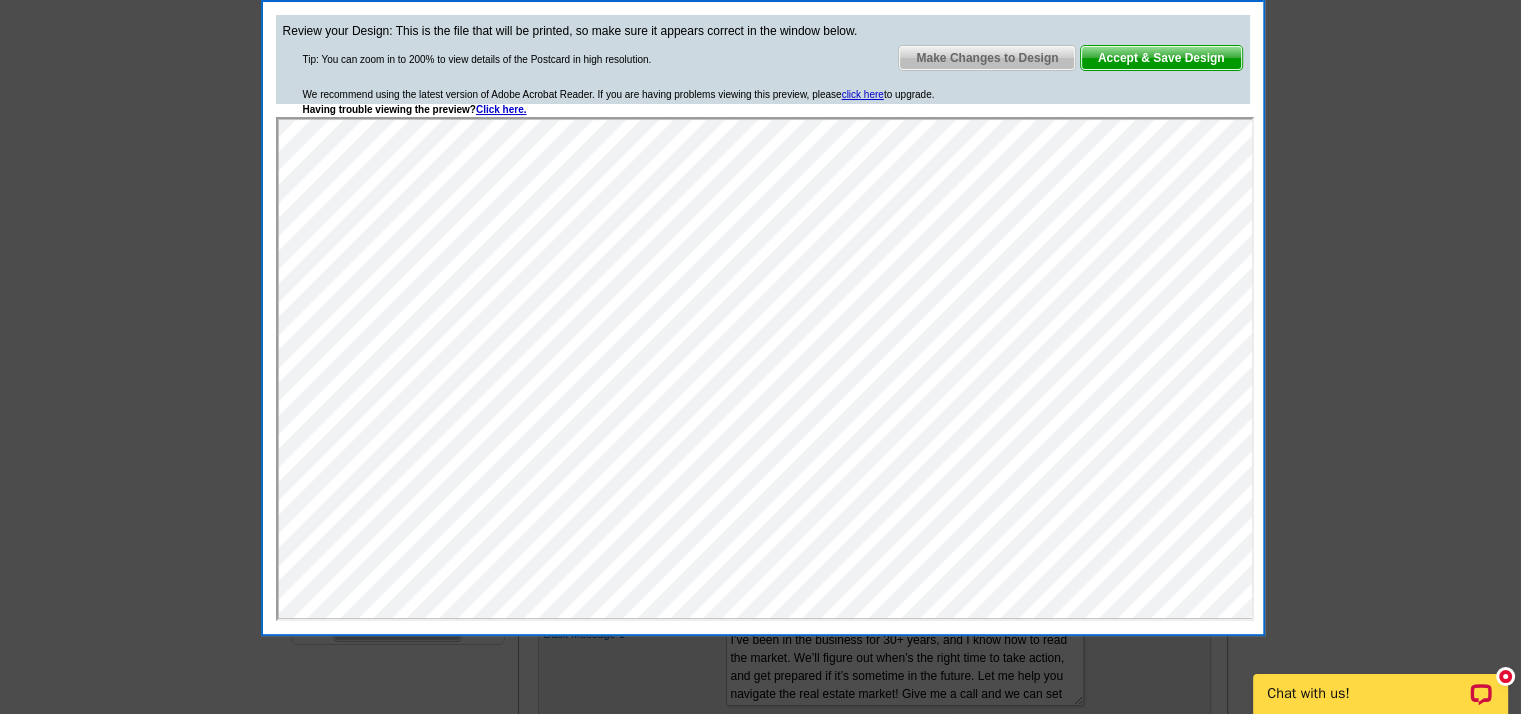 click on "Accept & Save Design" at bounding box center [1161, 58] 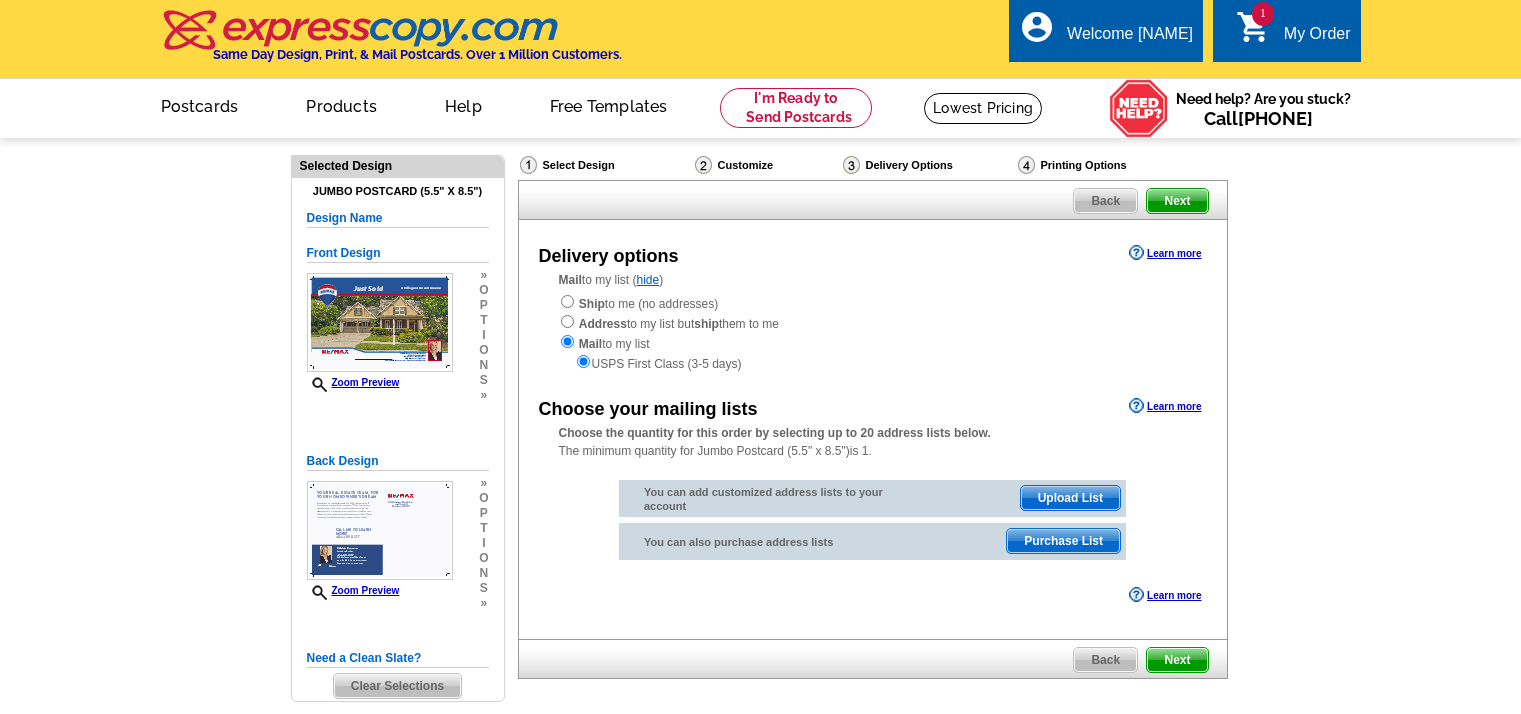 scroll, scrollTop: 0, scrollLeft: 0, axis: both 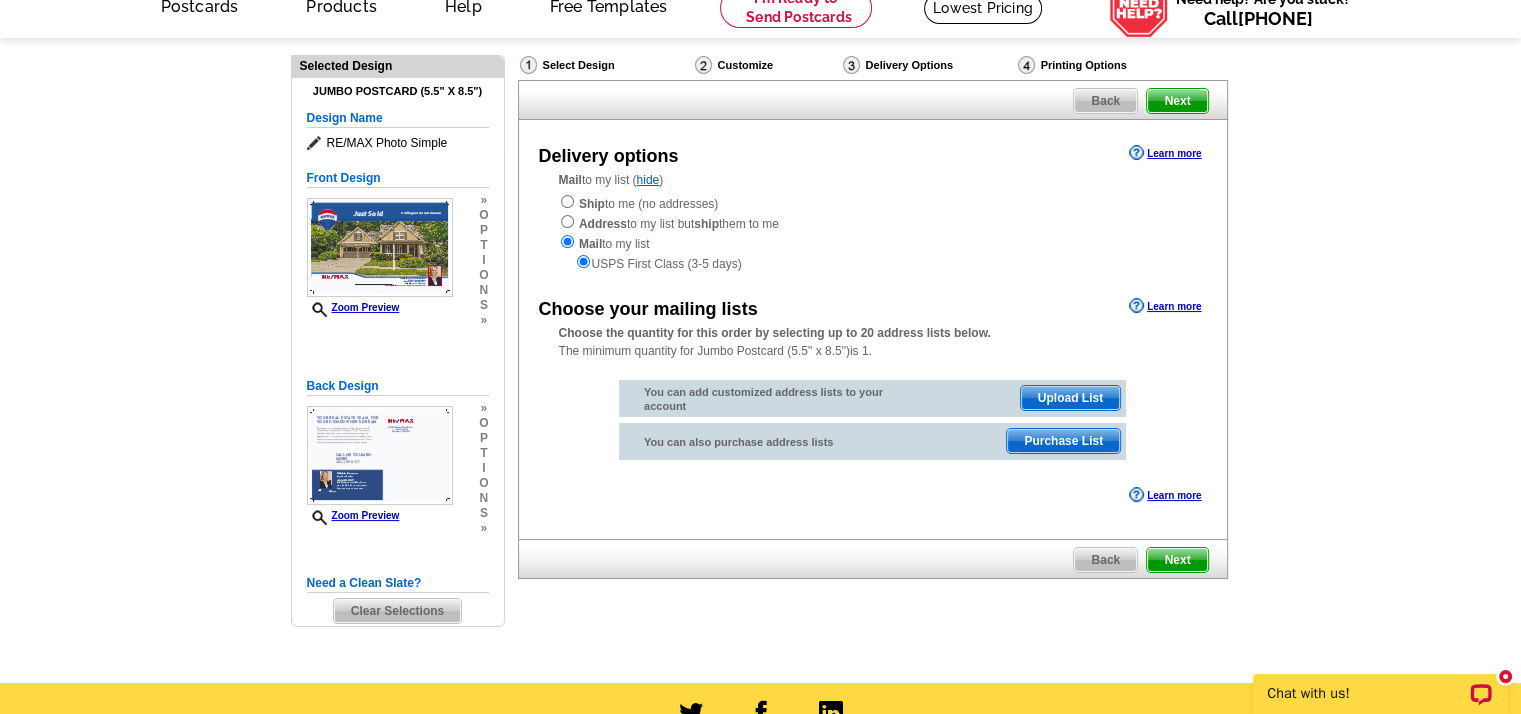 click on "Upload List" at bounding box center [1070, 398] 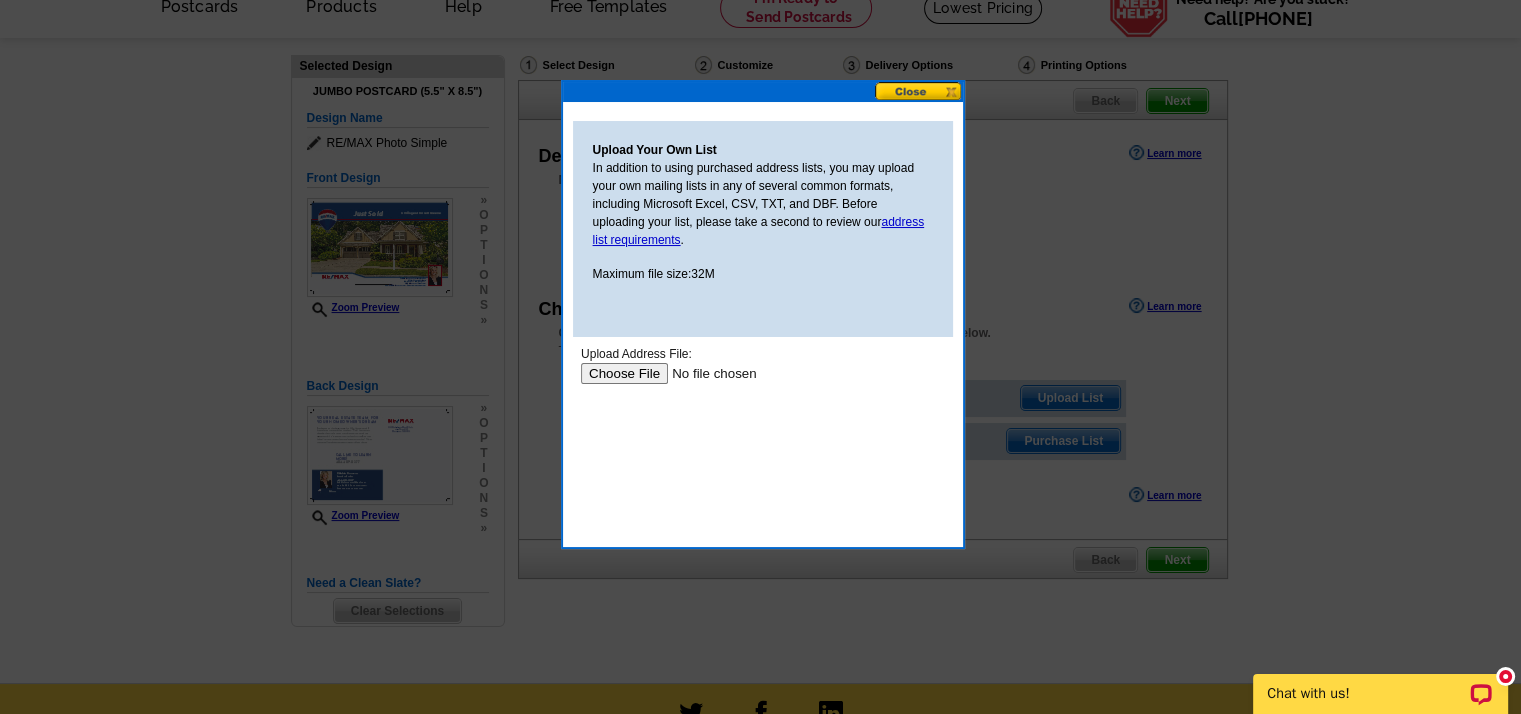 scroll, scrollTop: 0, scrollLeft: 0, axis: both 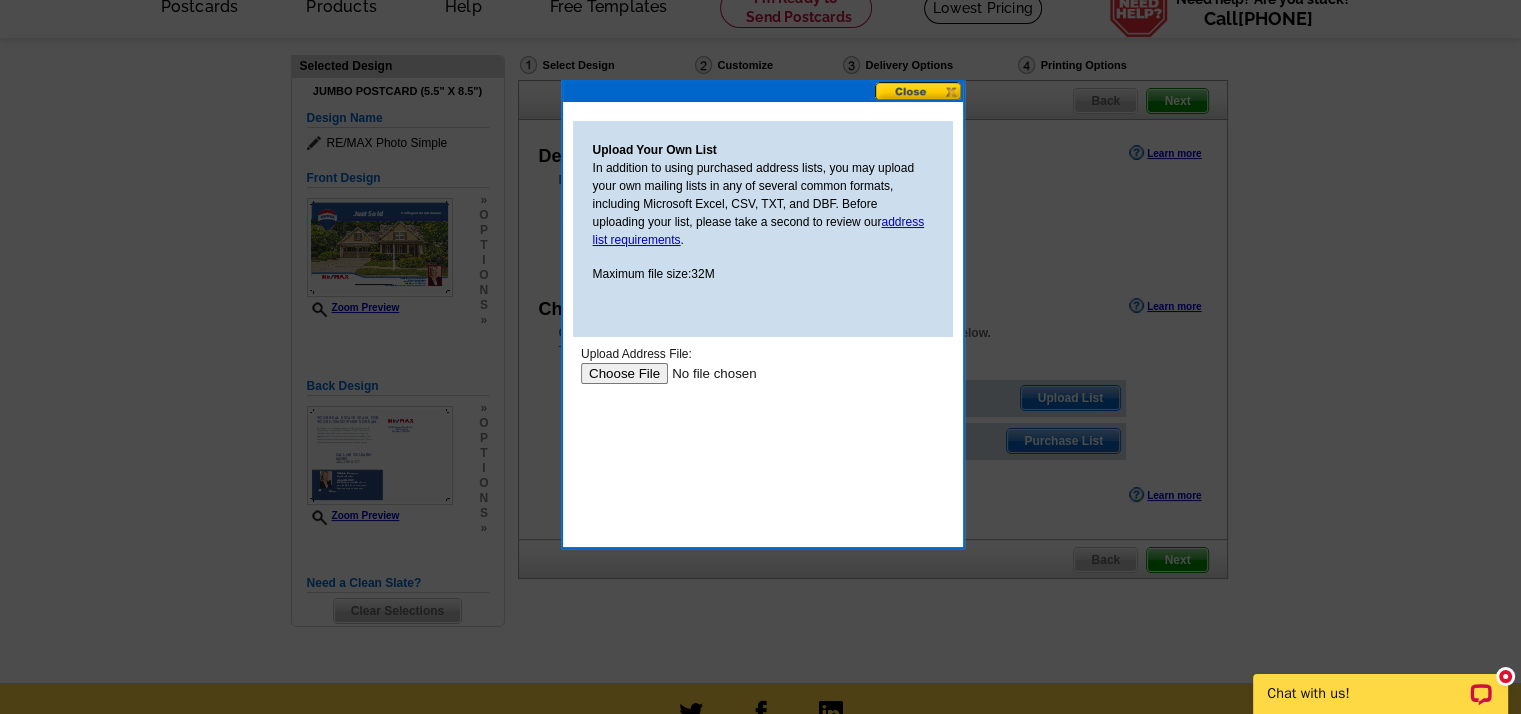 click at bounding box center [706, 373] 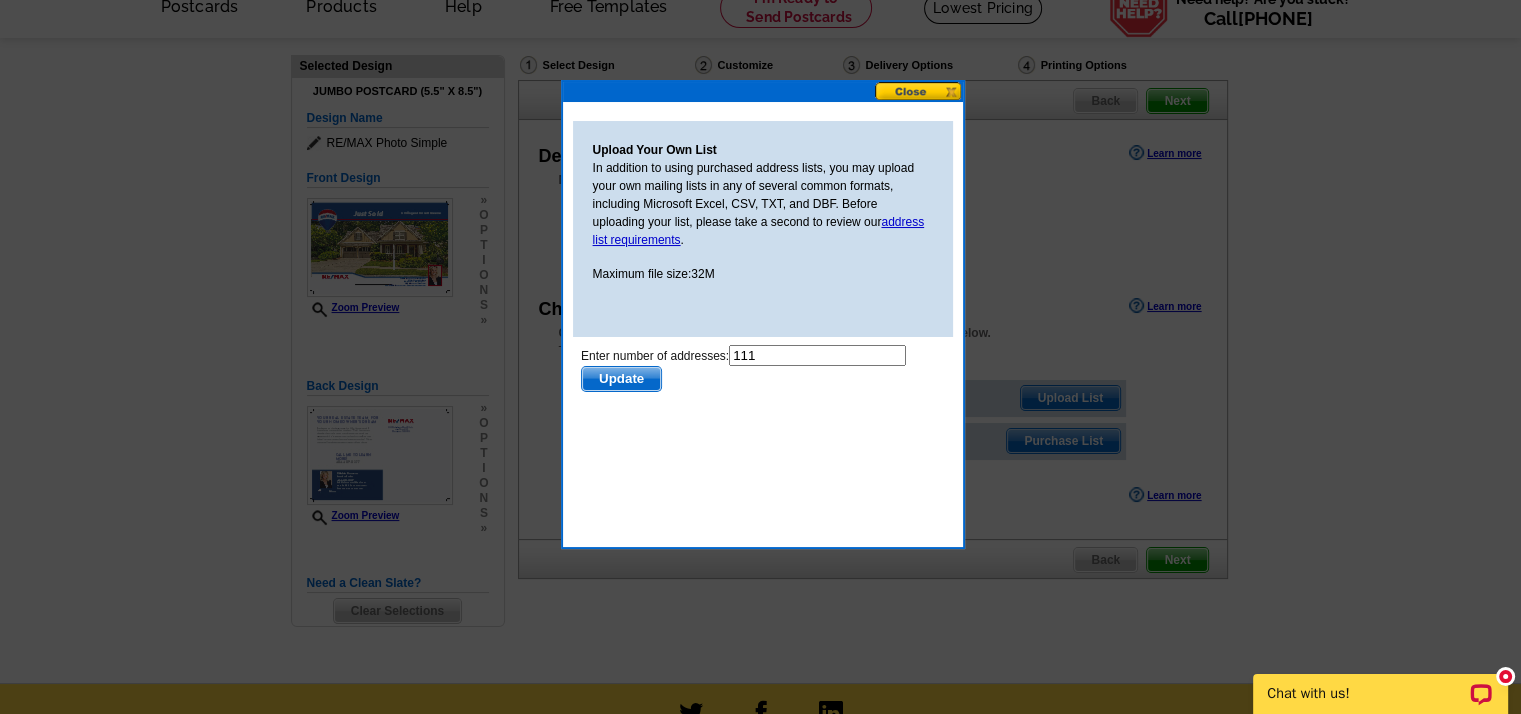 scroll, scrollTop: 0, scrollLeft: 0, axis: both 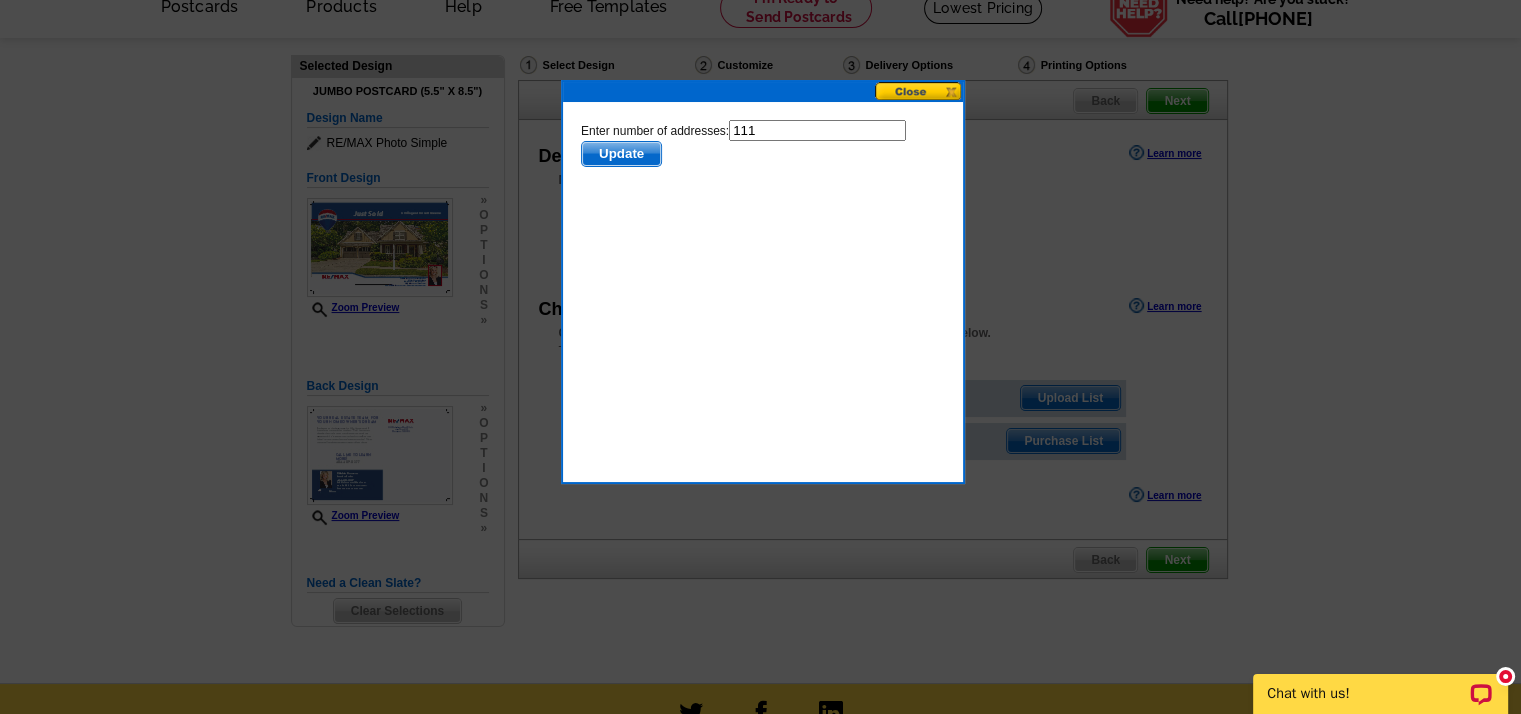 click on "Update" at bounding box center [620, 154] 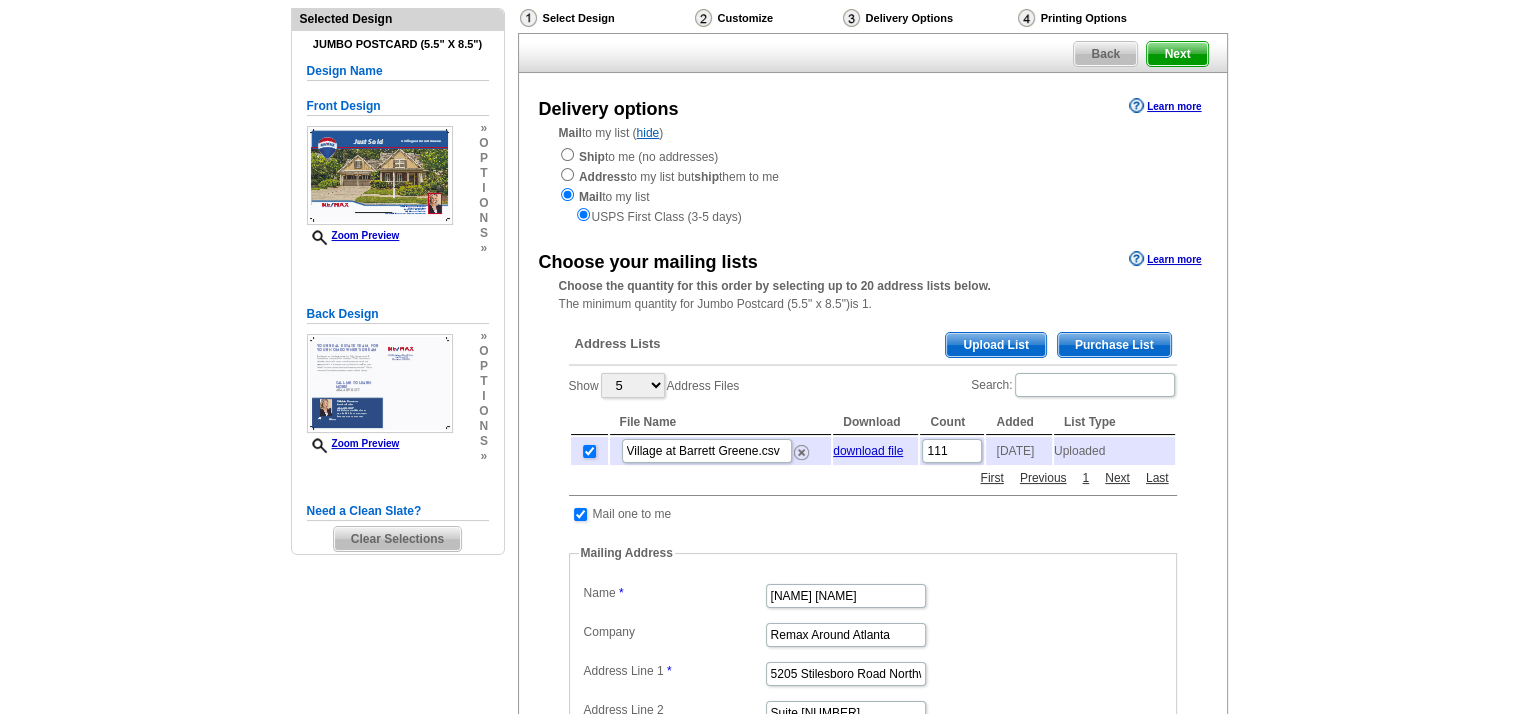 scroll, scrollTop: 100, scrollLeft: 0, axis: vertical 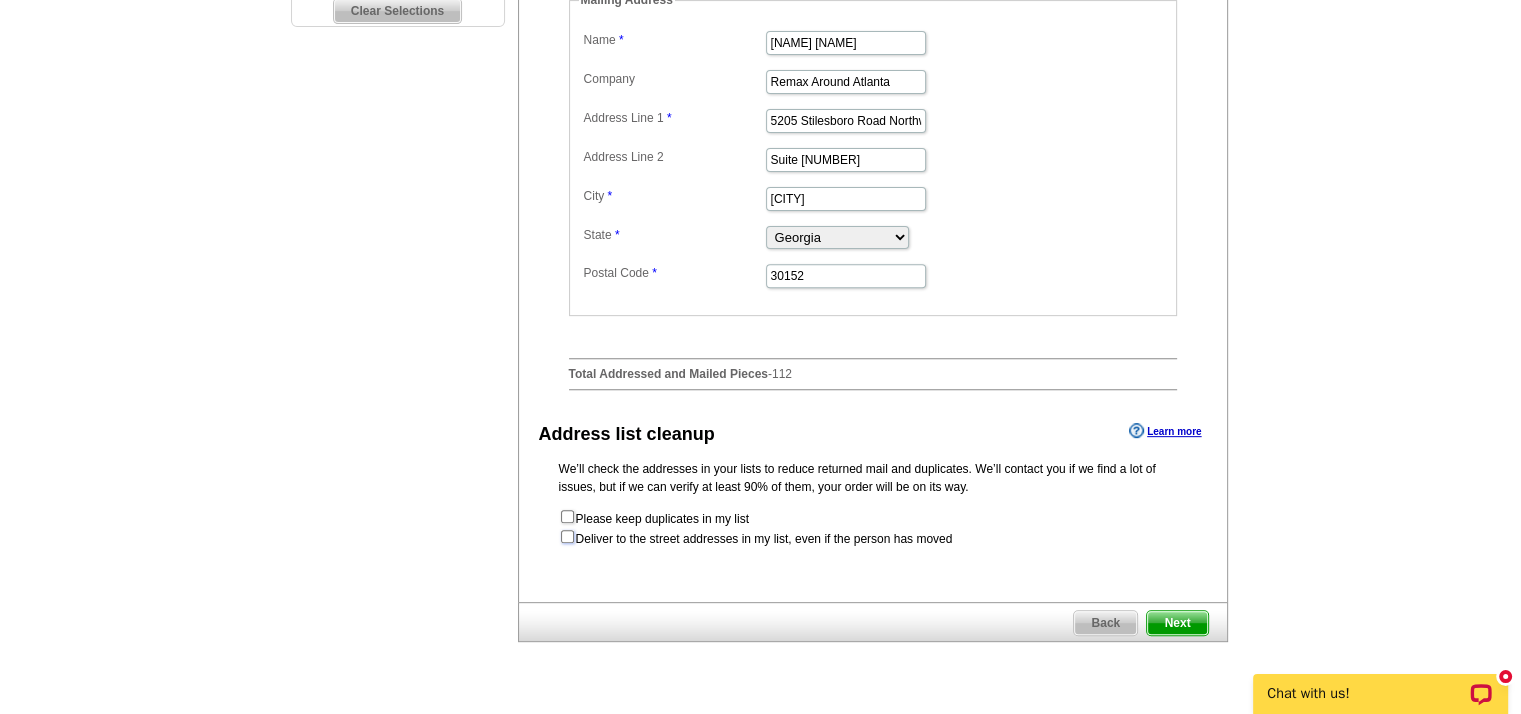 click at bounding box center (567, 536) 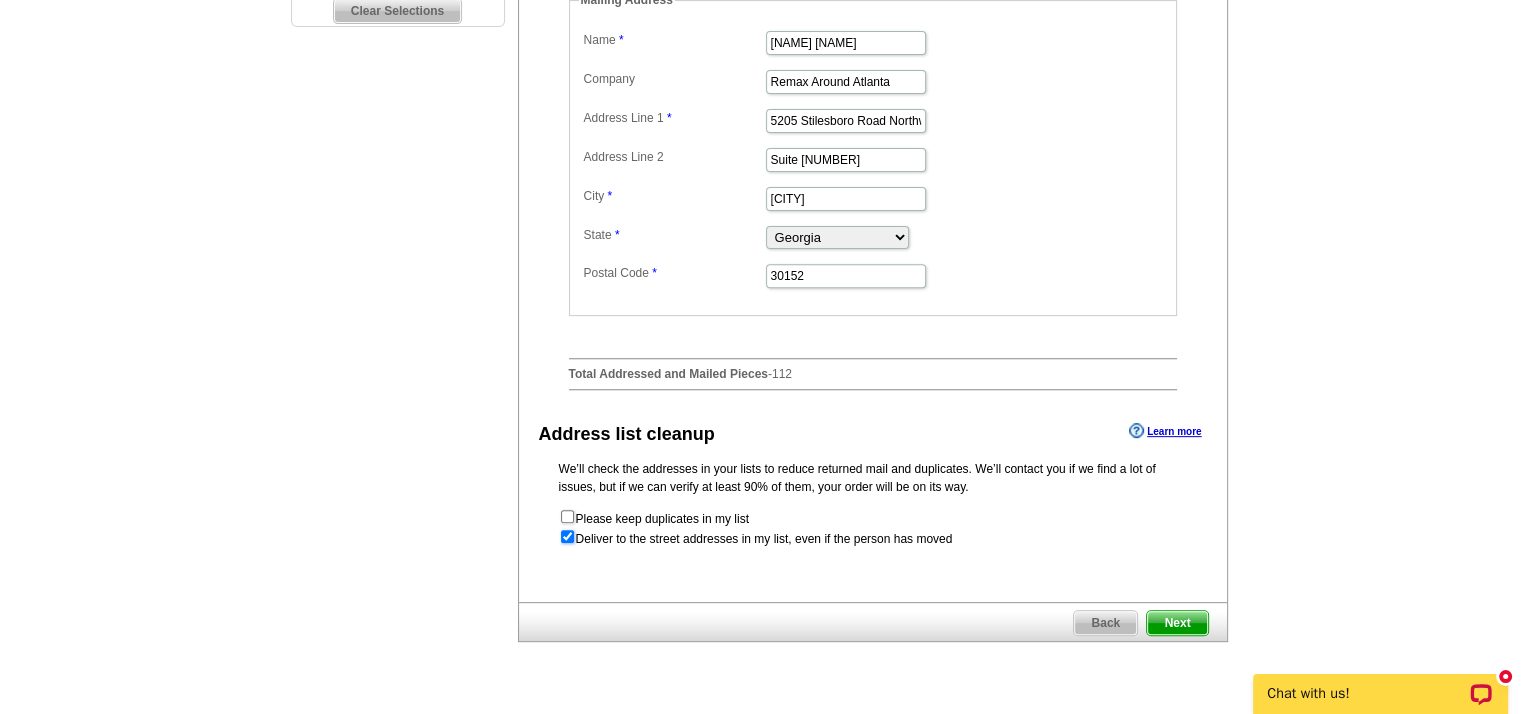 radio on "true" 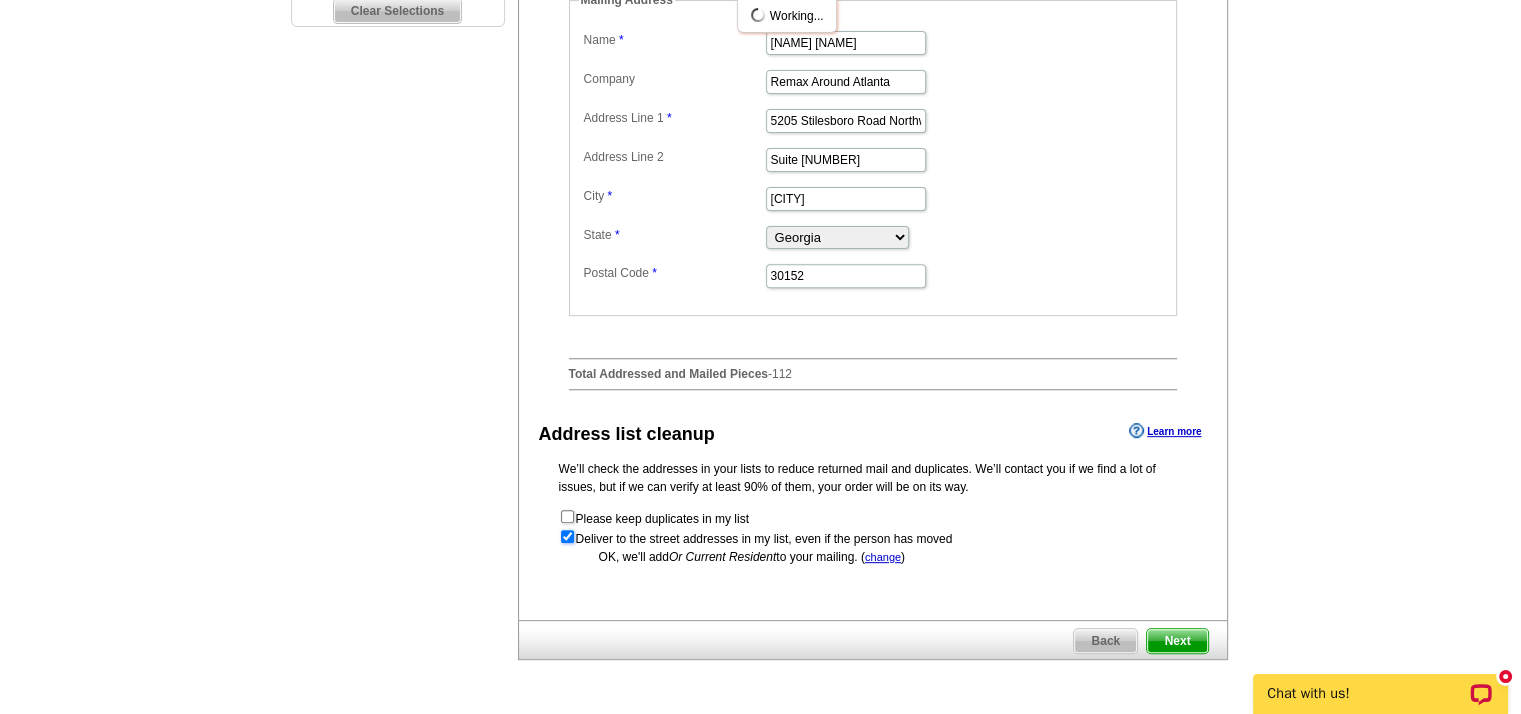 scroll, scrollTop: 0, scrollLeft: 0, axis: both 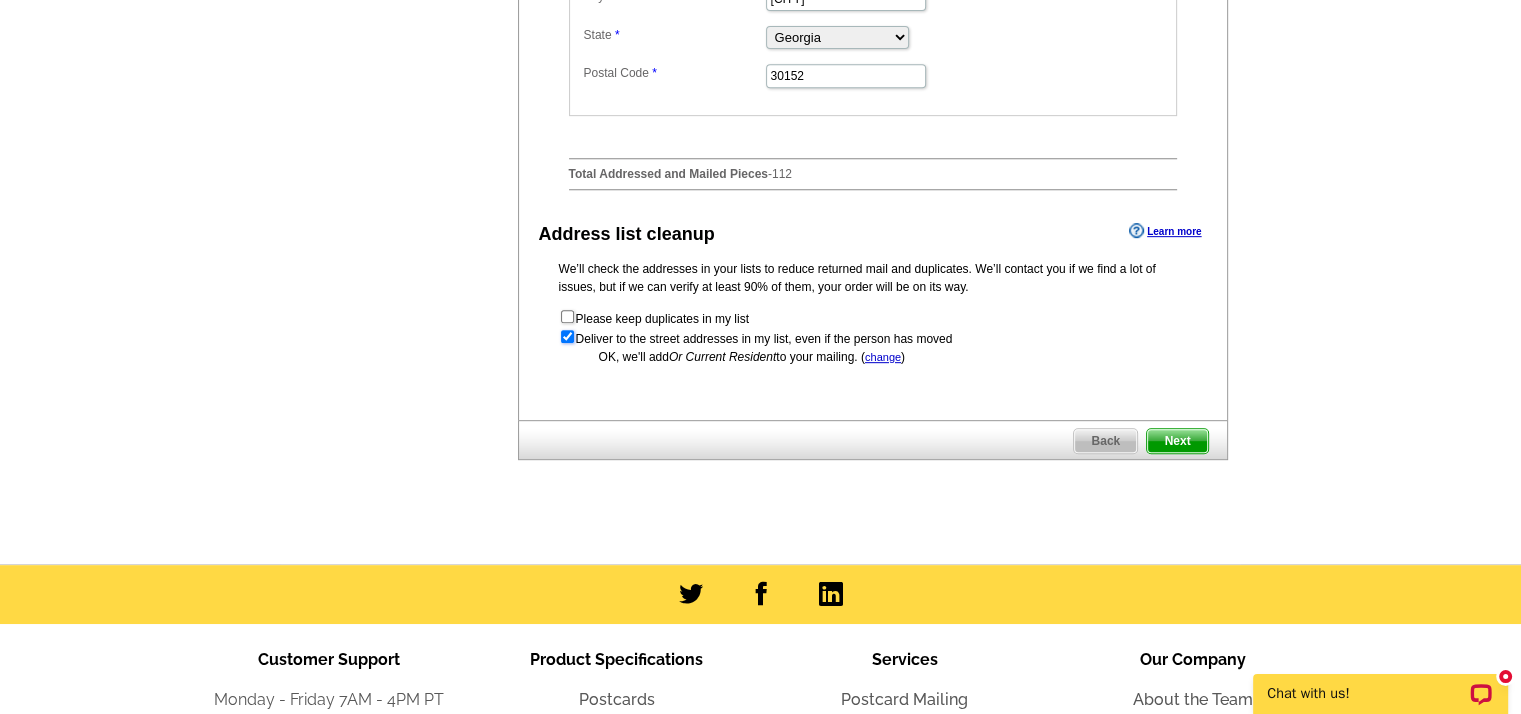 click at bounding box center [567, 336] 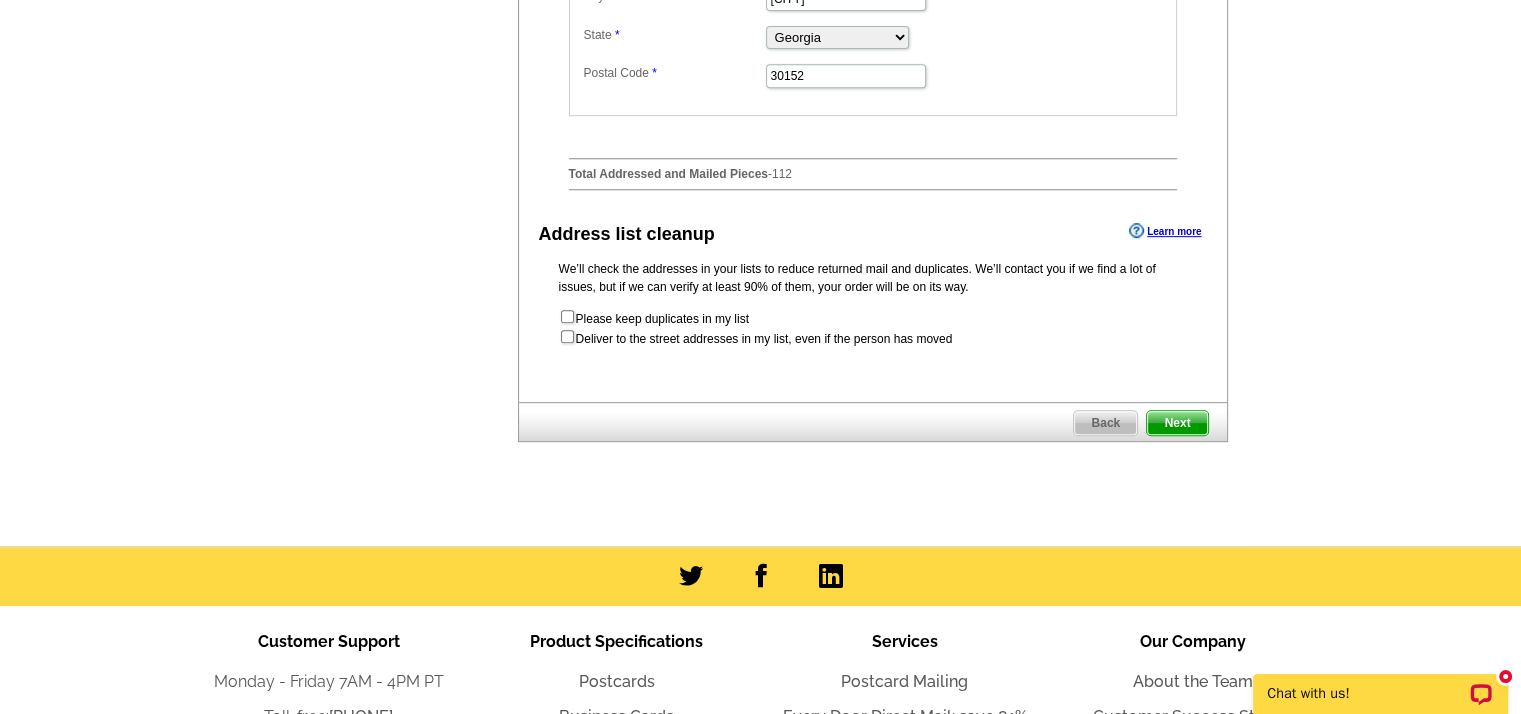 click on "Next" at bounding box center (1177, 423) 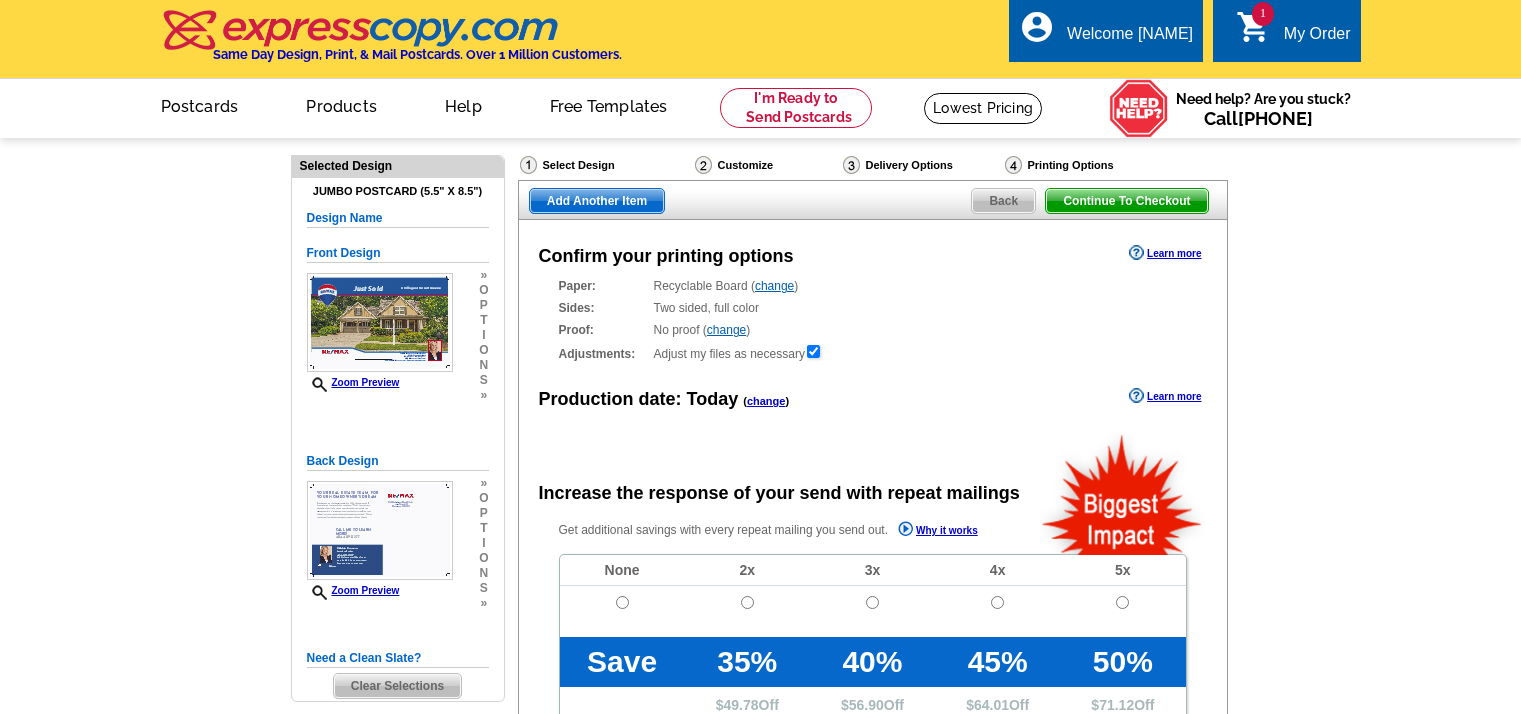 scroll, scrollTop: 0, scrollLeft: 0, axis: both 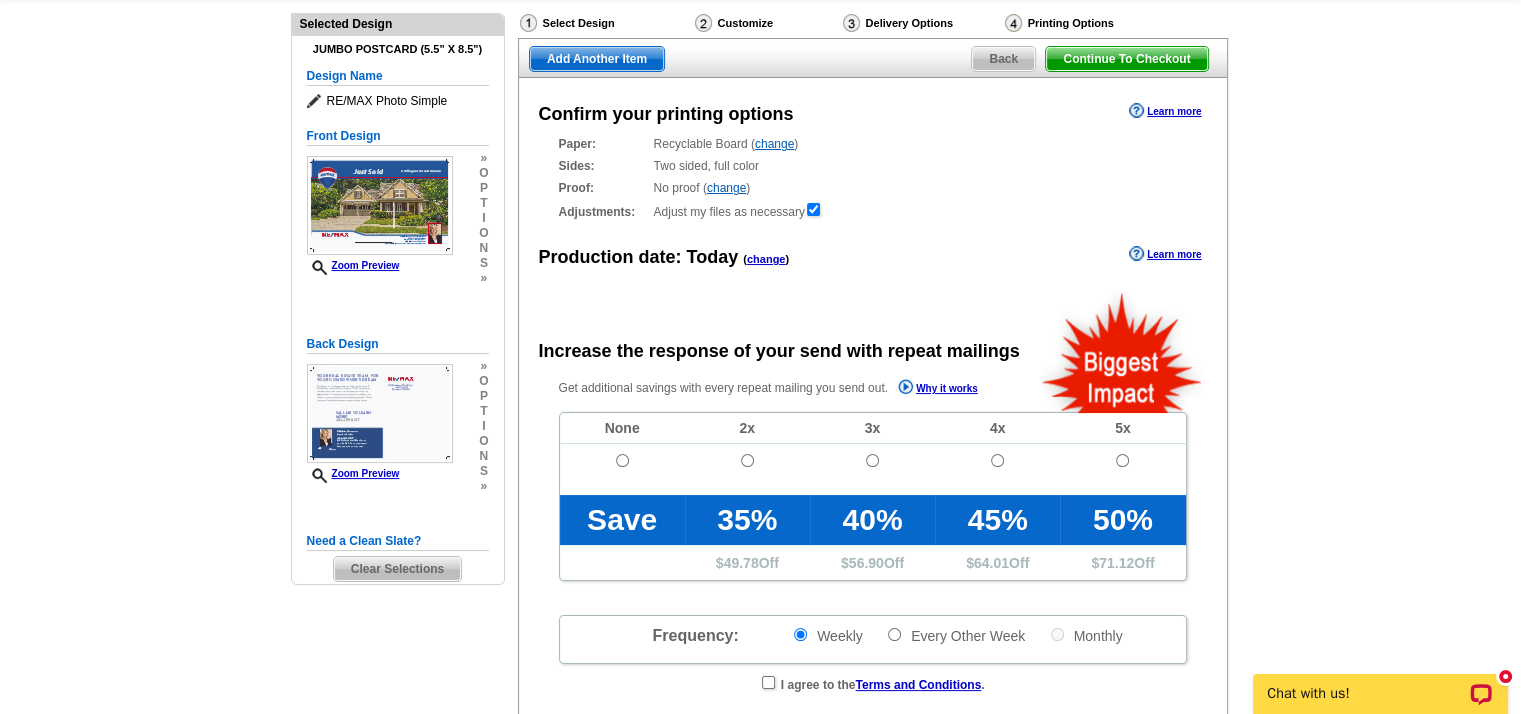 radio on "false" 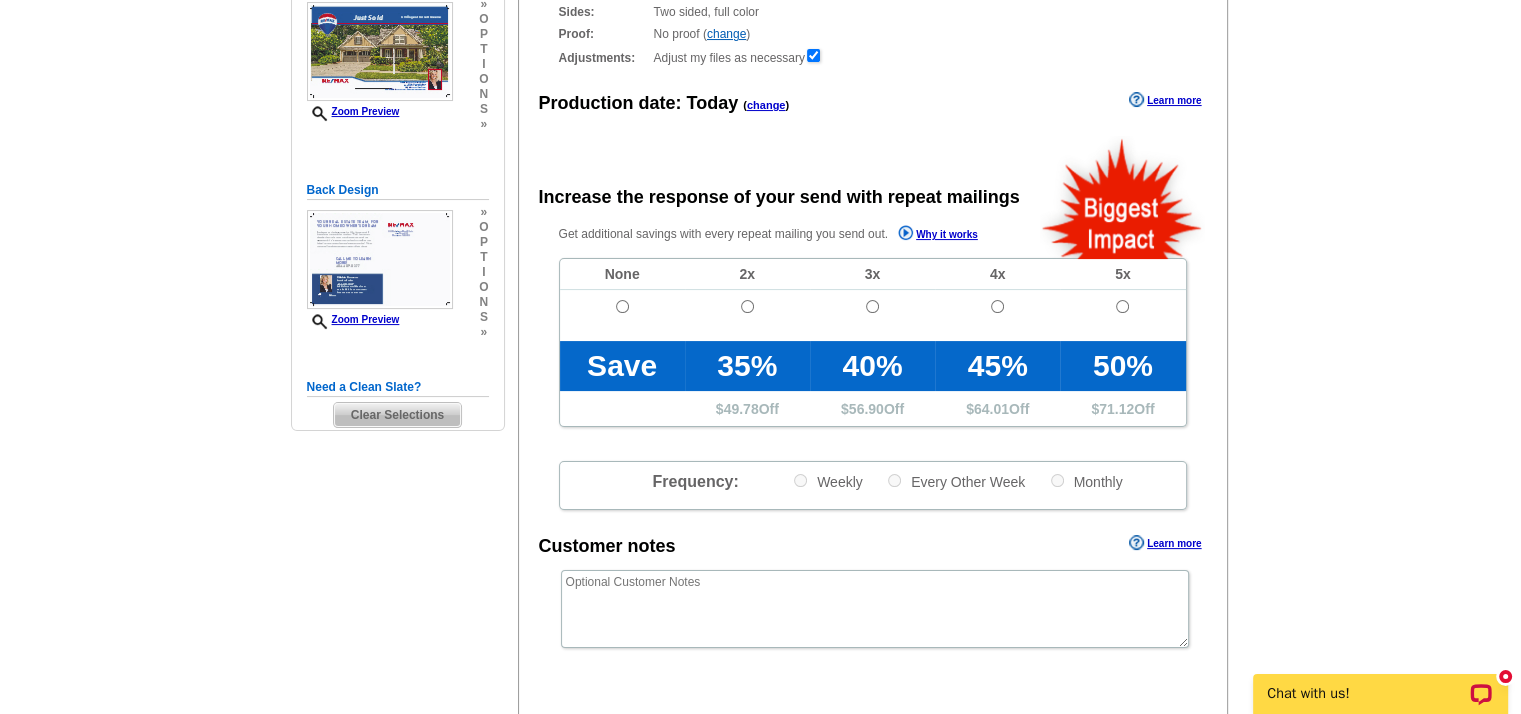 scroll, scrollTop: 300, scrollLeft: 0, axis: vertical 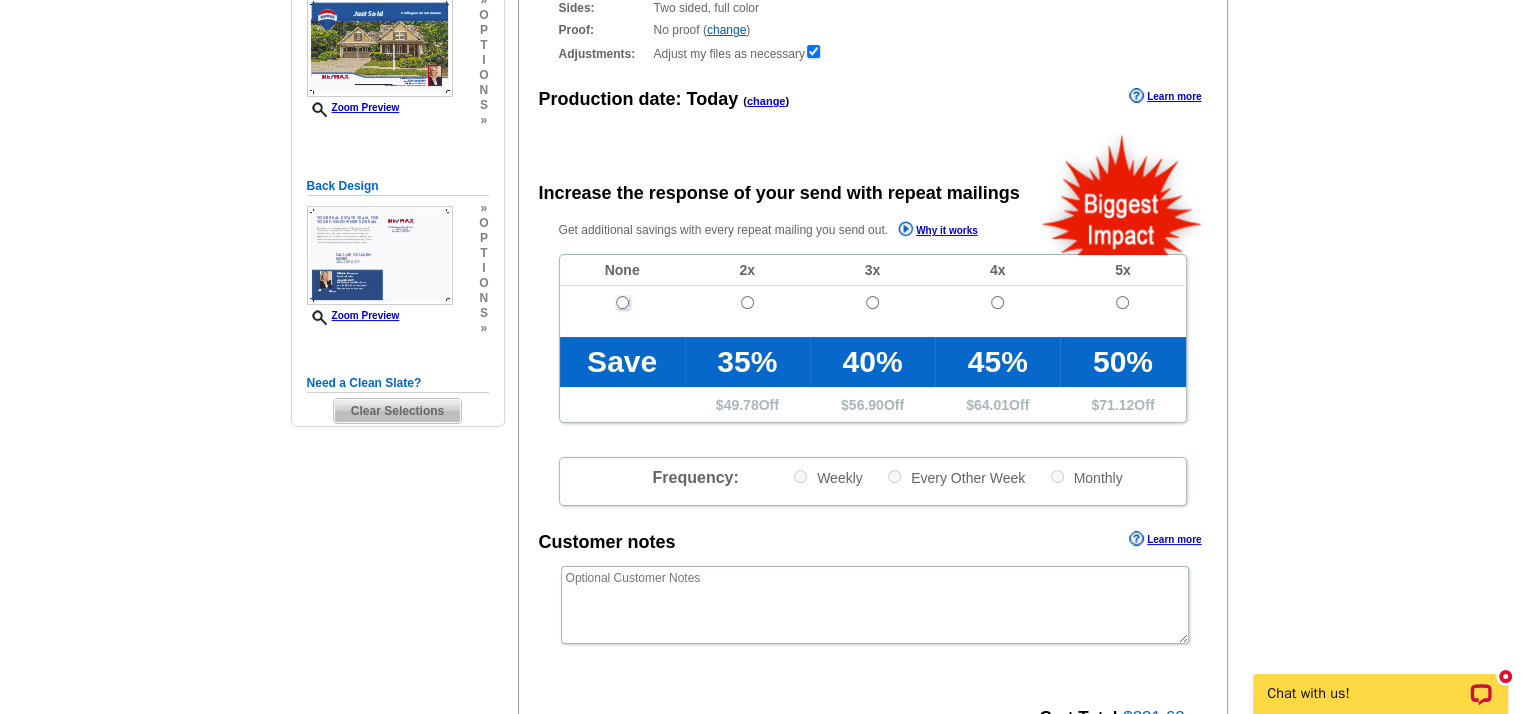 click at bounding box center (622, 302) 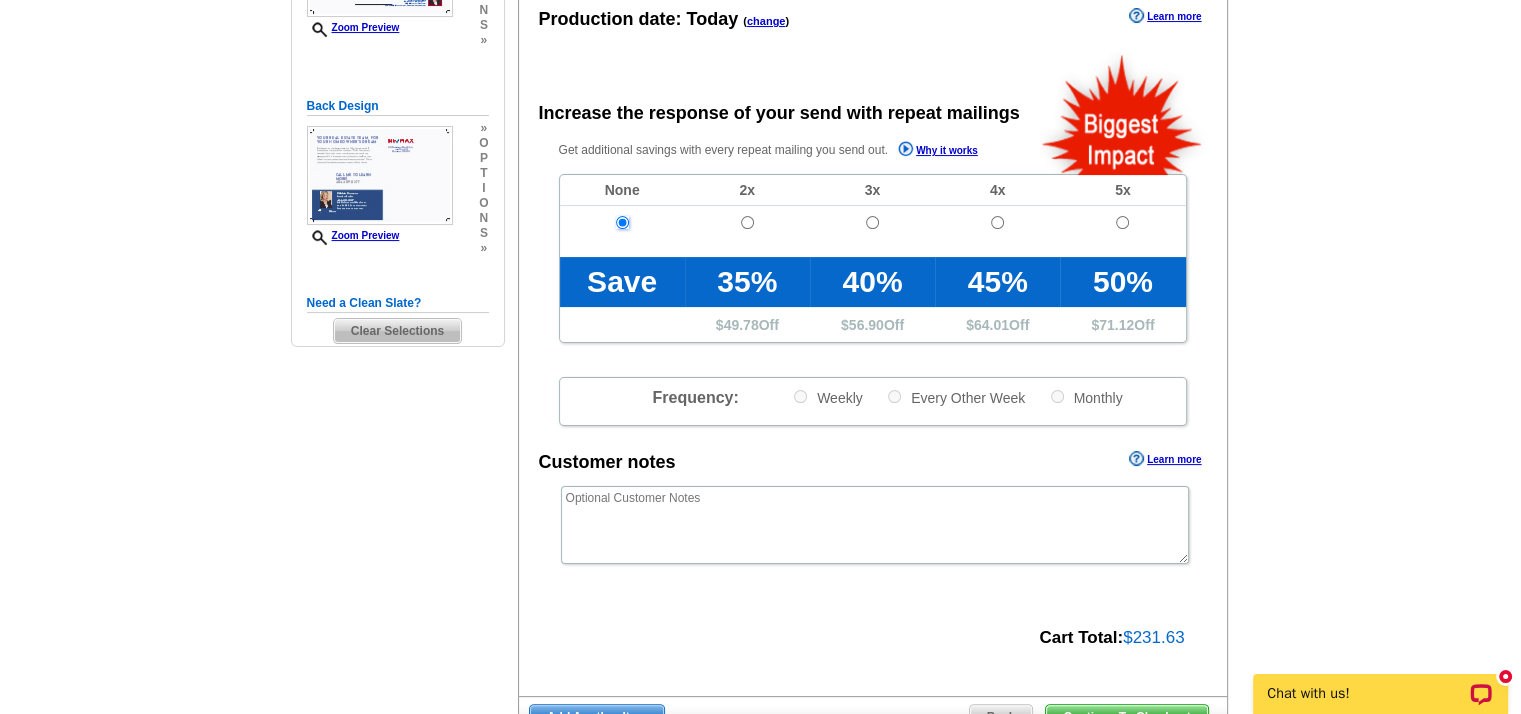 scroll, scrollTop: 100, scrollLeft: 0, axis: vertical 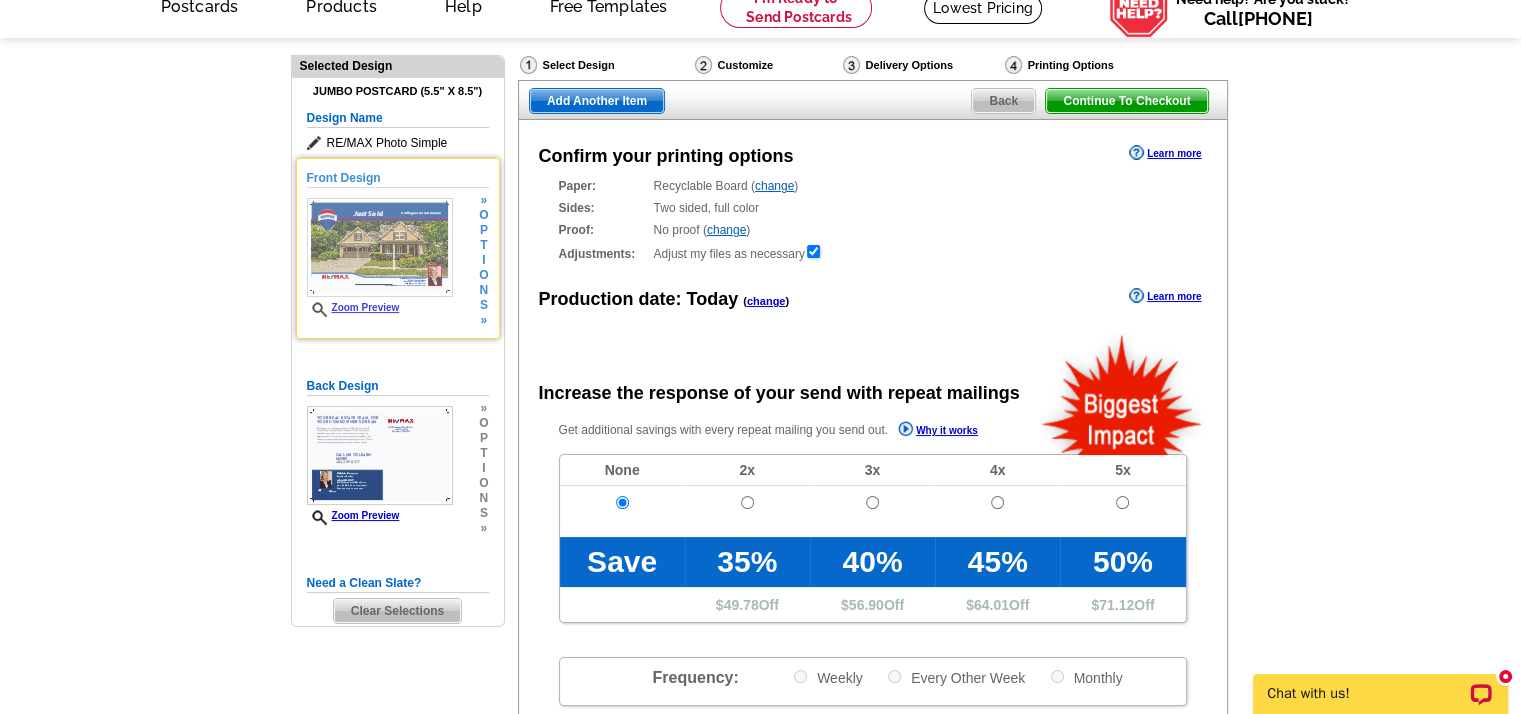 click on "Zoom Preview" at bounding box center (353, 307) 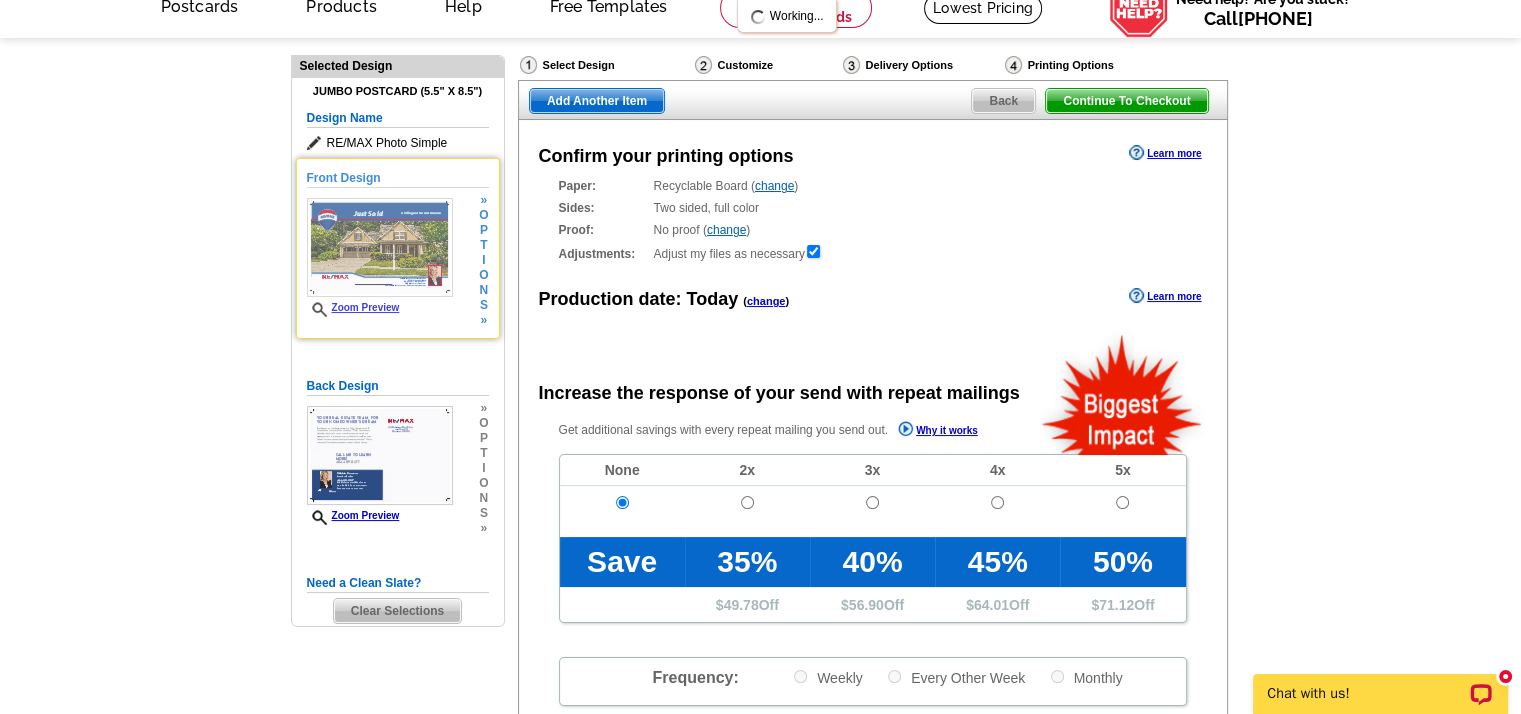 click at bounding box center [380, 247] 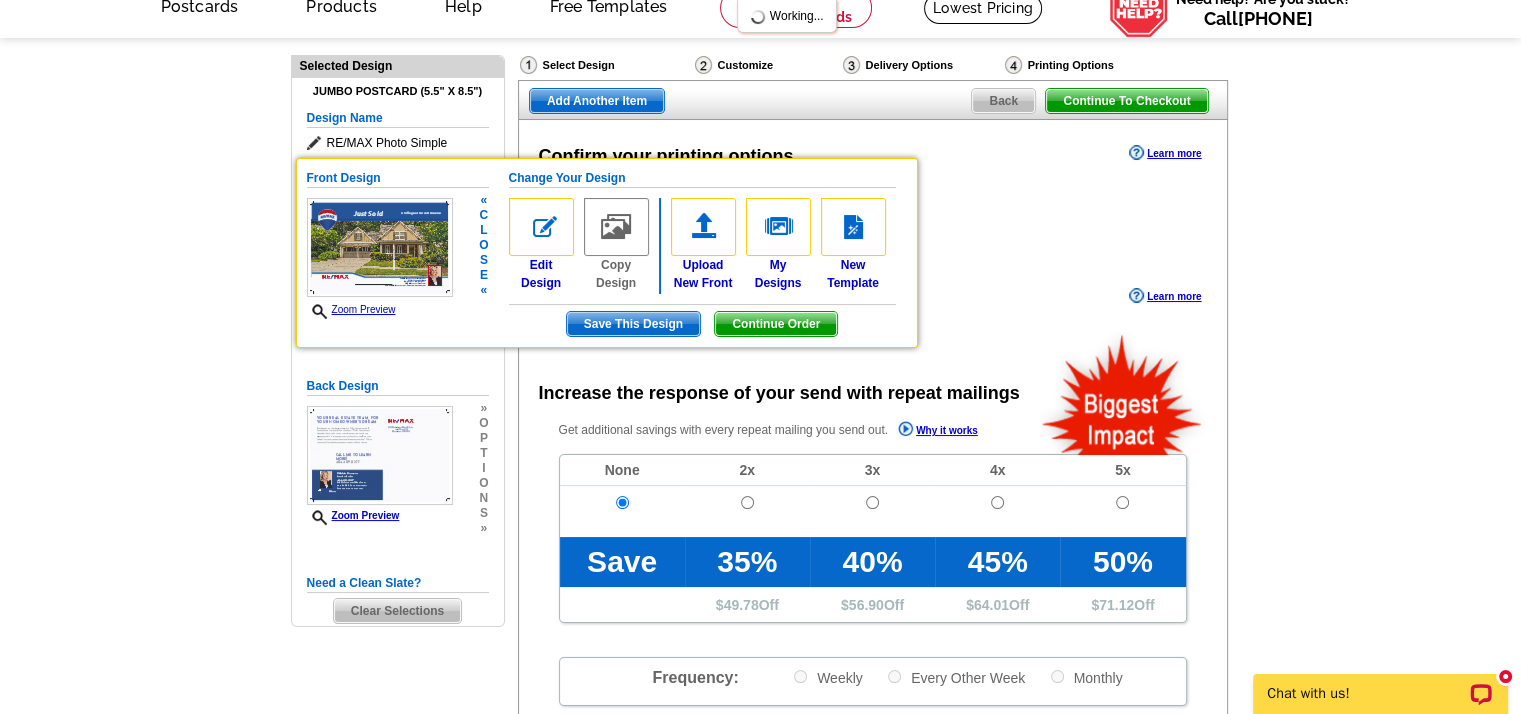 click on "Zoom Preview" at bounding box center [351, 309] 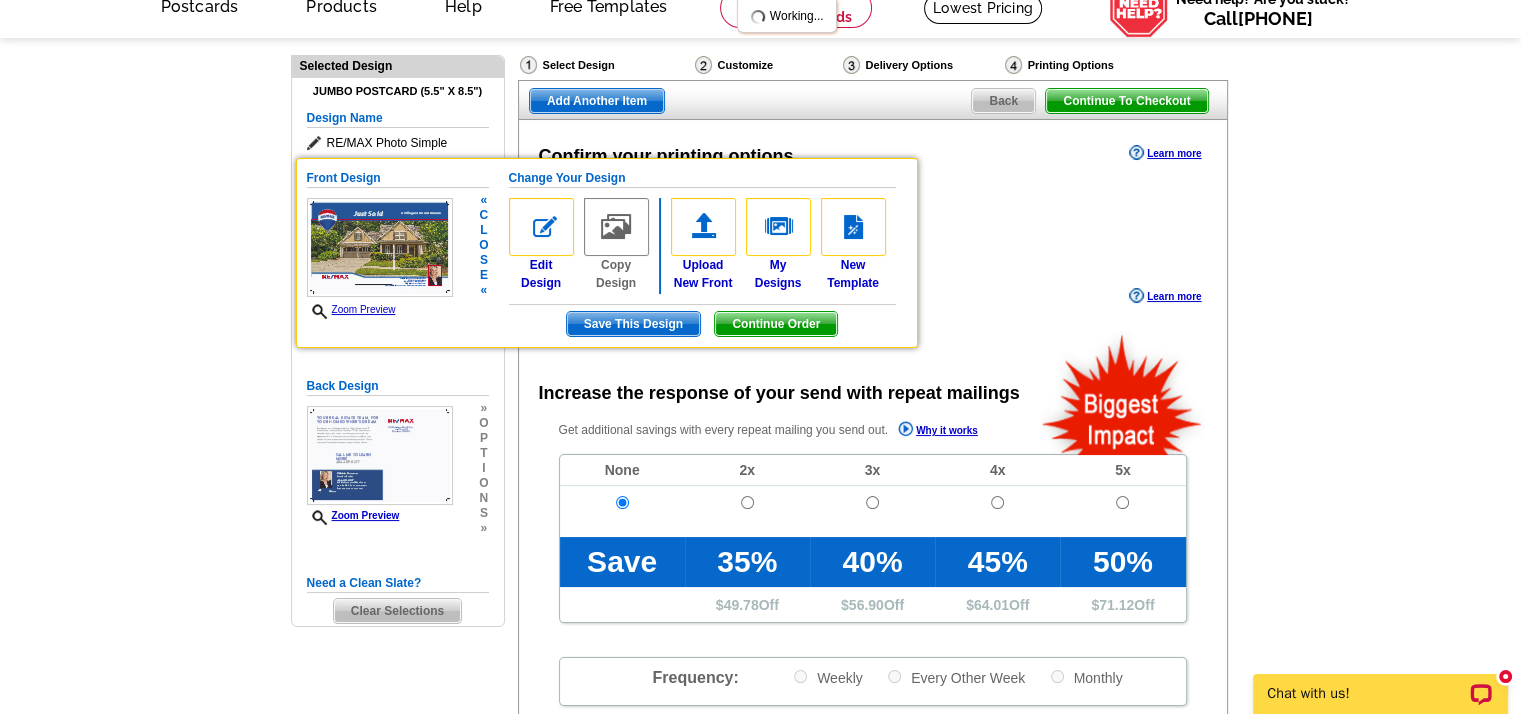 click on "Zoom Preview" at bounding box center [351, 309] 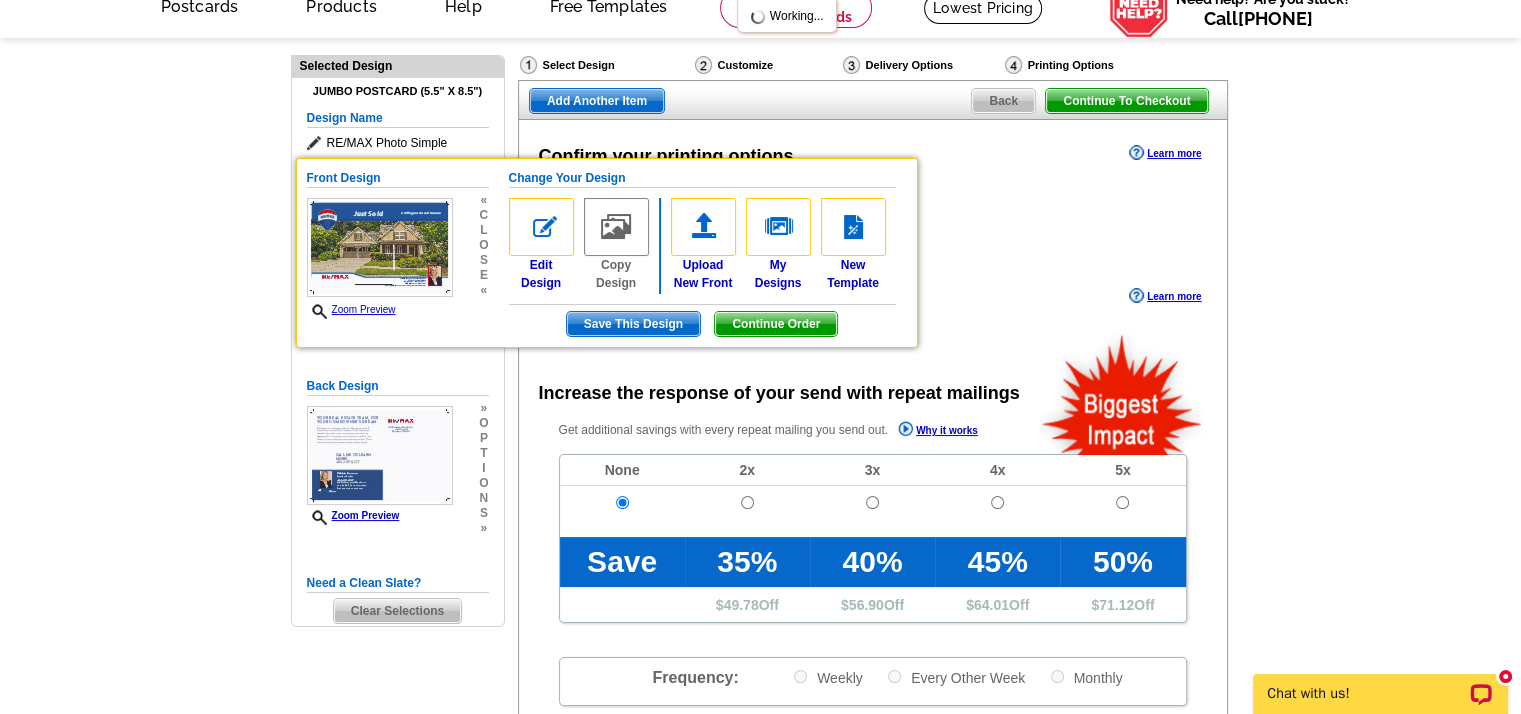 click on "Need Help? call 800-260-5887,  chat  with support, or have our designers make something custom just for you!
Got it, no need for the selection guide next time.
Show Results
Selected Design
Jumbo Postcard (5.5" x 8.5")
Design Name
RE/MAX Photo Simple
Front Design
Zoom Preview
« c l o s e «
Change Your Design
Edit Design
» o" at bounding box center [760, 576] 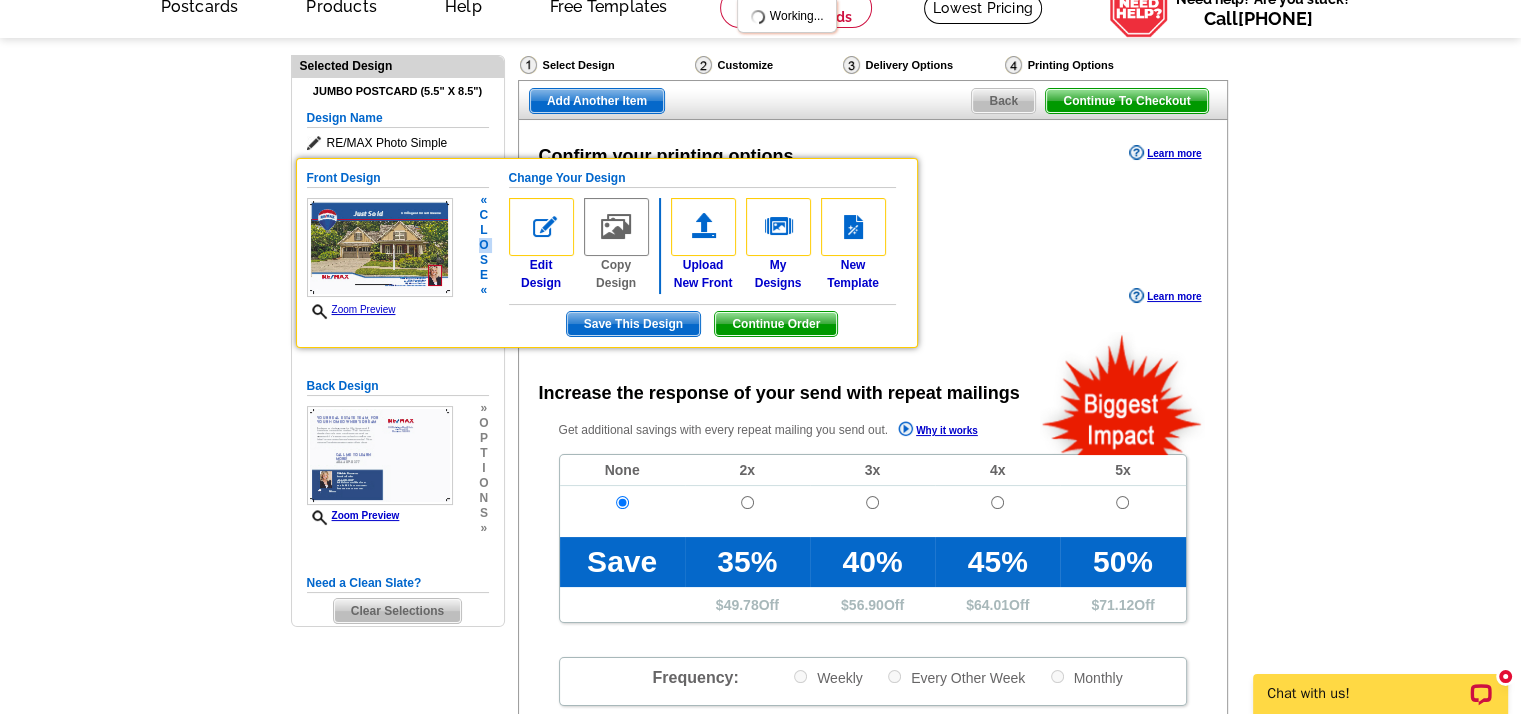 click on "« c l o s e «" at bounding box center (481, 245) 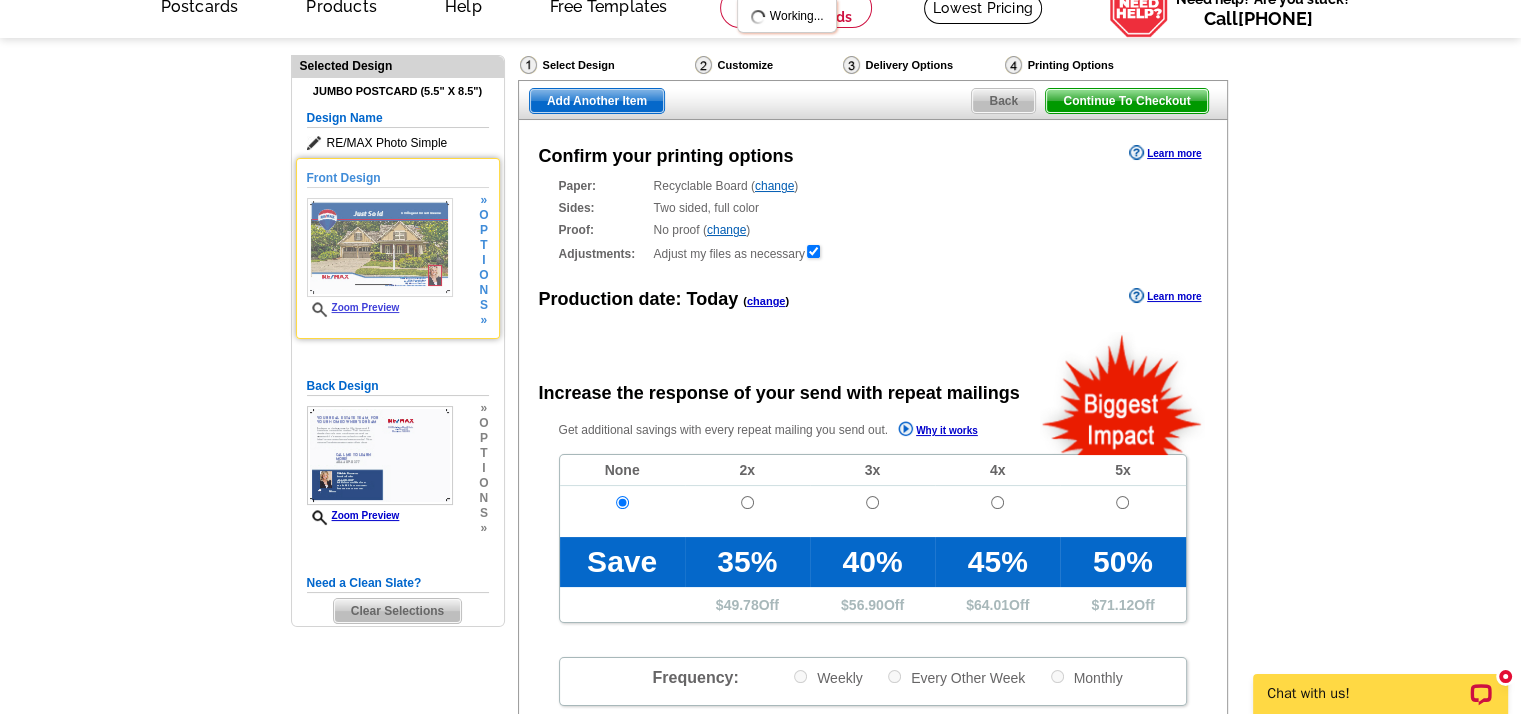 click at bounding box center [322, 309] 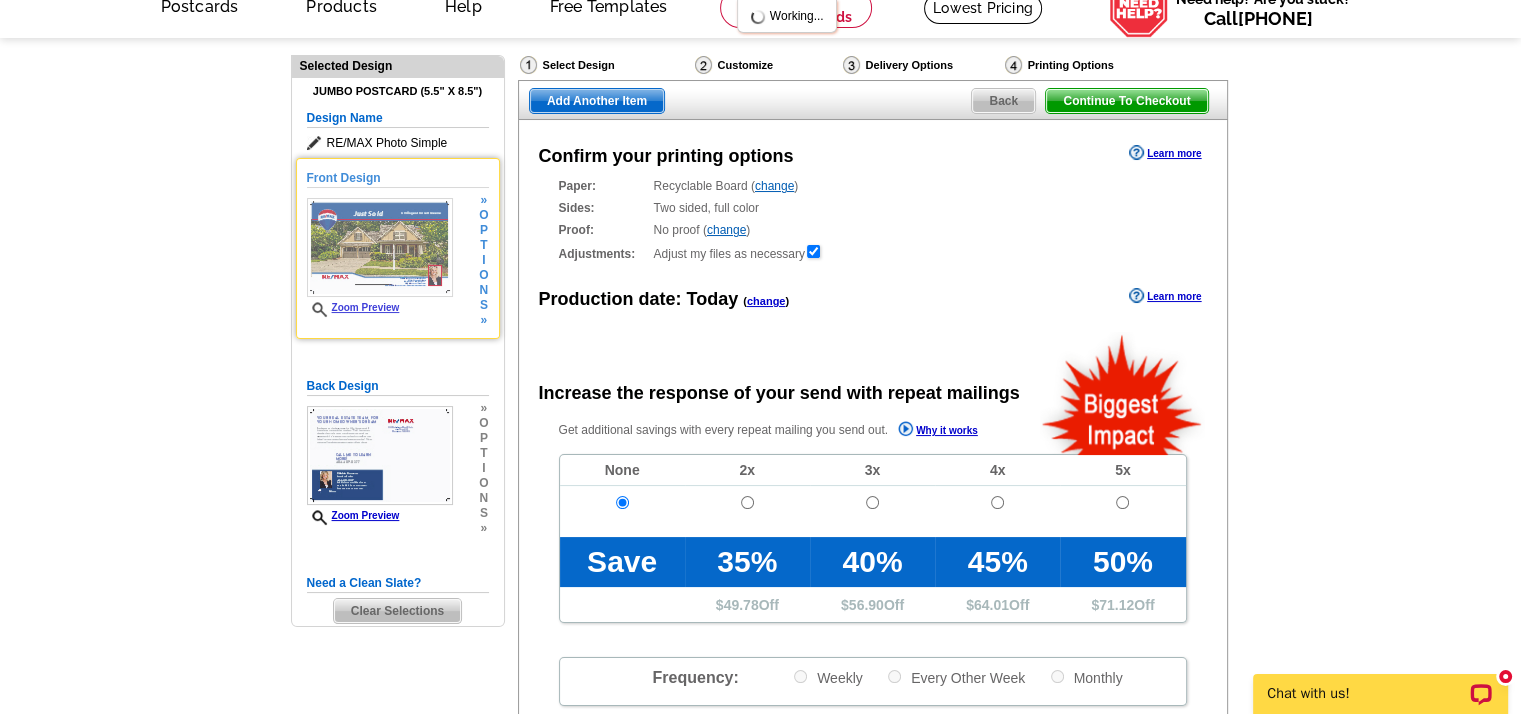 click on "Zoom Preview" at bounding box center (353, 307) 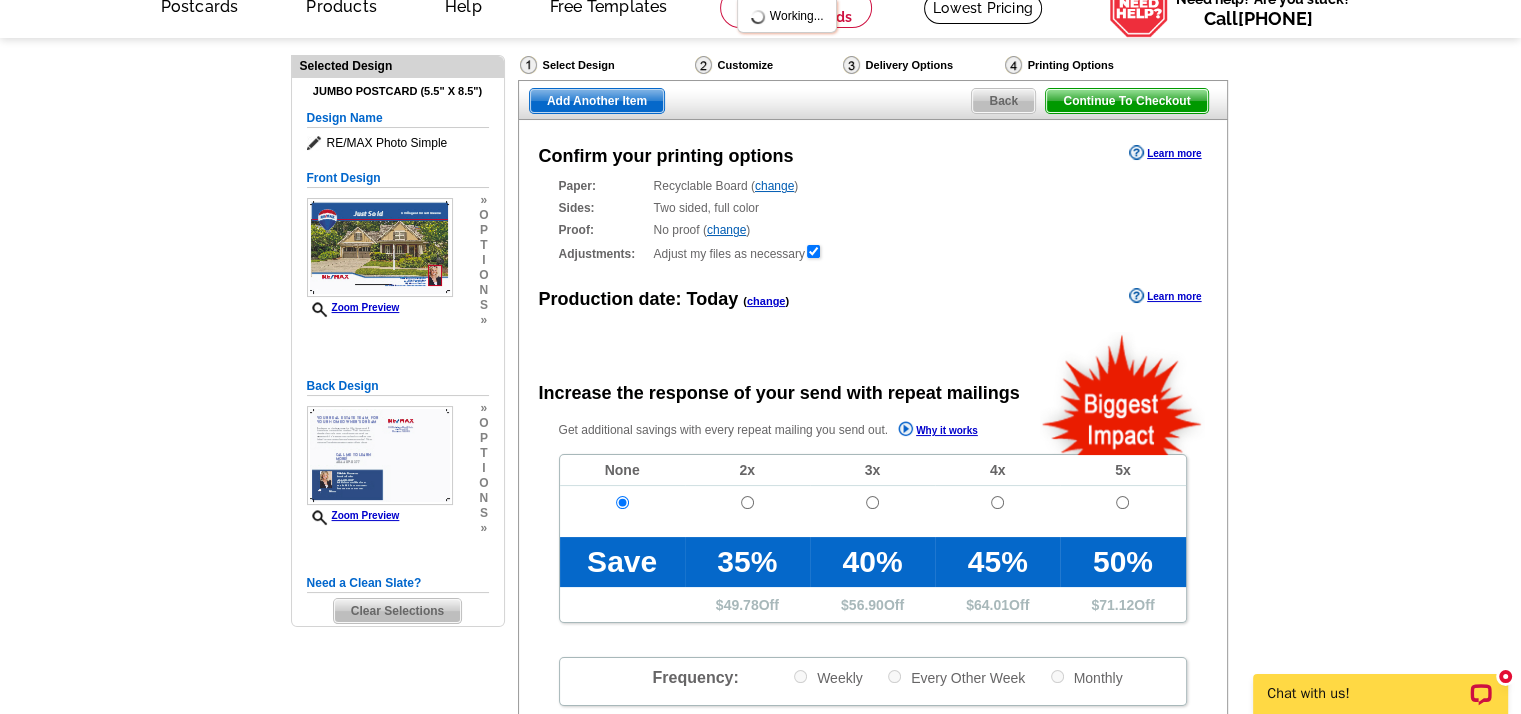 click on "change" at bounding box center [726, 230] 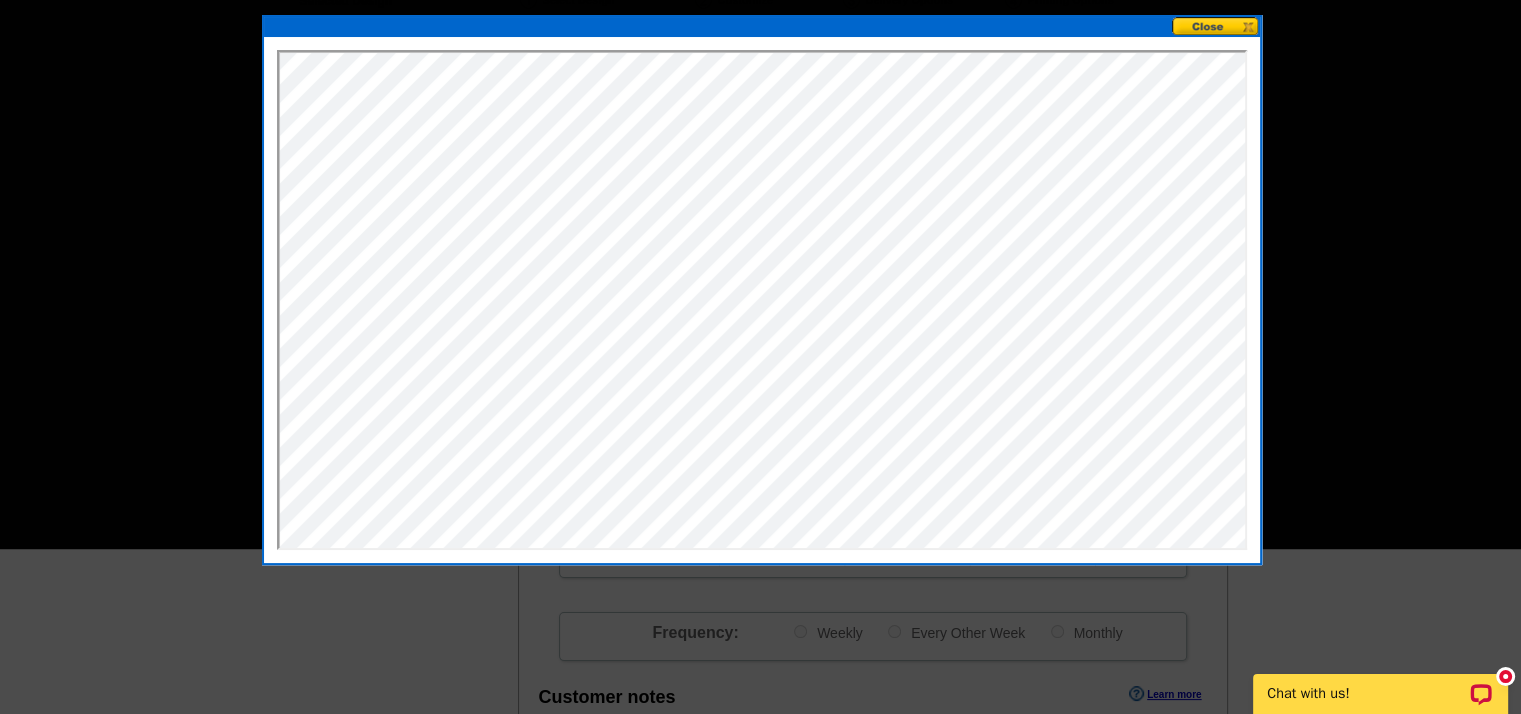 scroll, scrollTop: 200, scrollLeft: 0, axis: vertical 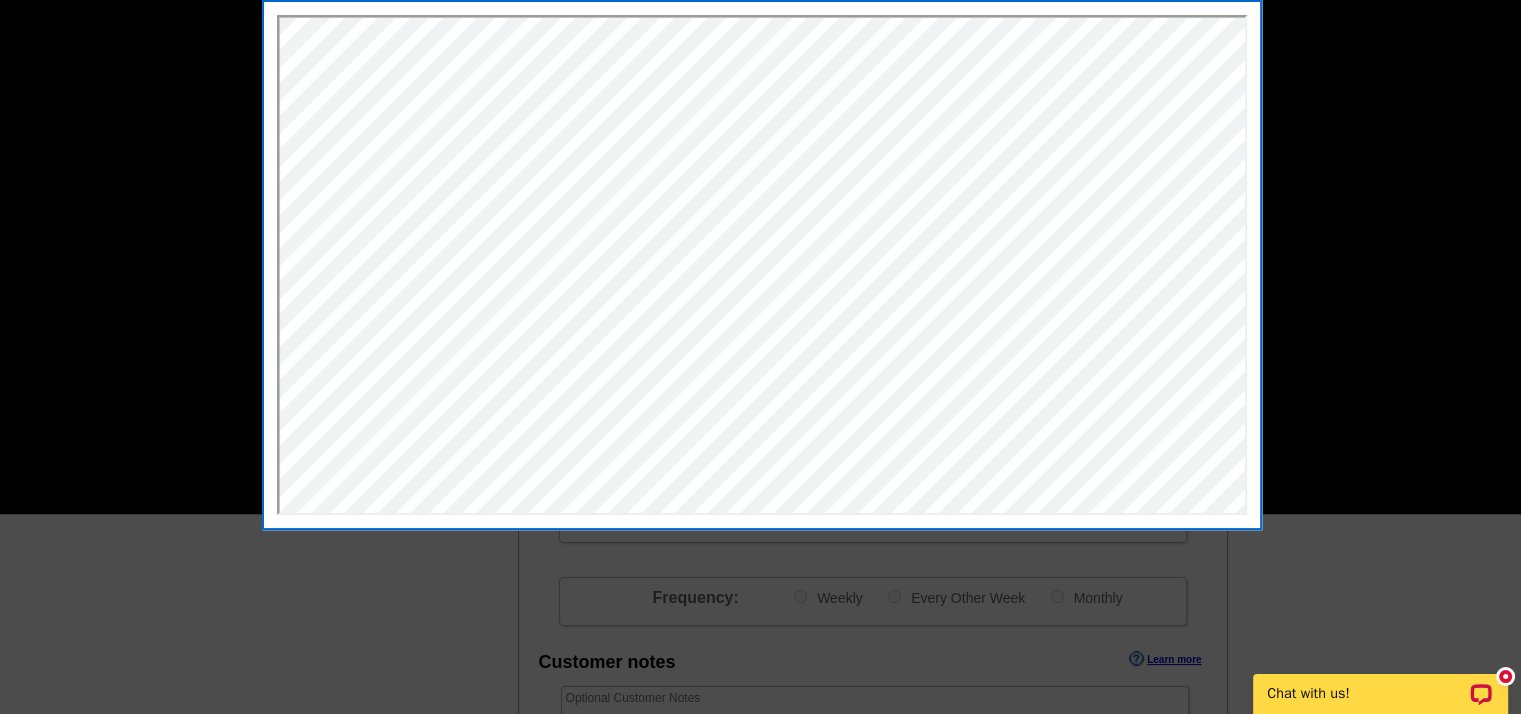 drag, startPoint x: 1052, startPoint y: 514, endPoint x: 1053, endPoint y: 546, distance: 32.01562 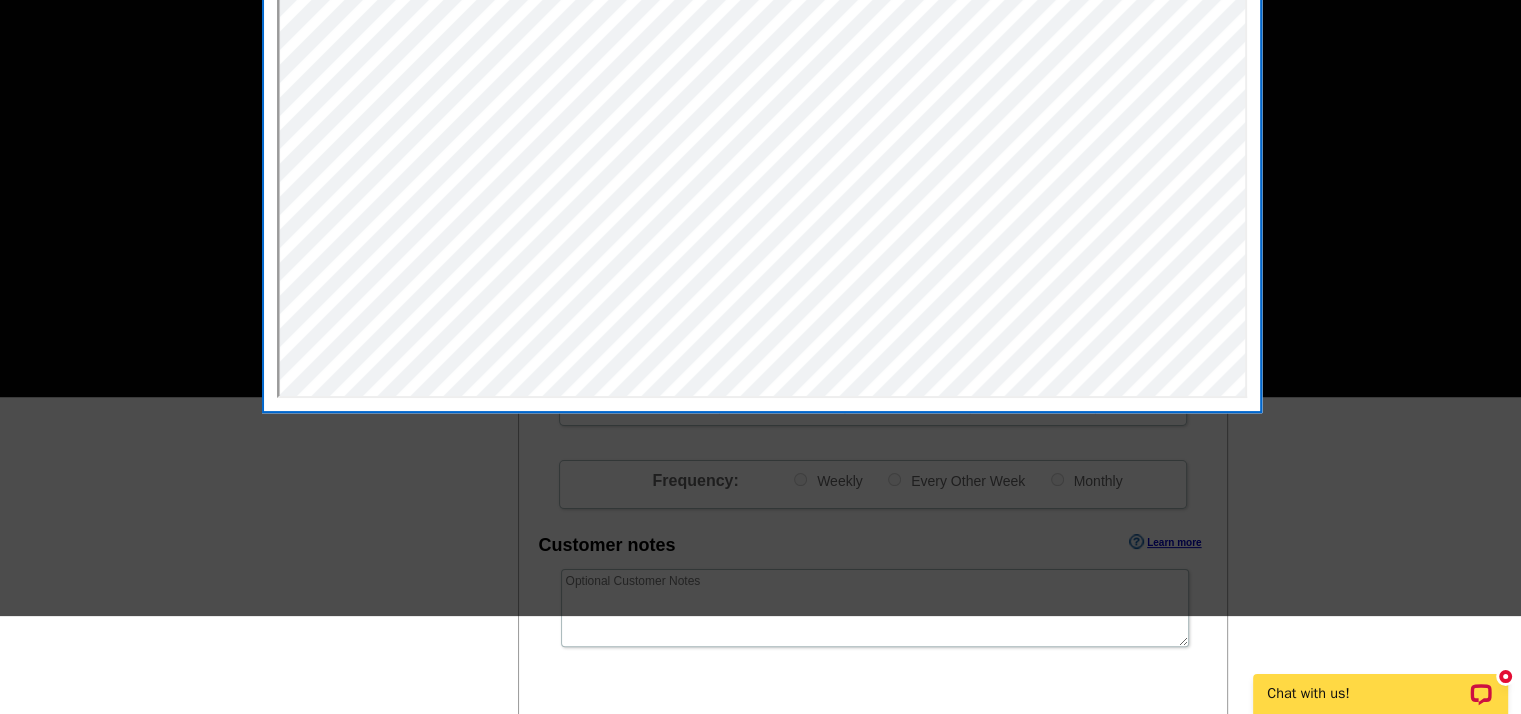 scroll, scrollTop: 100, scrollLeft: 0, axis: vertical 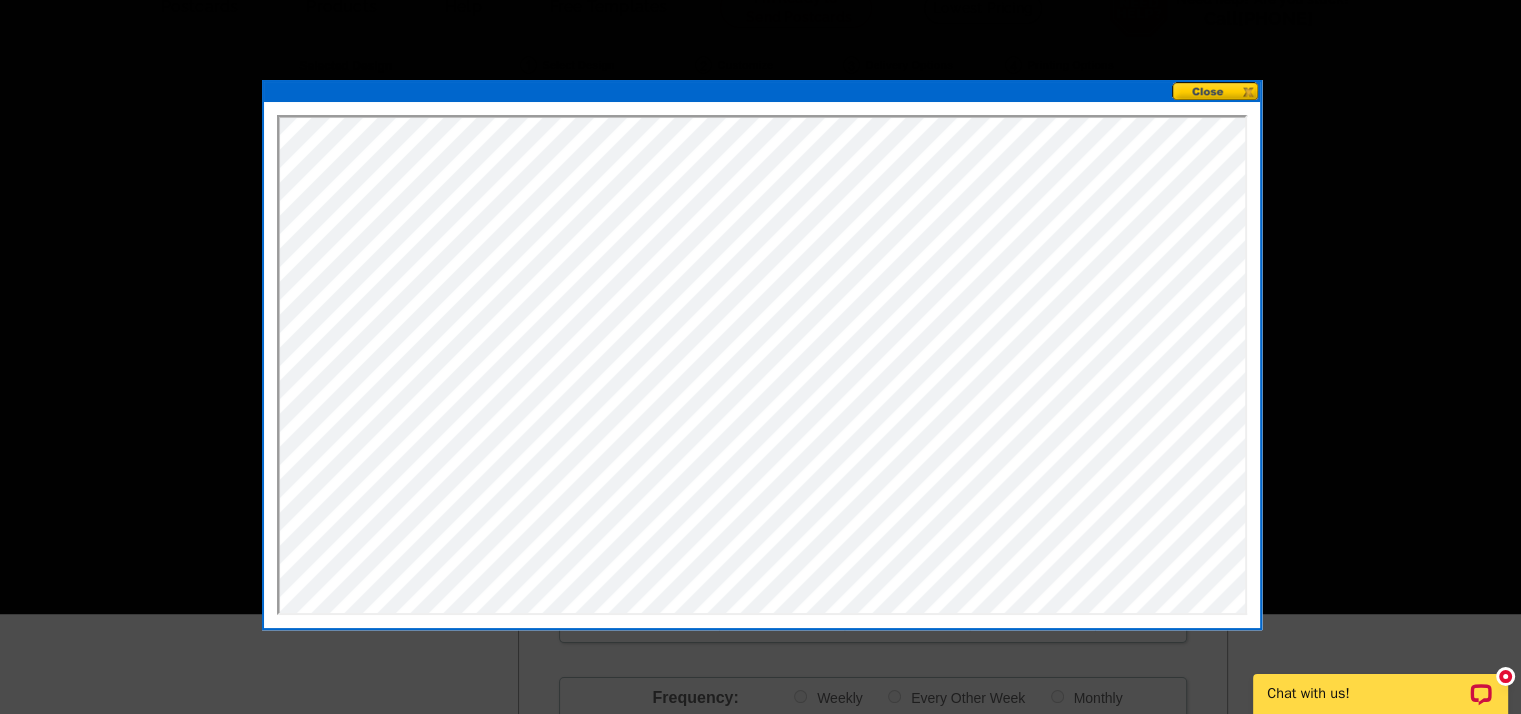 click at bounding box center (1216, 91) 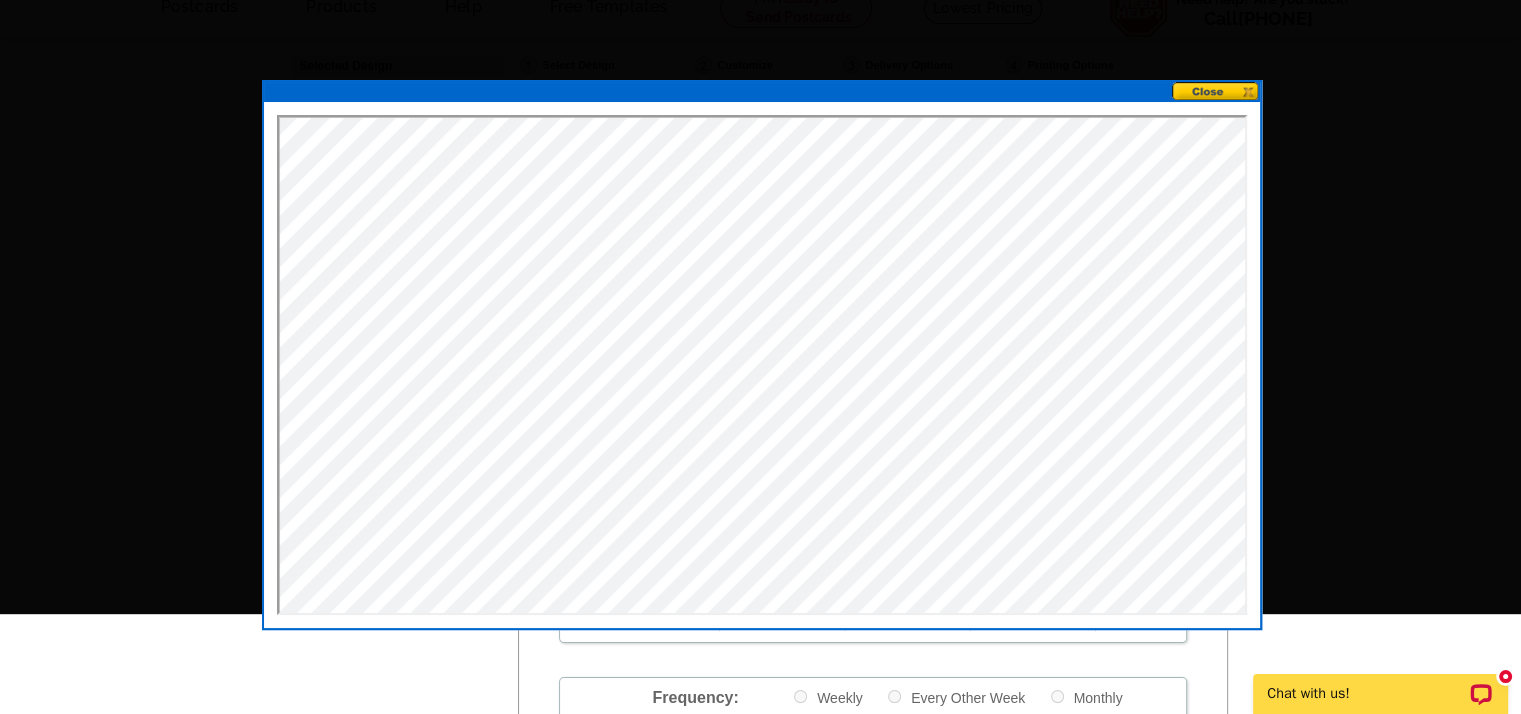 click at bounding box center [1216, 91] 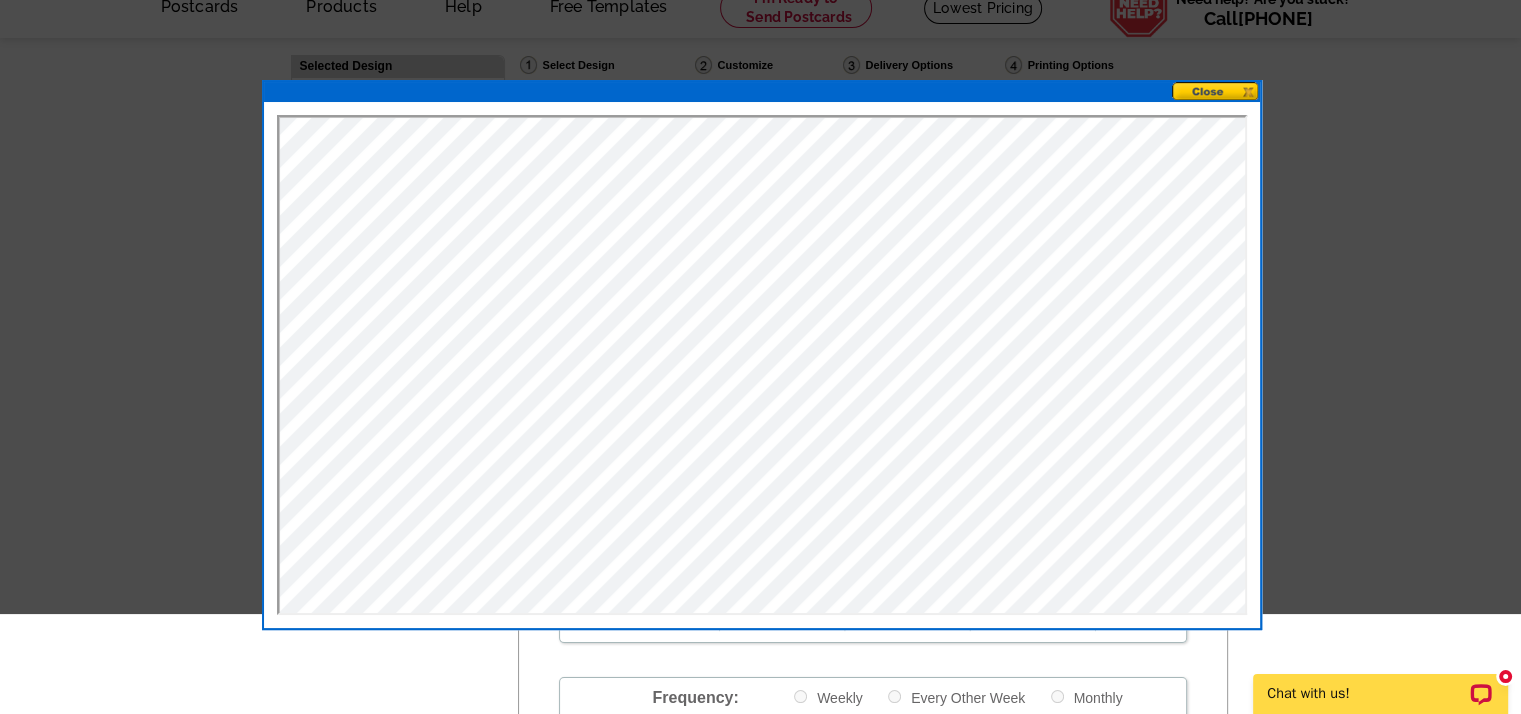 click at bounding box center (1216, 91) 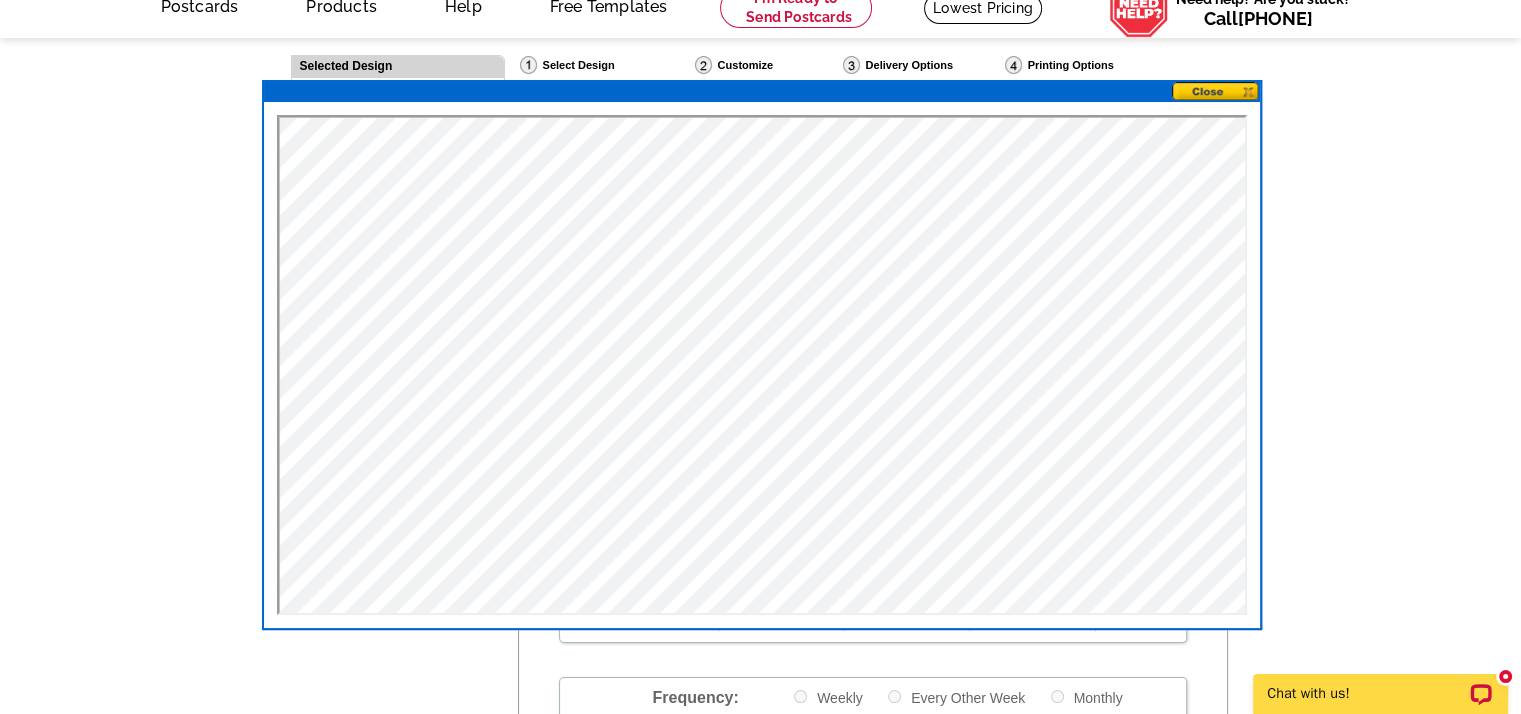 click at bounding box center (1216, 91) 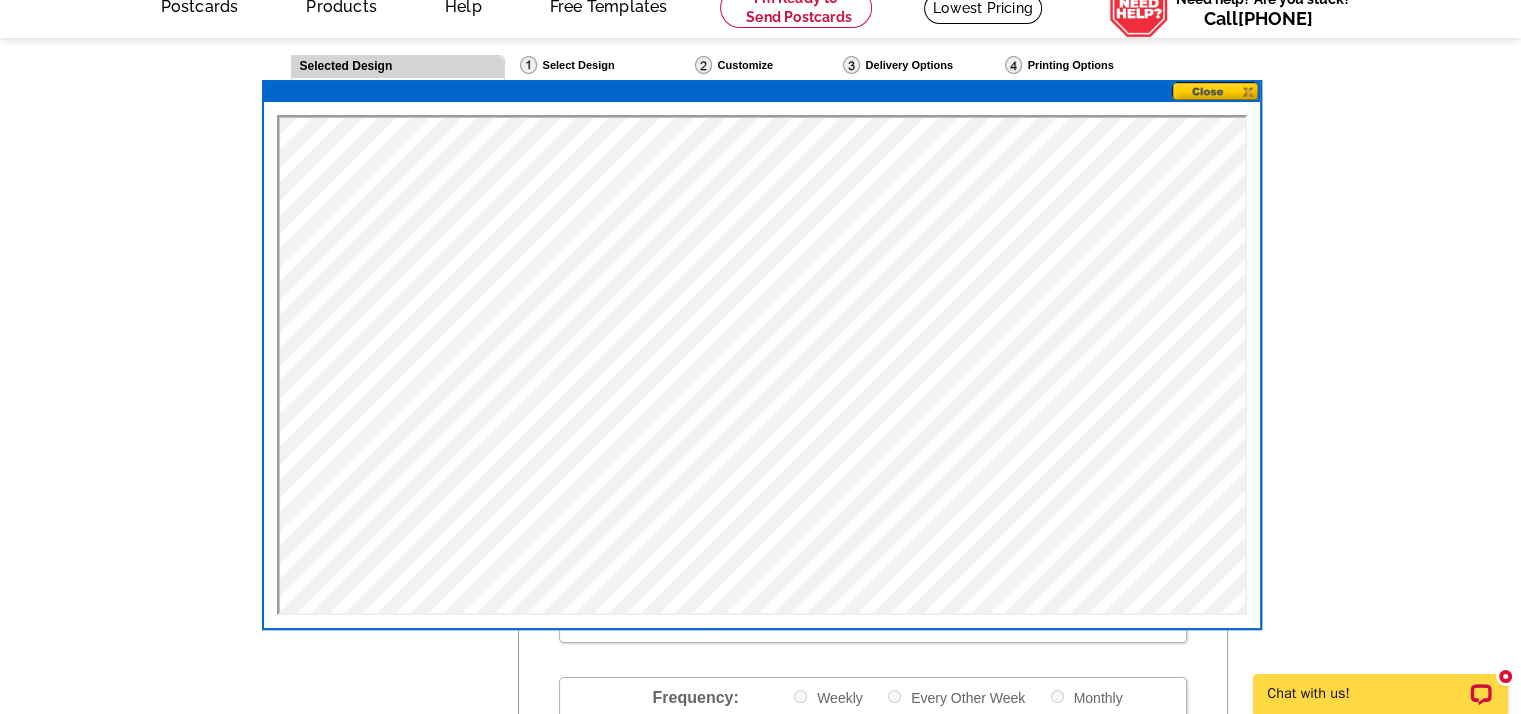 click at bounding box center (1216, 91) 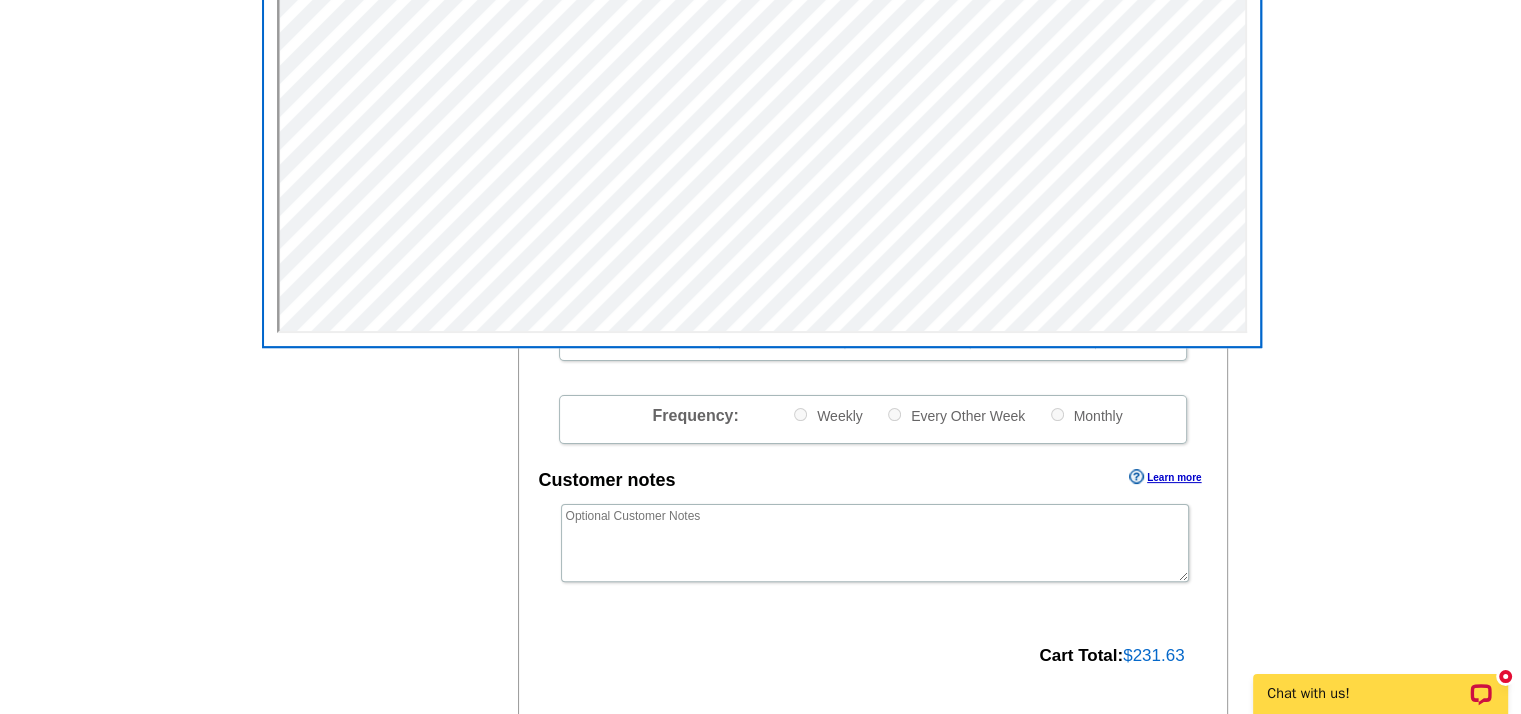 scroll, scrollTop: 100, scrollLeft: 0, axis: vertical 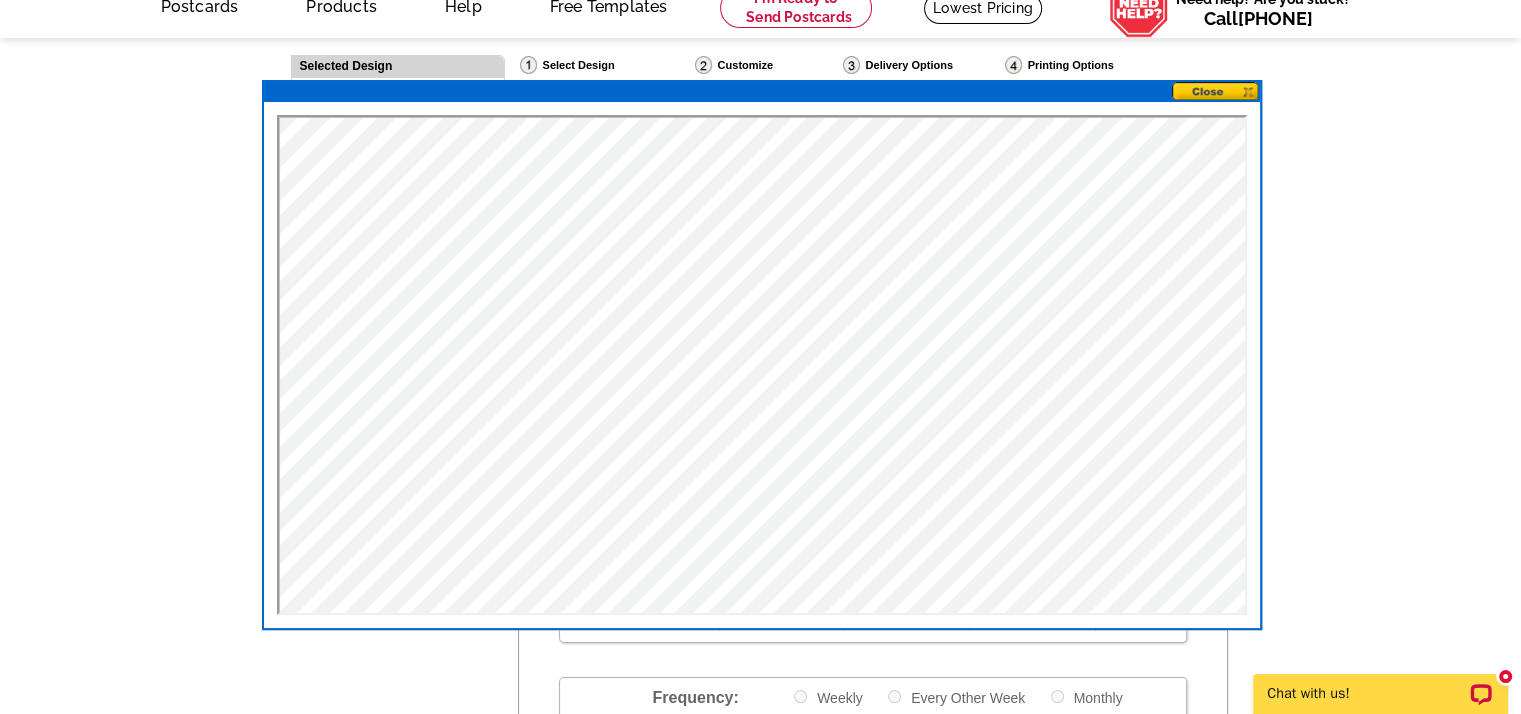click on "Customize" at bounding box center [767, 67] 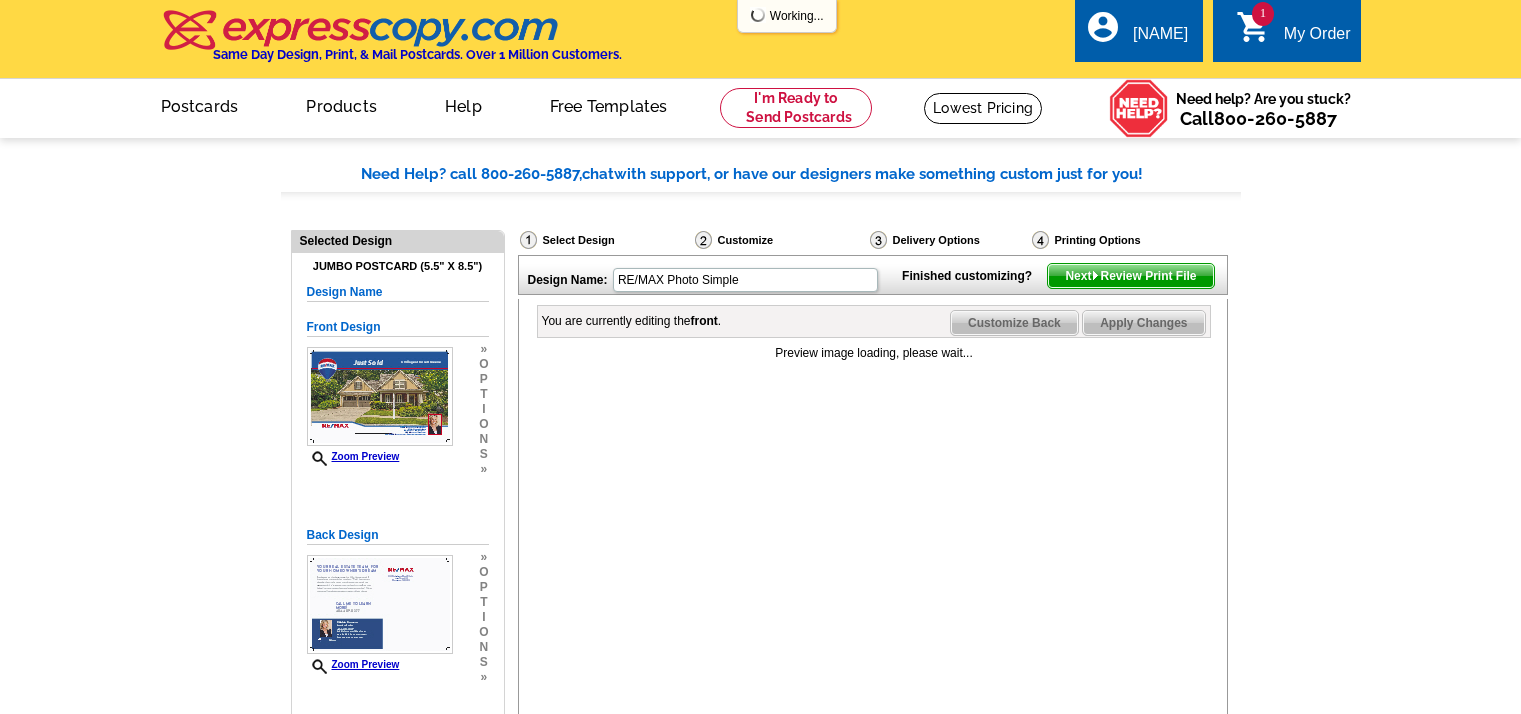 scroll, scrollTop: 0, scrollLeft: 0, axis: both 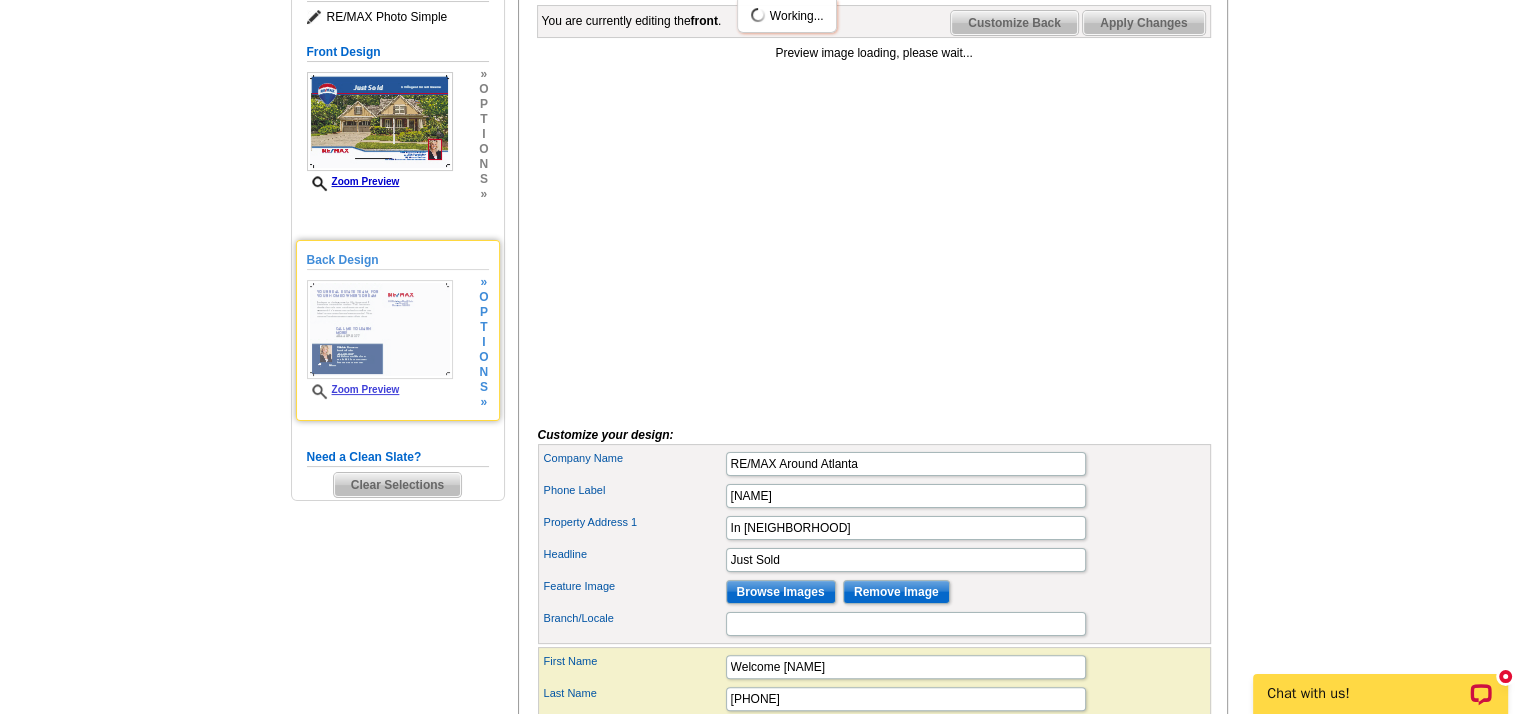 click on "t" at bounding box center [483, 327] 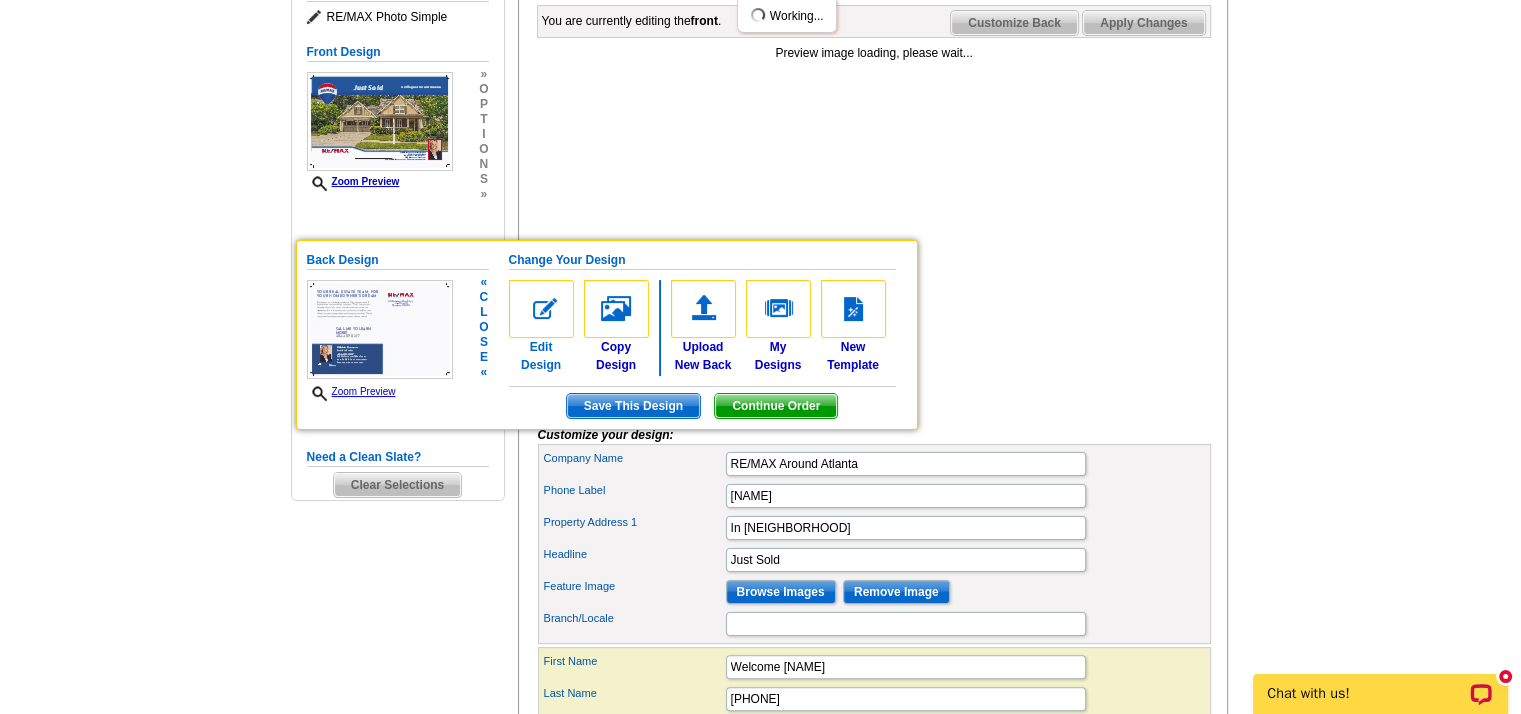click at bounding box center (541, 309) 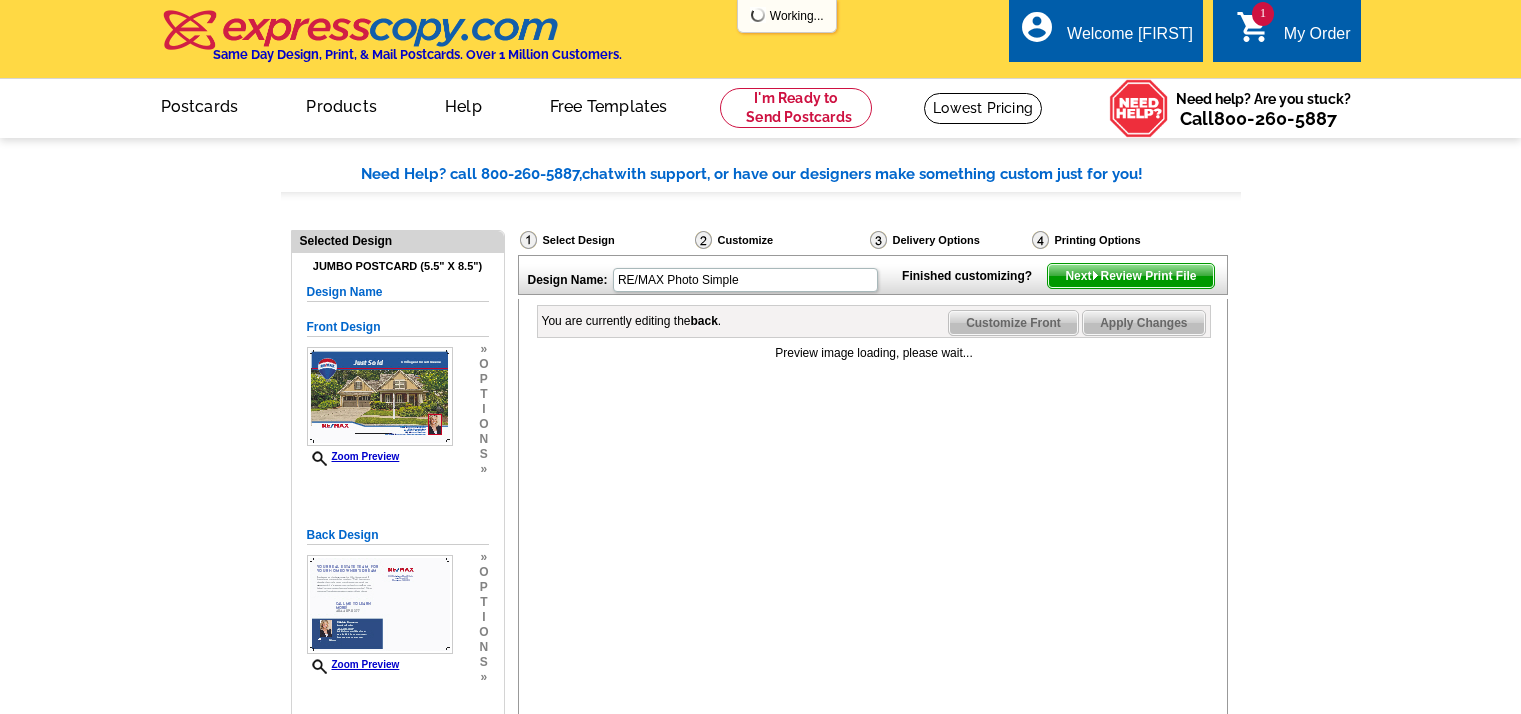 scroll, scrollTop: 0, scrollLeft: 0, axis: both 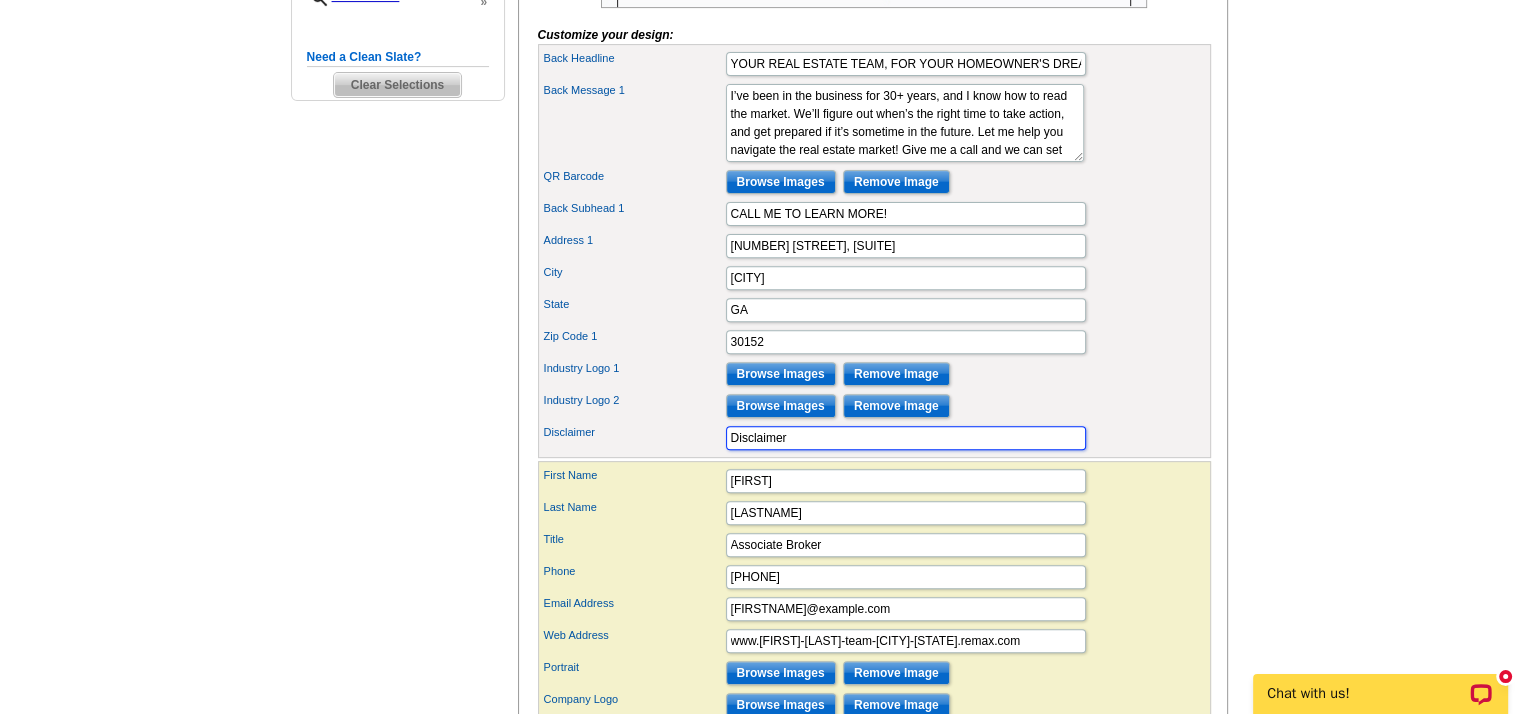 click on "Disclaimer" at bounding box center (906, 438) 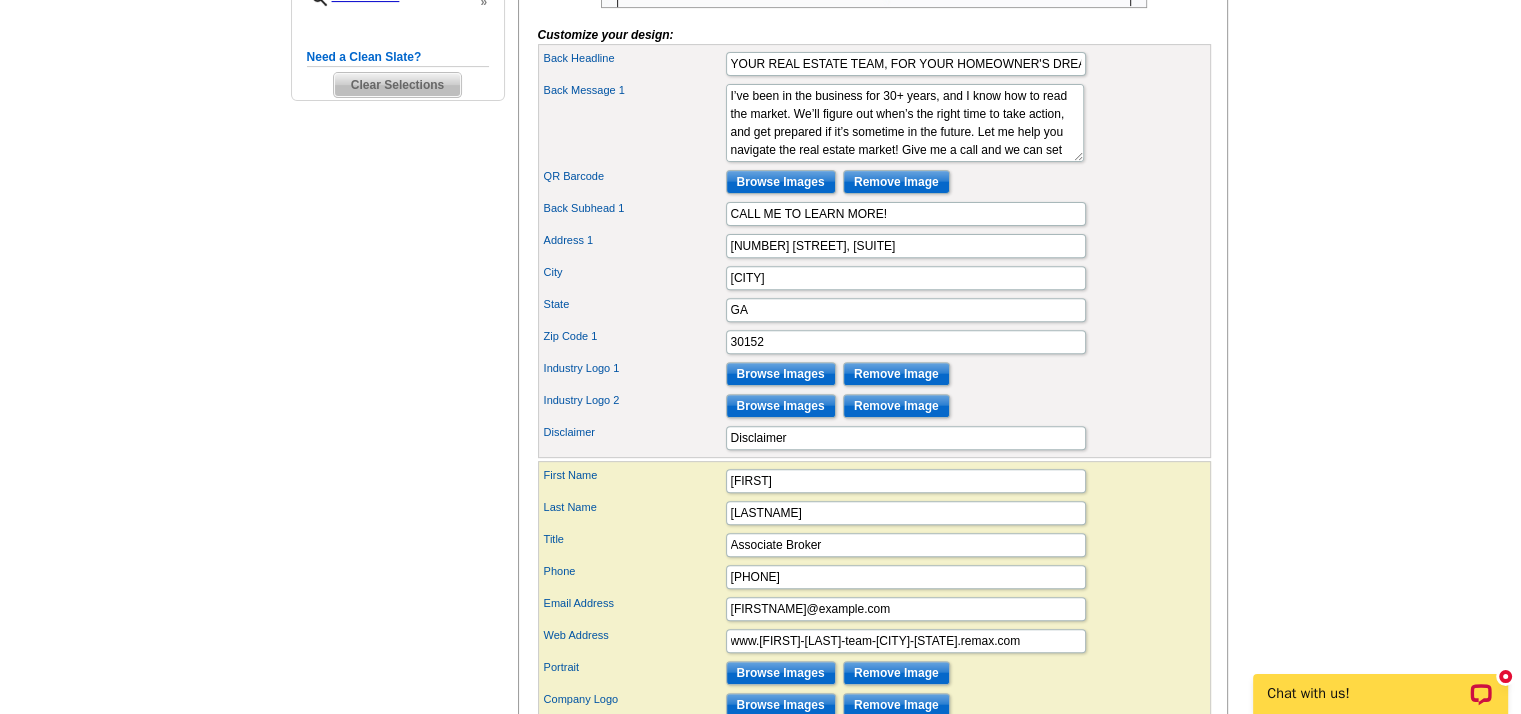 click on "Zip Code 1
30152" at bounding box center (874, 342) 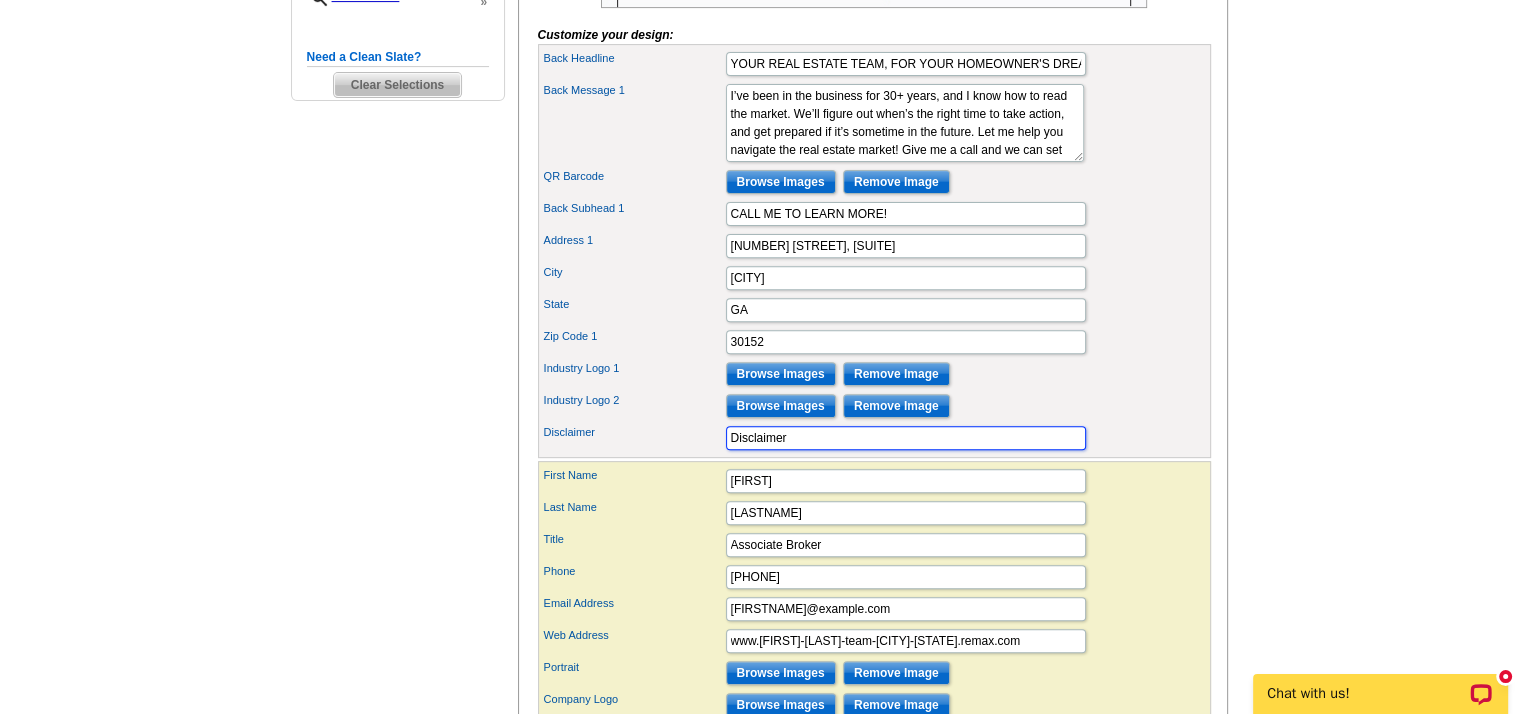 drag, startPoint x: 785, startPoint y: 460, endPoint x: 670, endPoint y: 469, distance: 115.35164 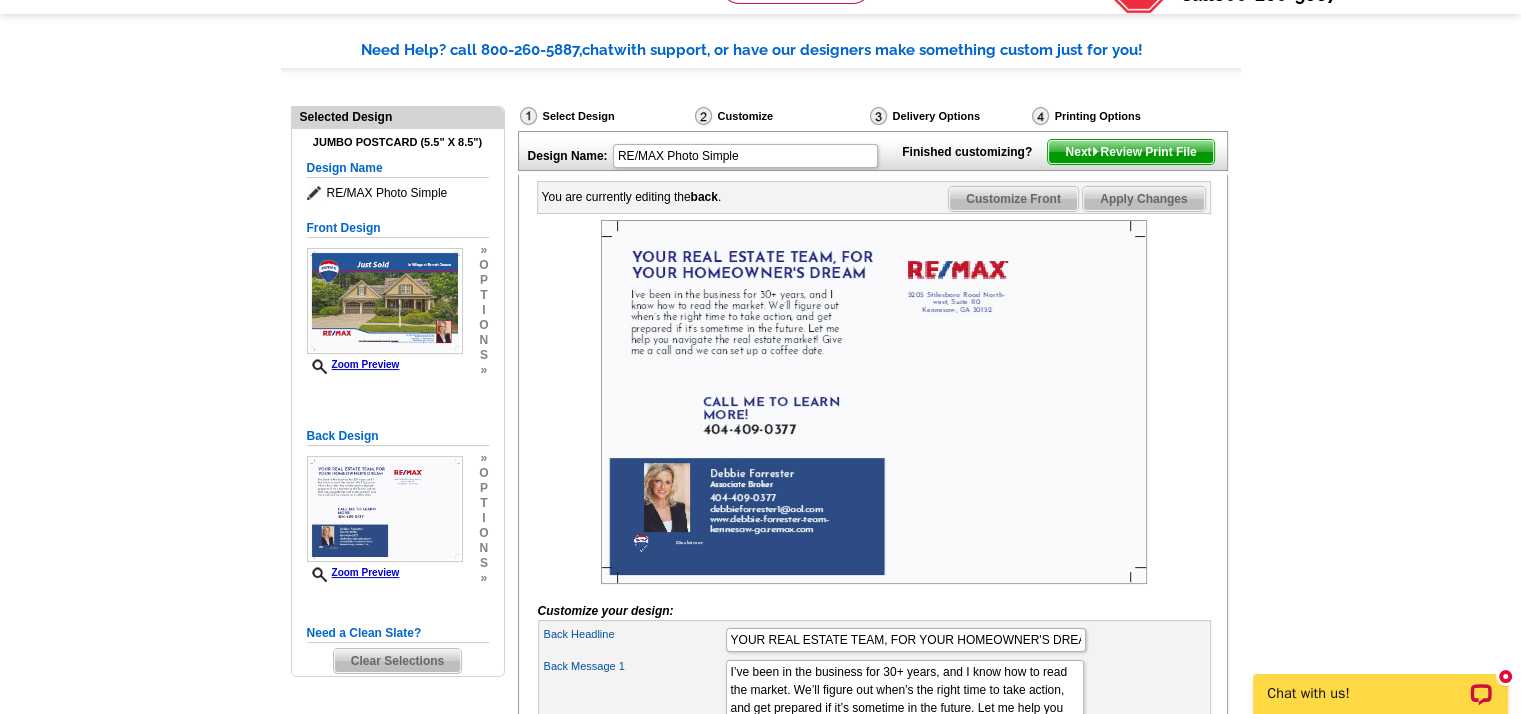 scroll, scrollTop: 0, scrollLeft: 0, axis: both 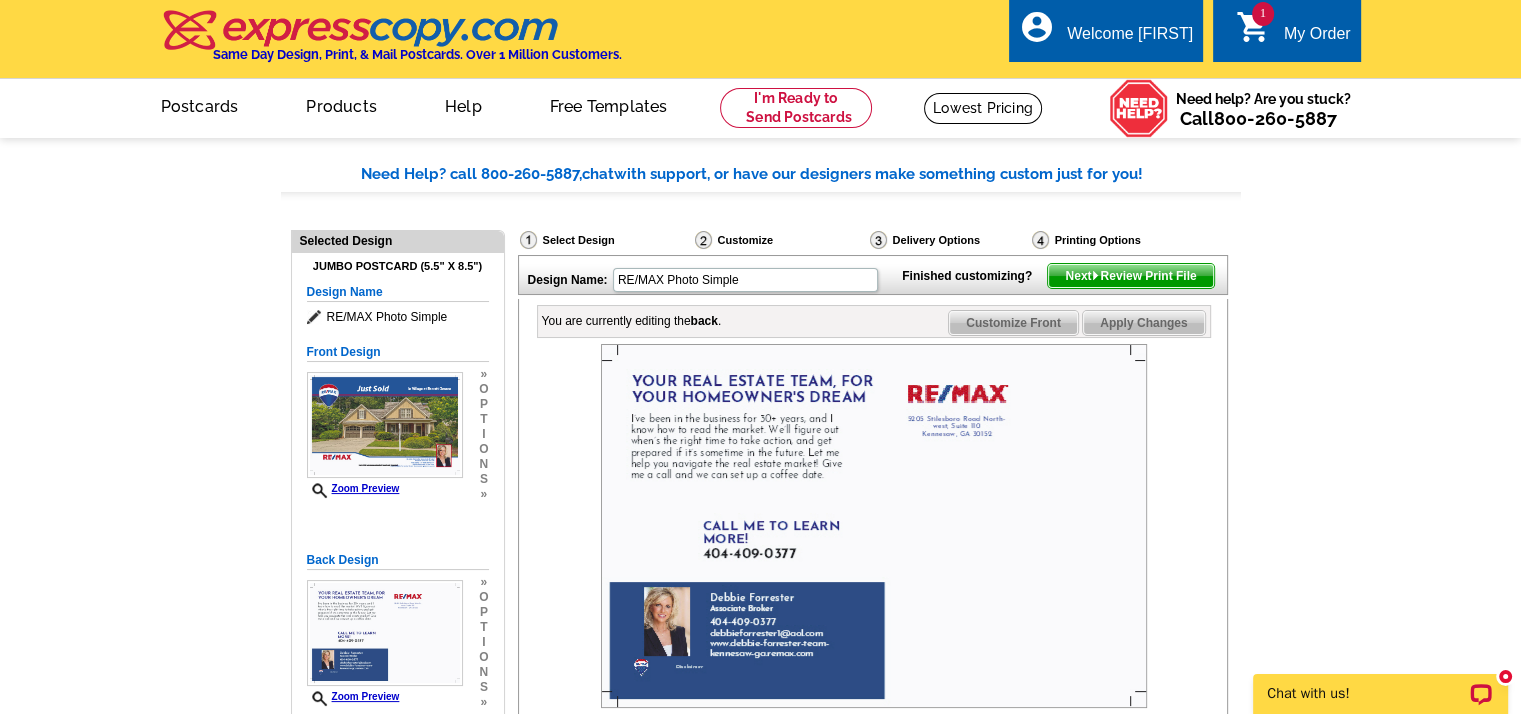 type on "2022 RE/MAX, LLC All Rights Reserved" 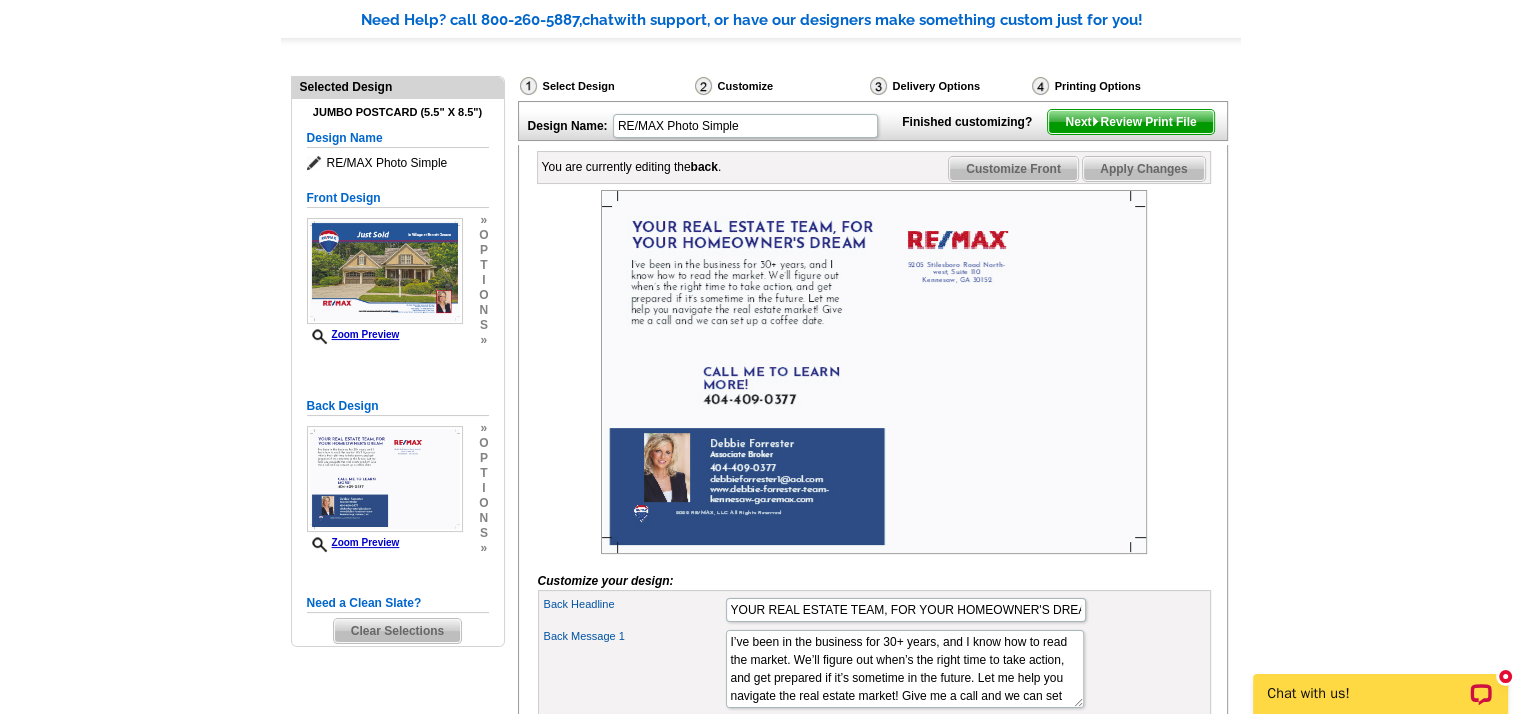 scroll, scrollTop: 0, scrollLeft: 0, axis: both 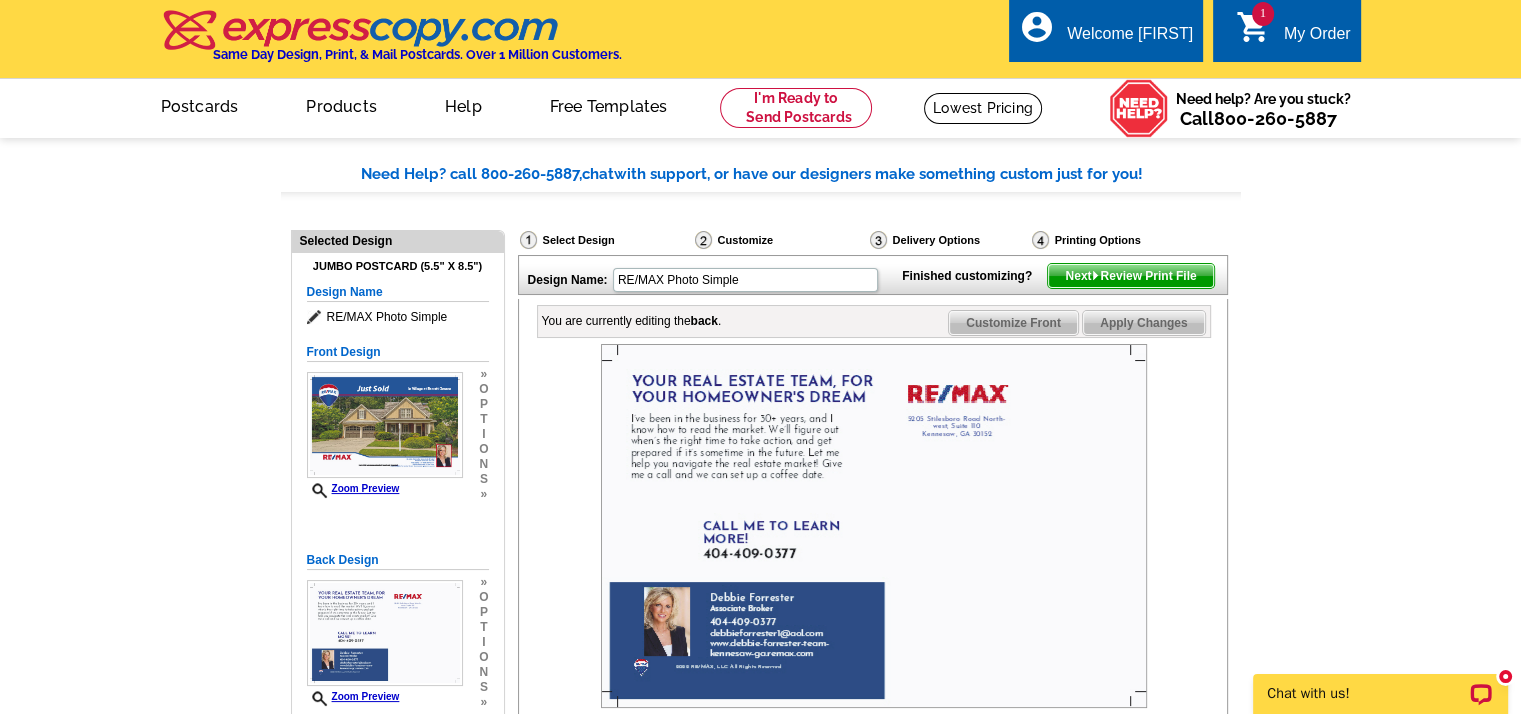 click on "Delivery Options" at bounding box center [949, 242] 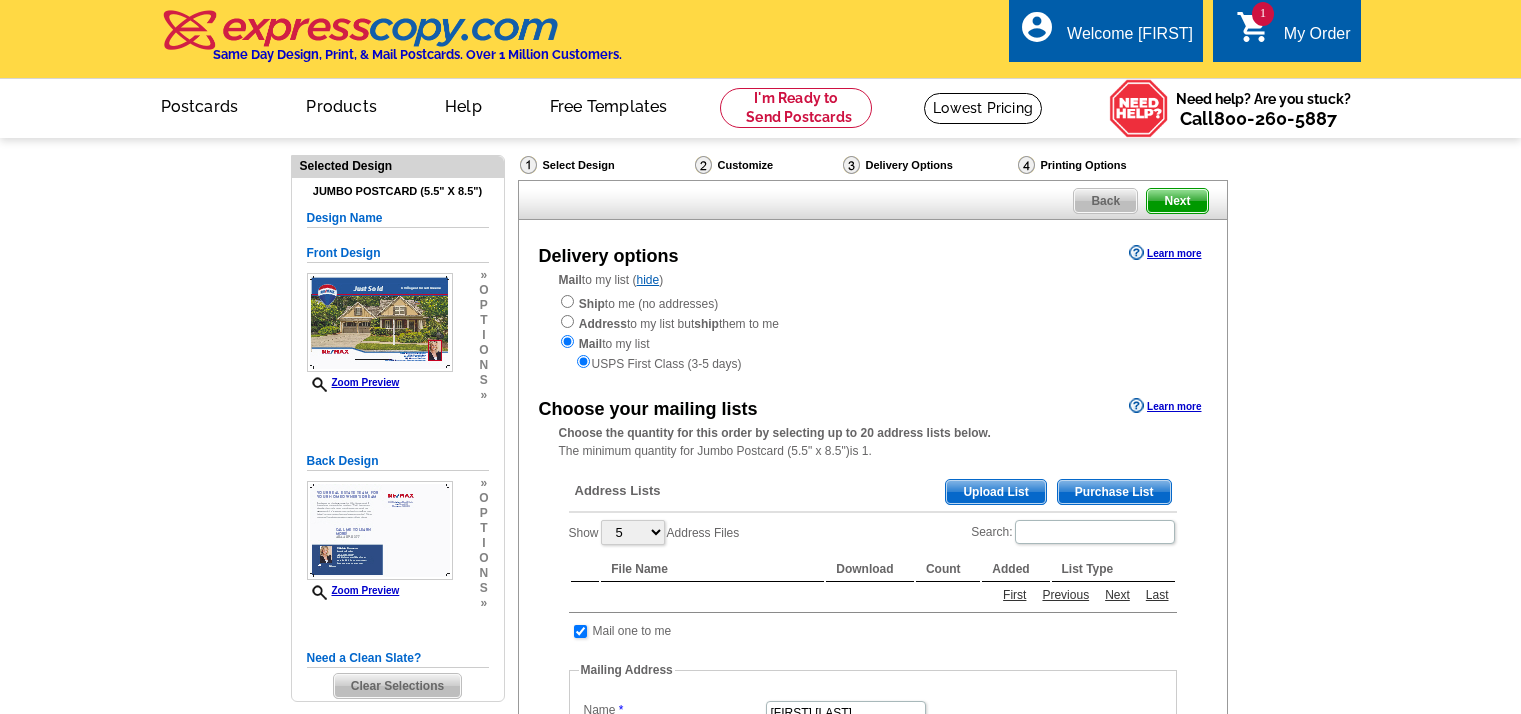 scroll, scrollTop: 0, scrollLeft: 0, axis: both 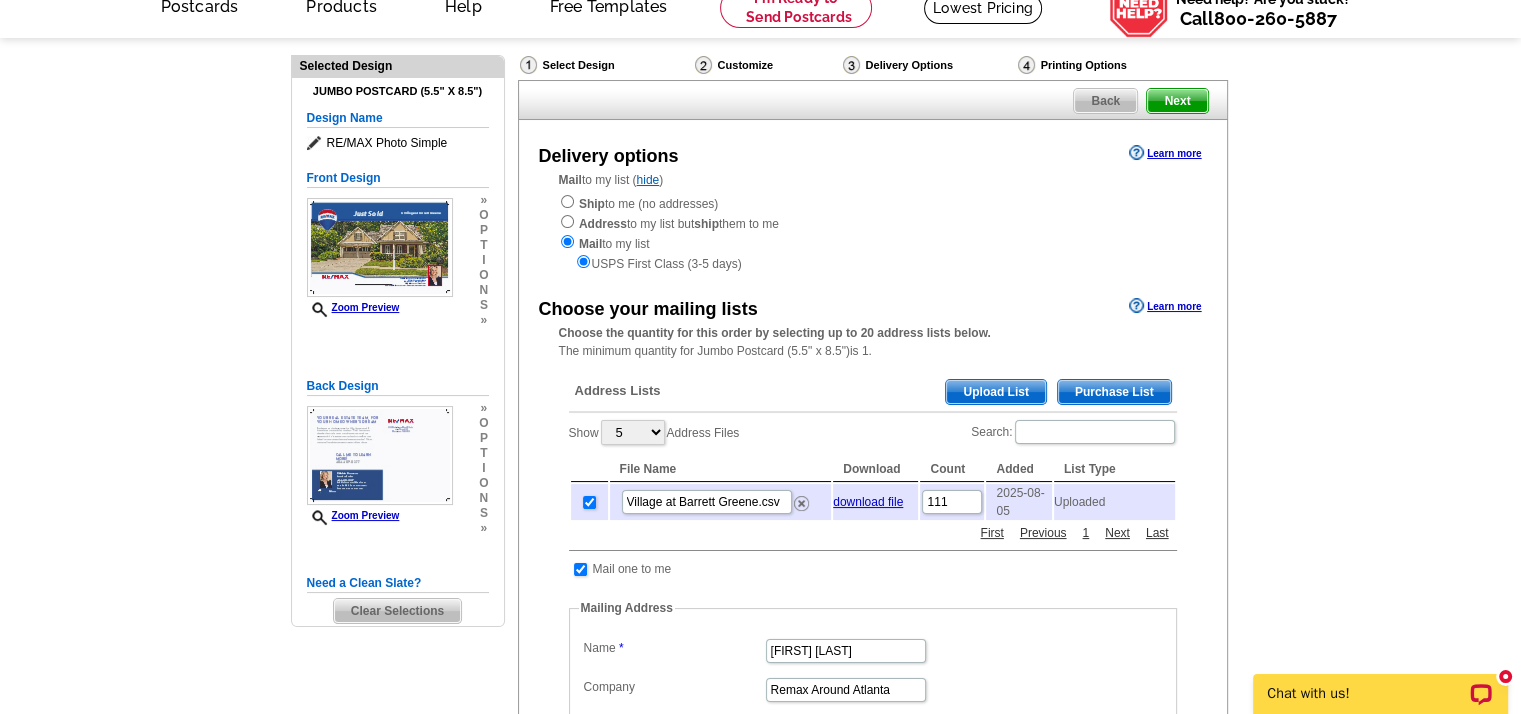 click on "Printing Options" at bounding box center [1105, 67] 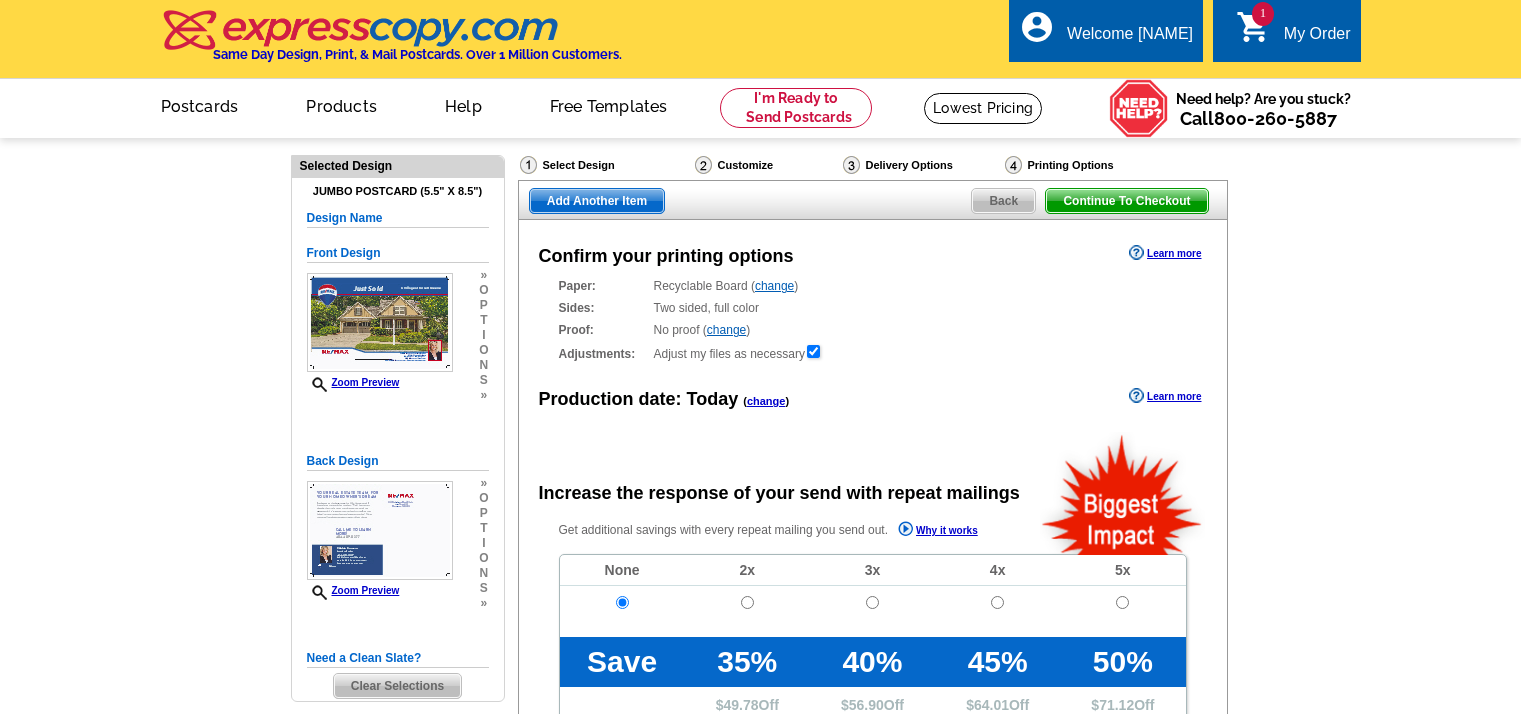 scroll, scrollTop: 0, scrollLeft: 0, axis: both 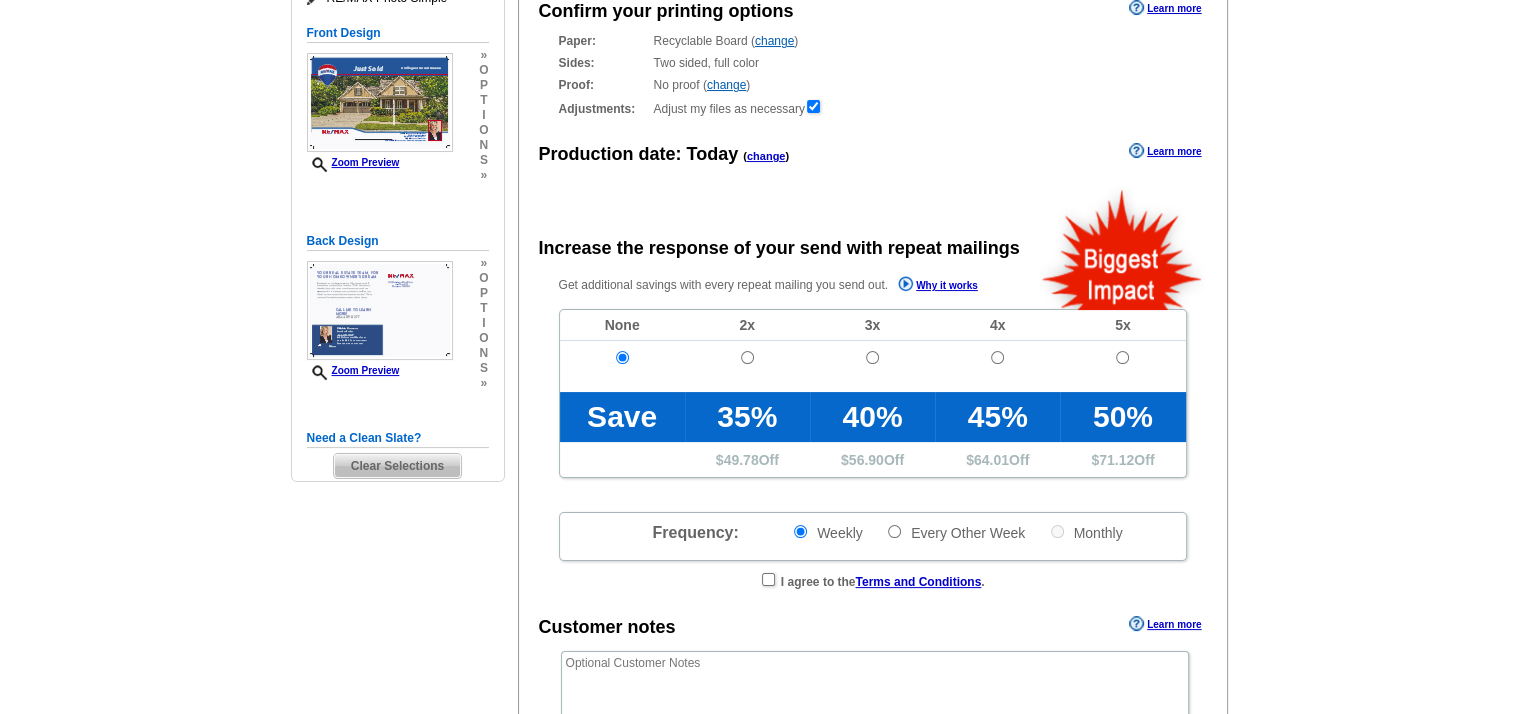 radio on "false" 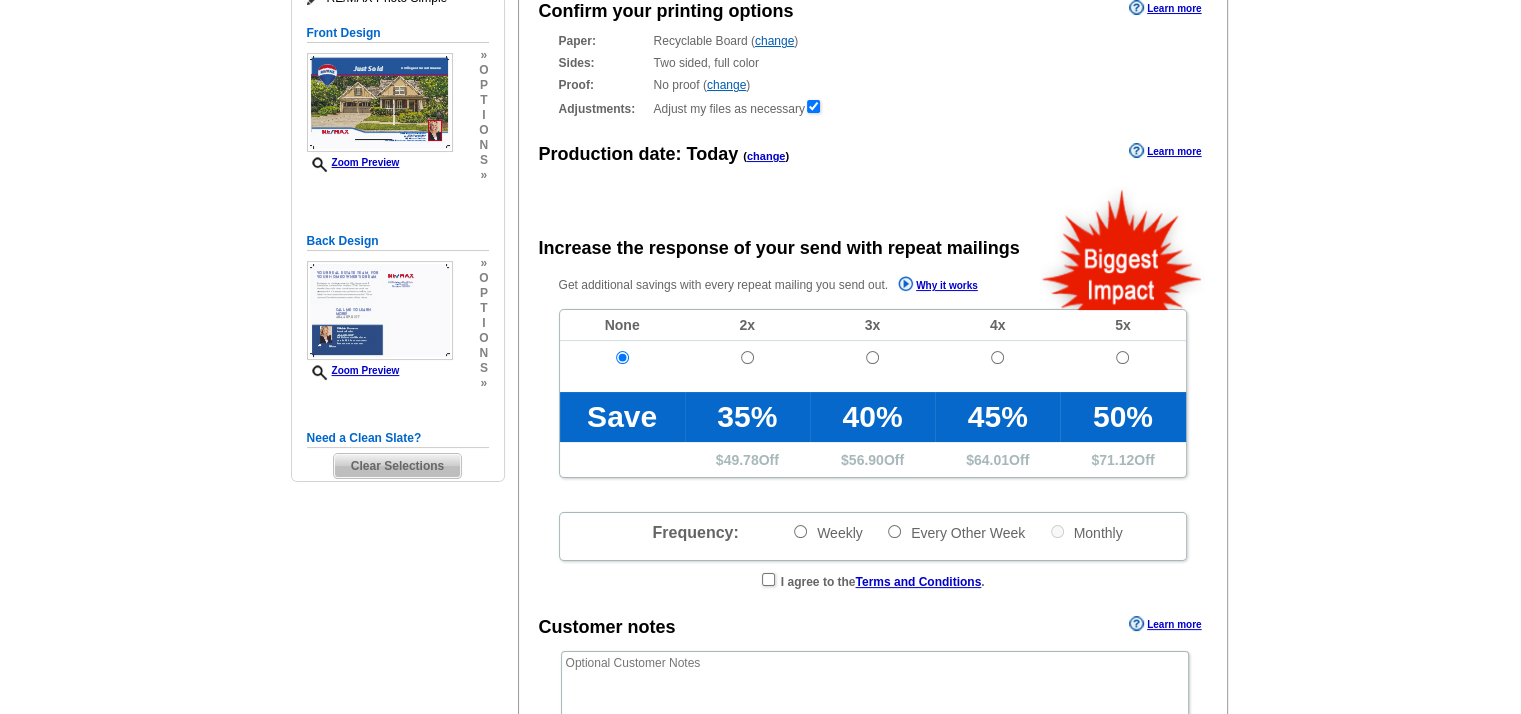 scroll, scrollTop: 300, scrollLeft: 0, axis: vertical 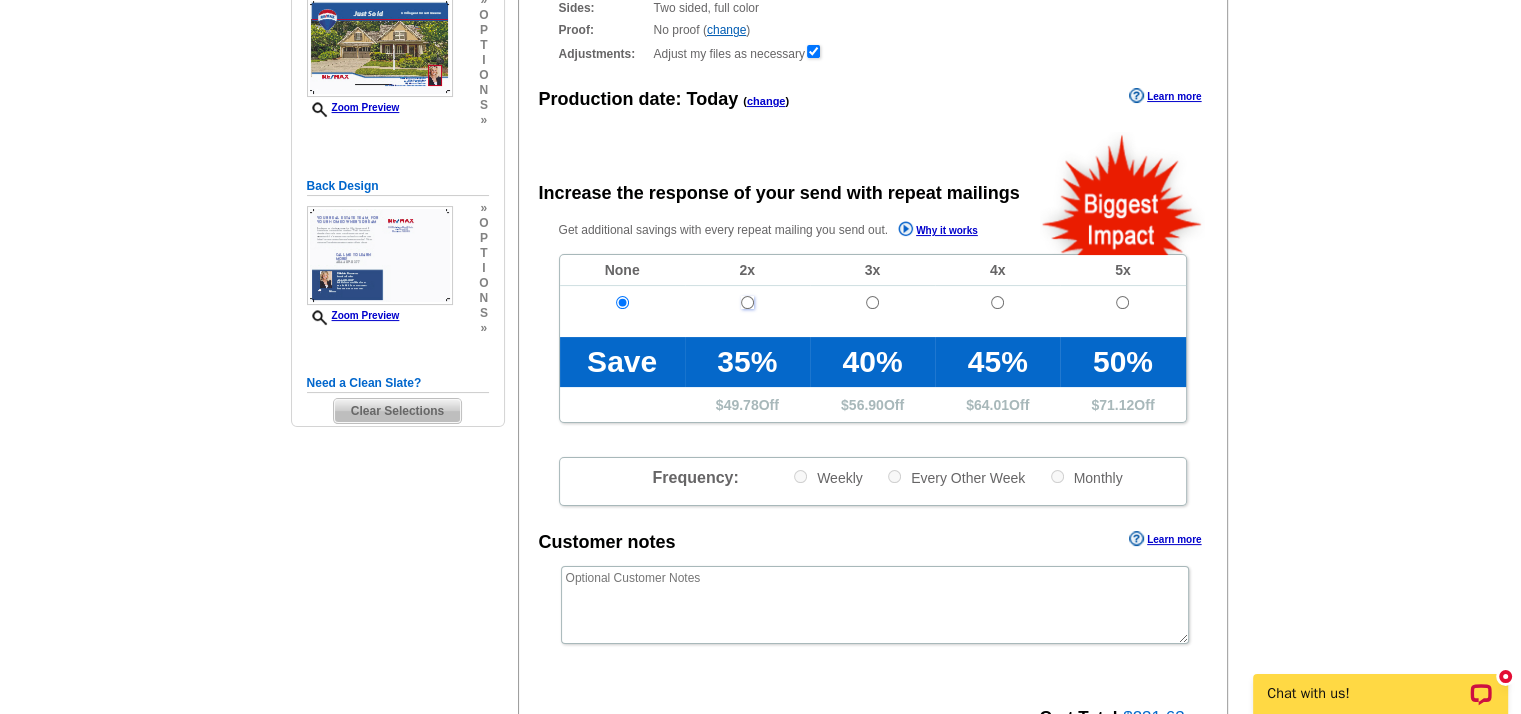 click at bounding box center (747, 302) 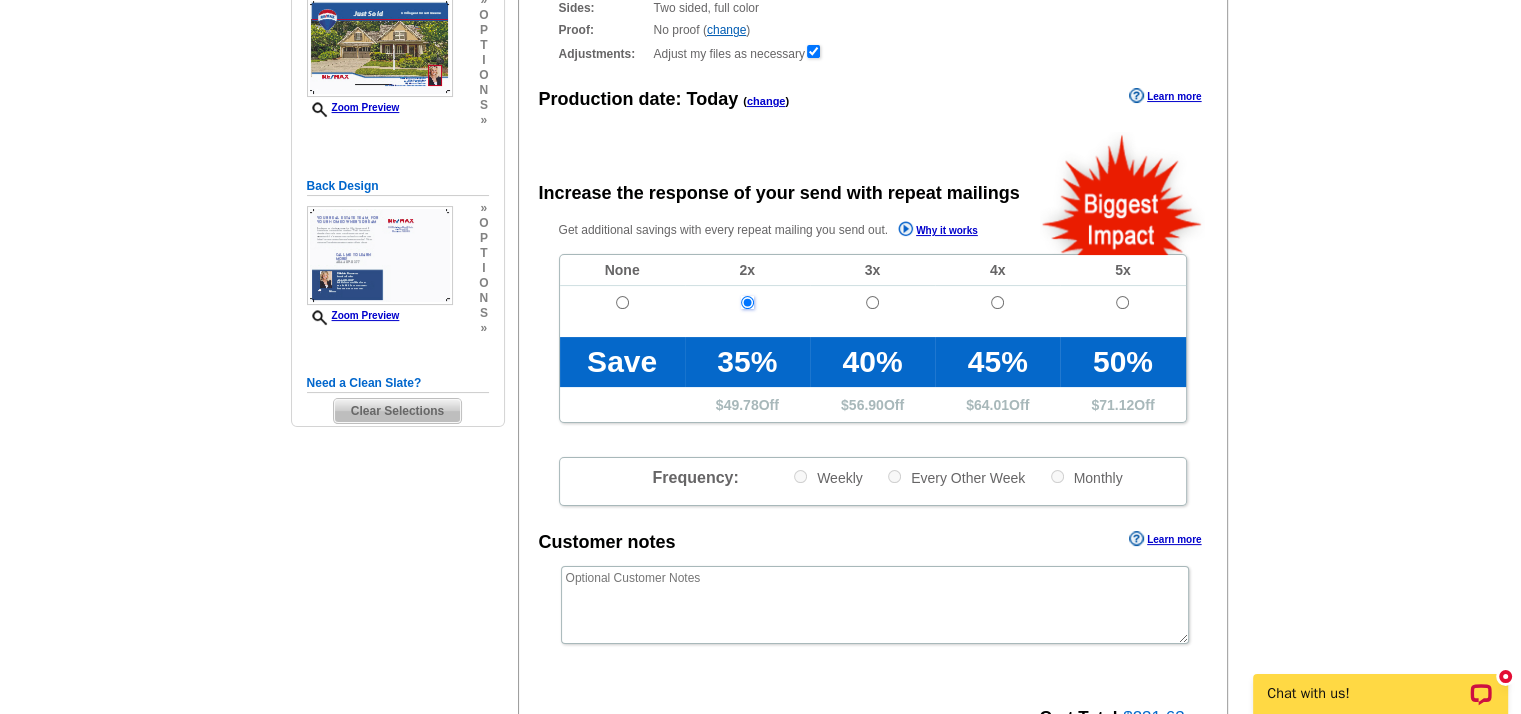 radio on "true" 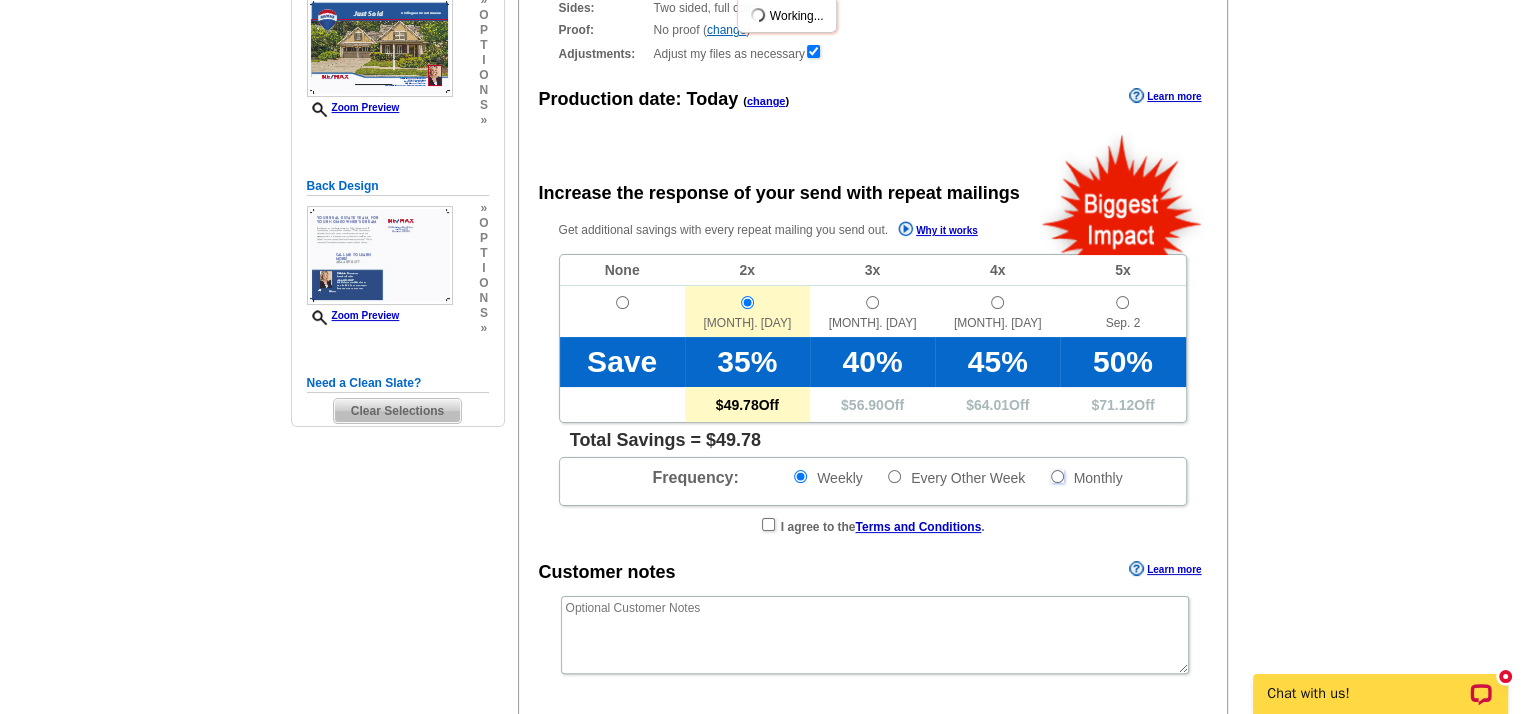 click on "Monthly" at bounding box center (1057, 476) 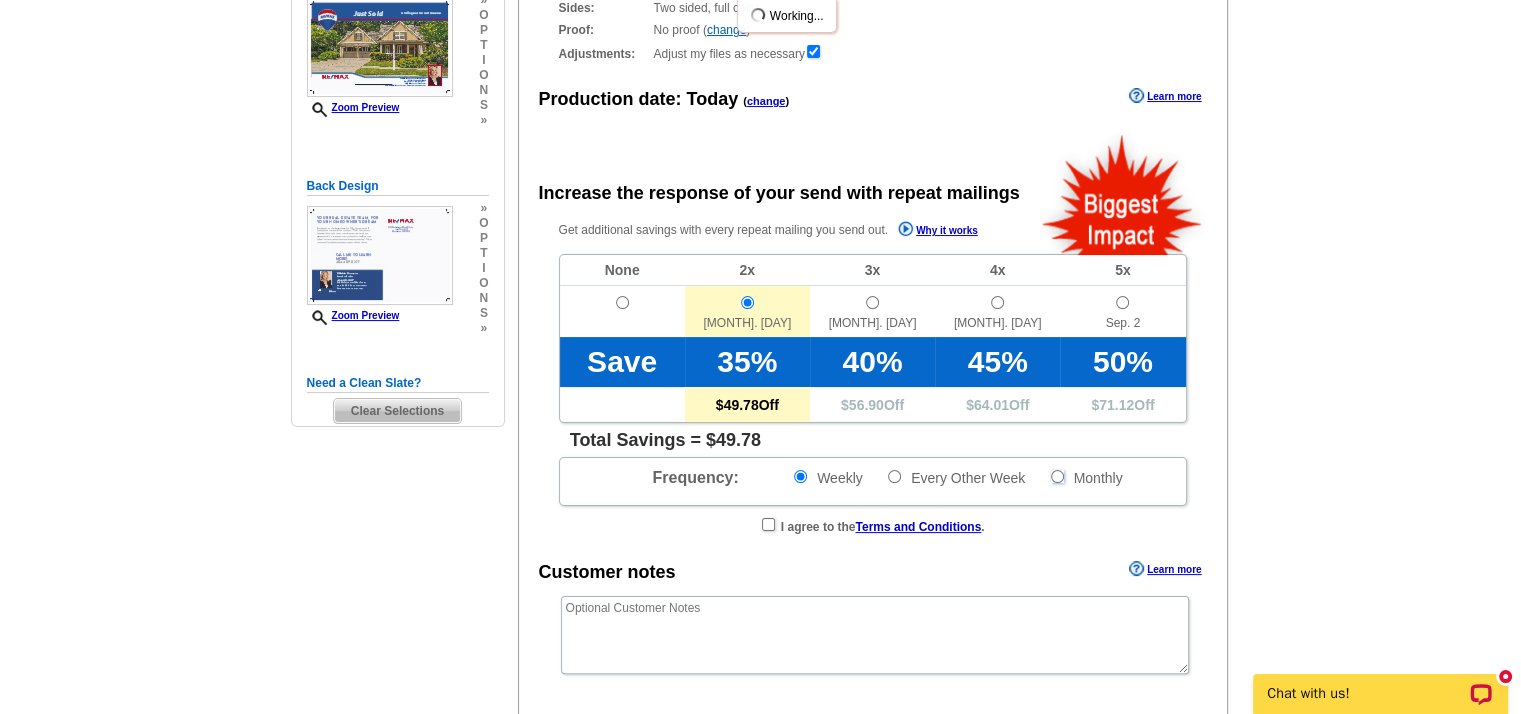 radio on "true" 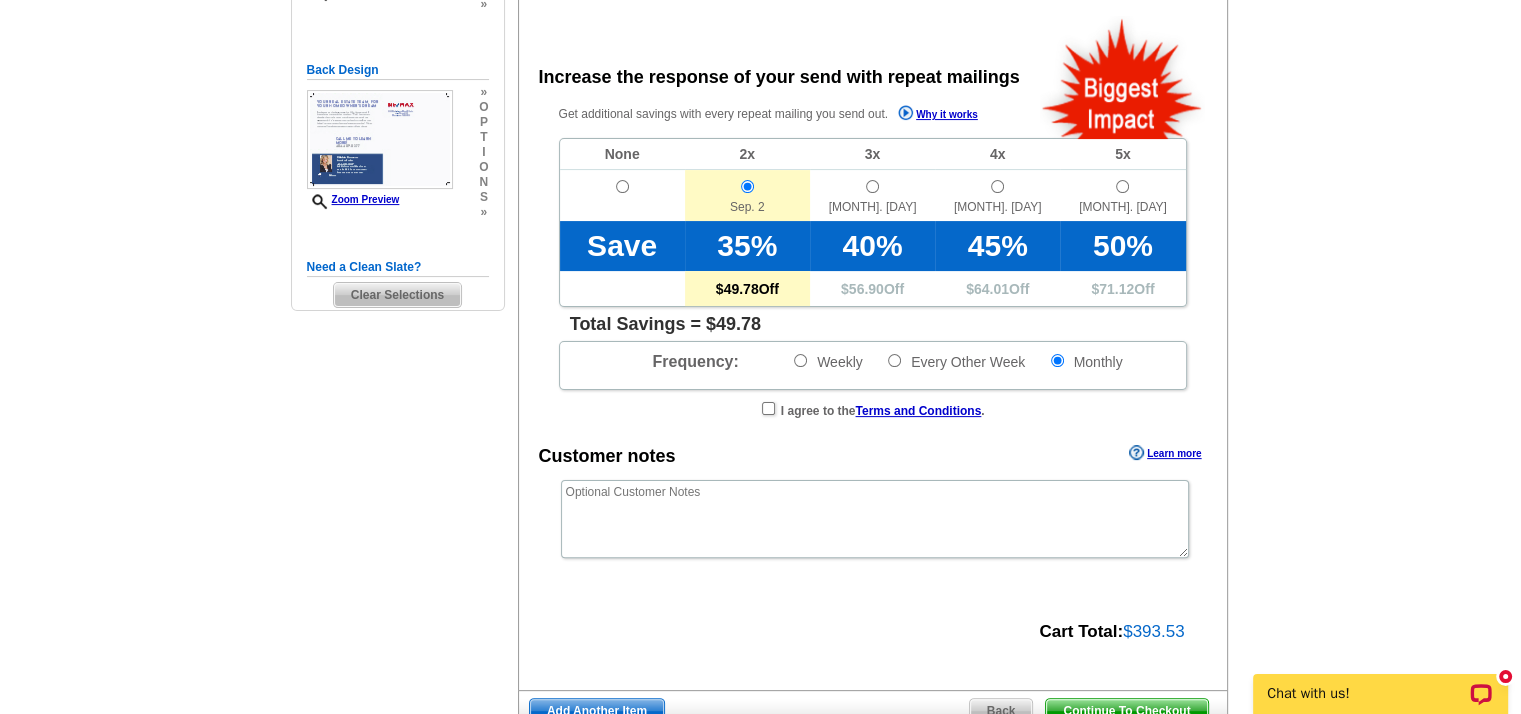 scroll, scrollTop: 400, scrollLeft: 0, axis: vertical 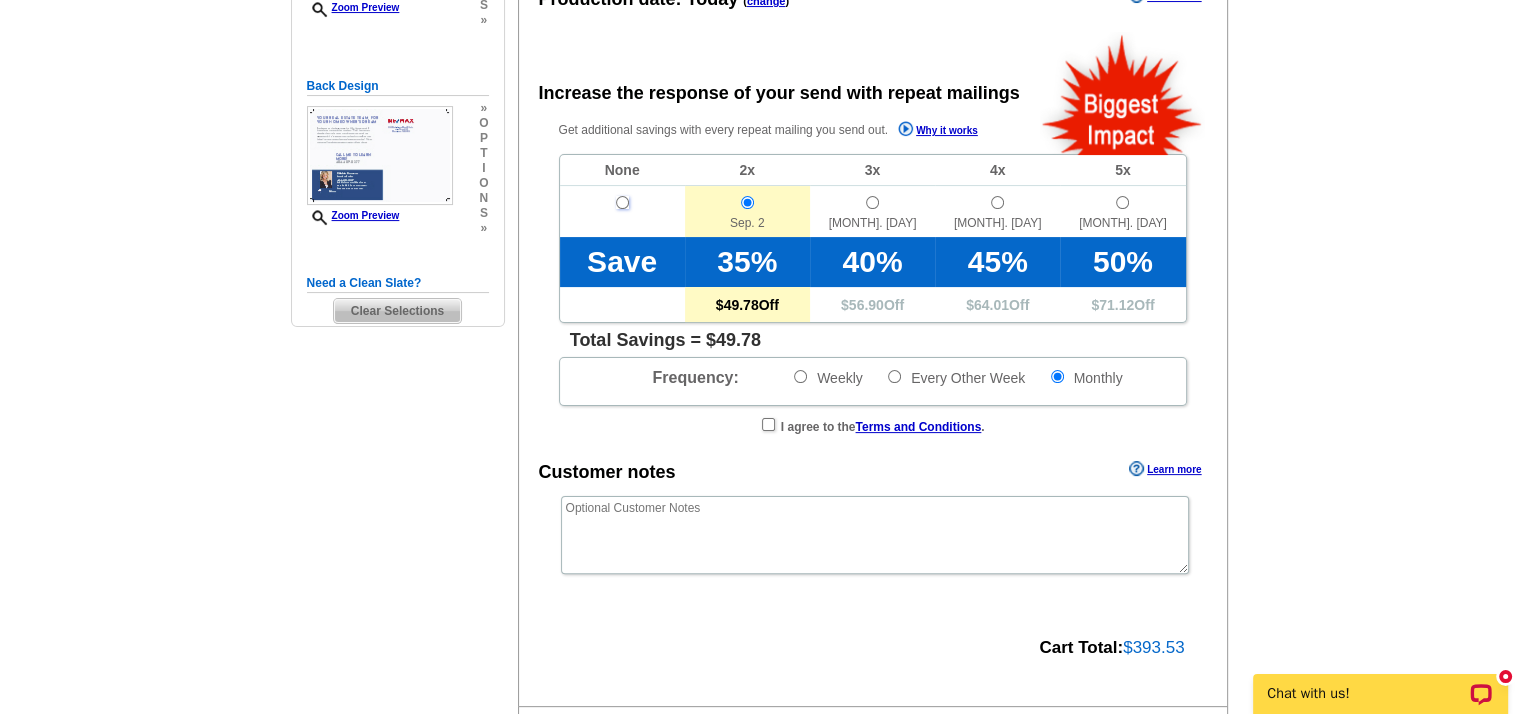 click at bounding box center (622, 202) 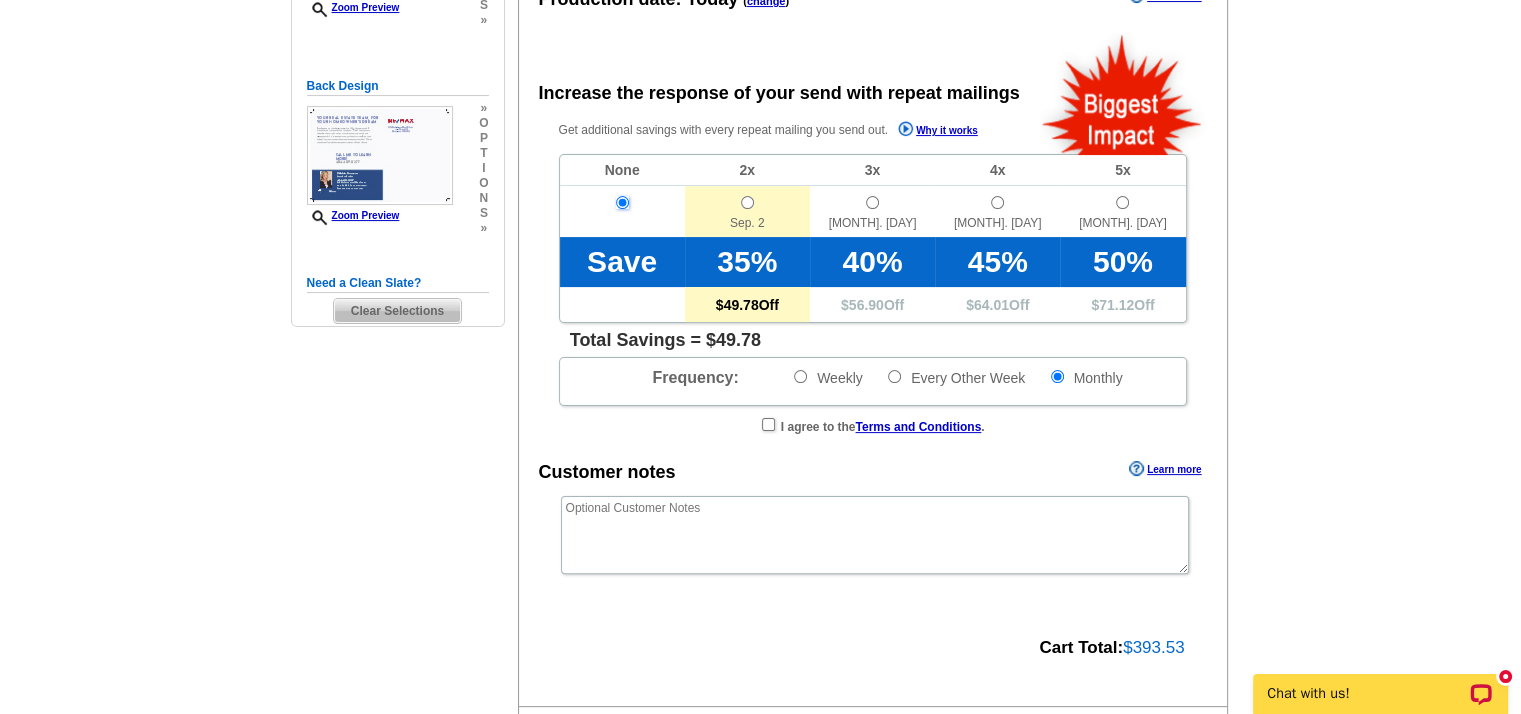 radio on "false" 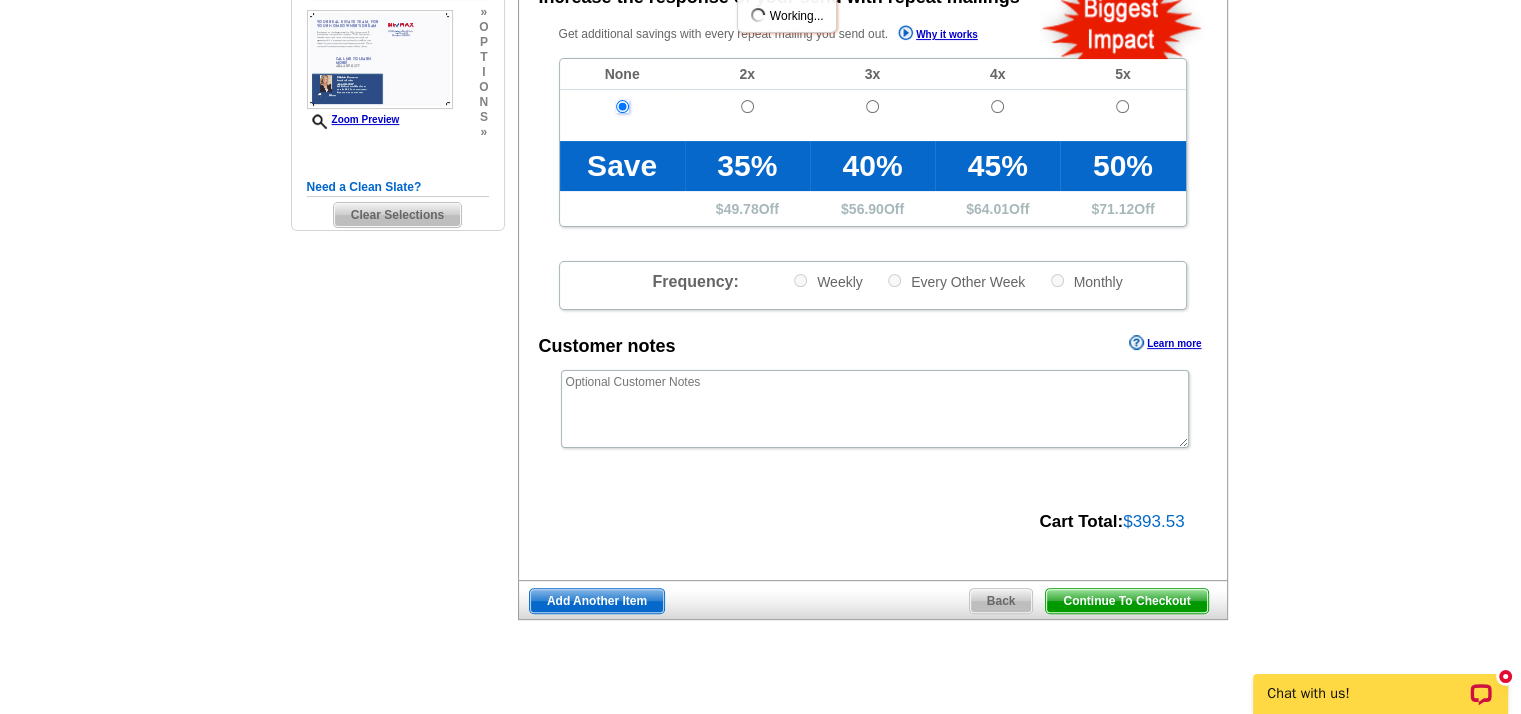 scroll, scrollTop: 500, scrollLeft: 0, axis: vertical 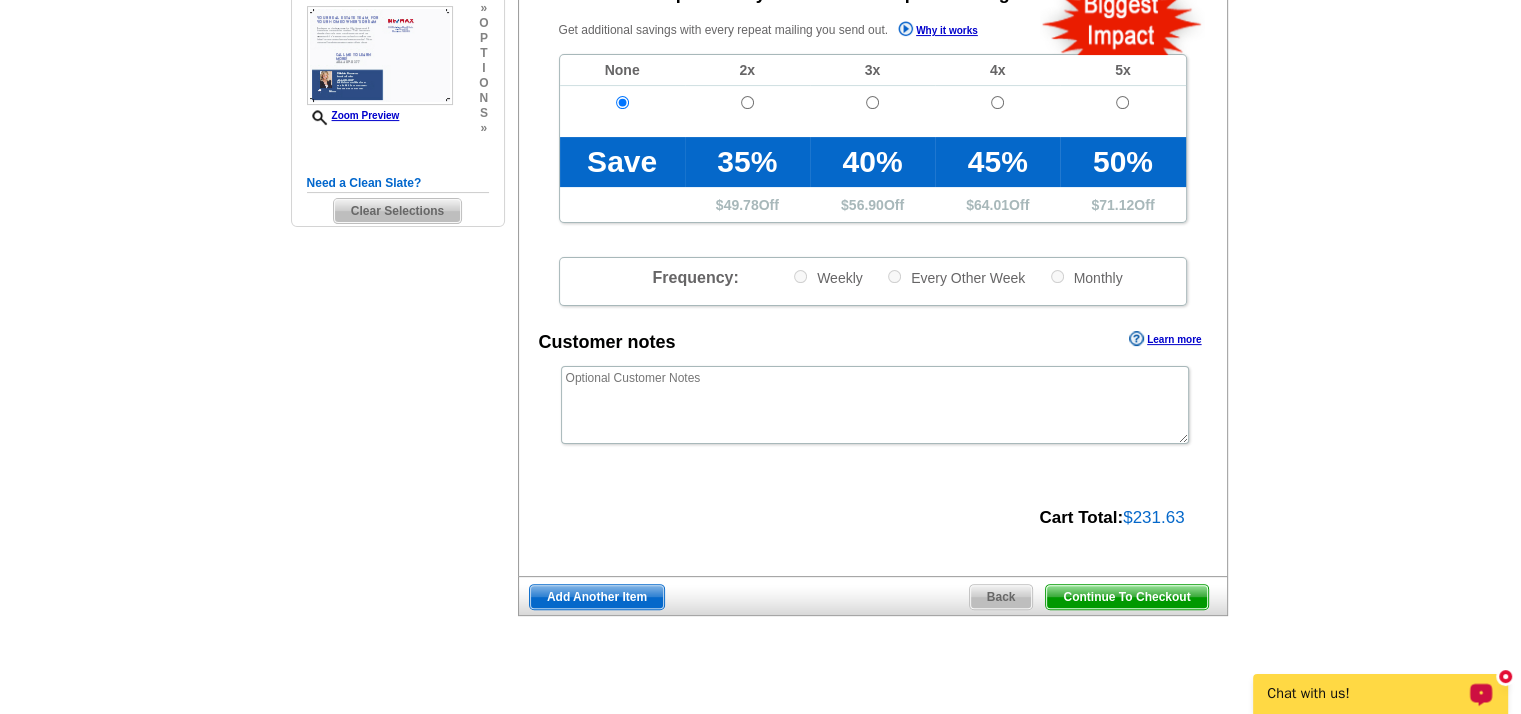 drag, startPoint x: 1501, startPoint y: 675, endPoint x: 2741, endPoint y: 1322, distance: 1398.6454 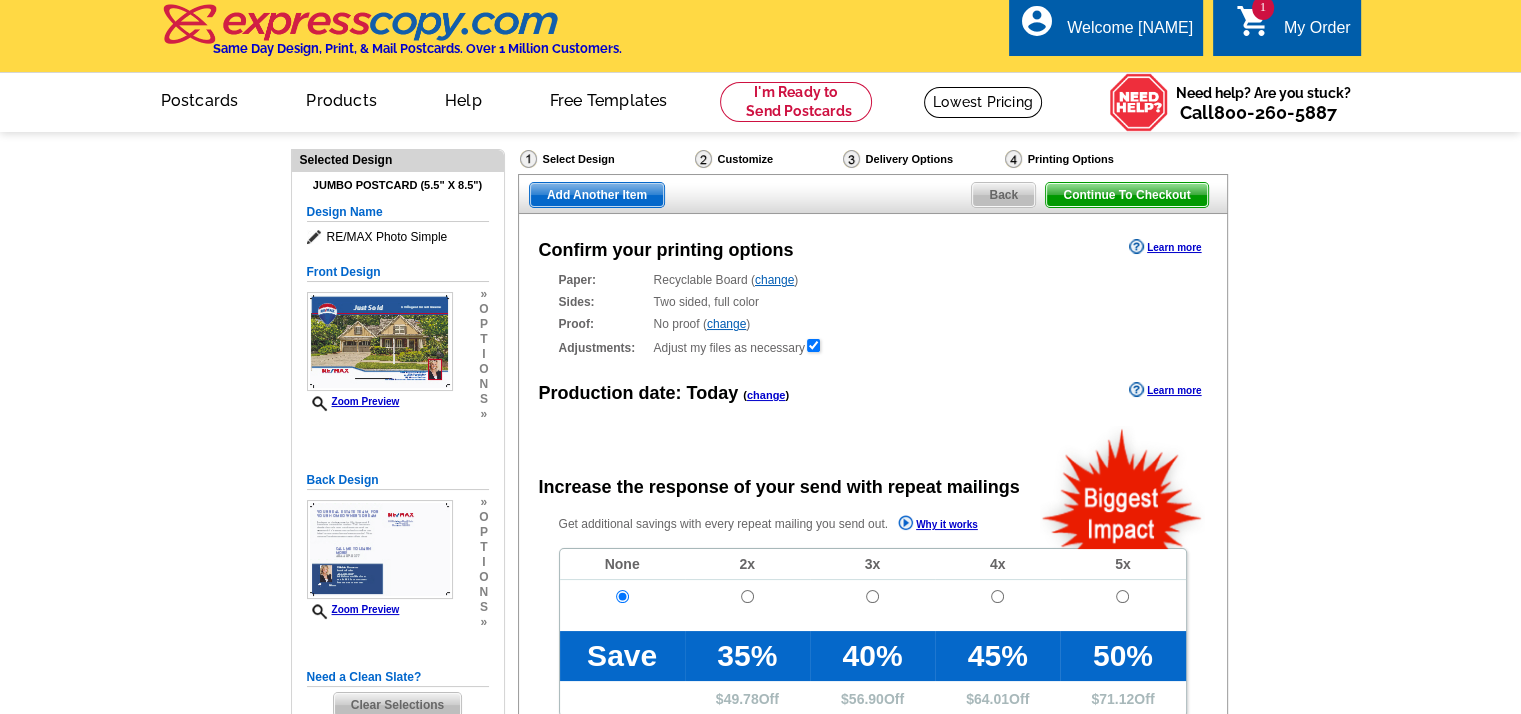 scroll, scrollTop: 0, scrollLeft: 0, axis: both 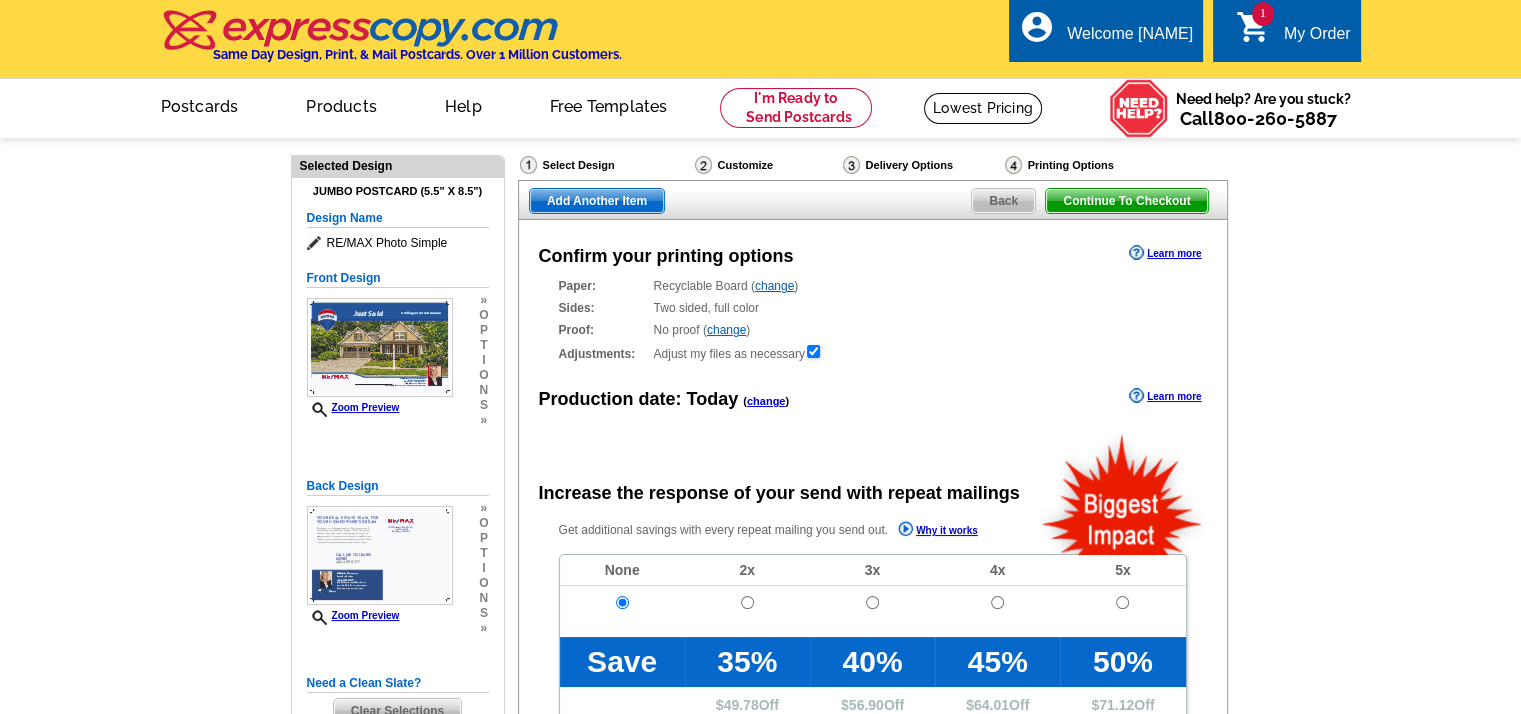 click on "Sides:  Two sided, full color
Two sided, full color" at bounding box center [873, 308] 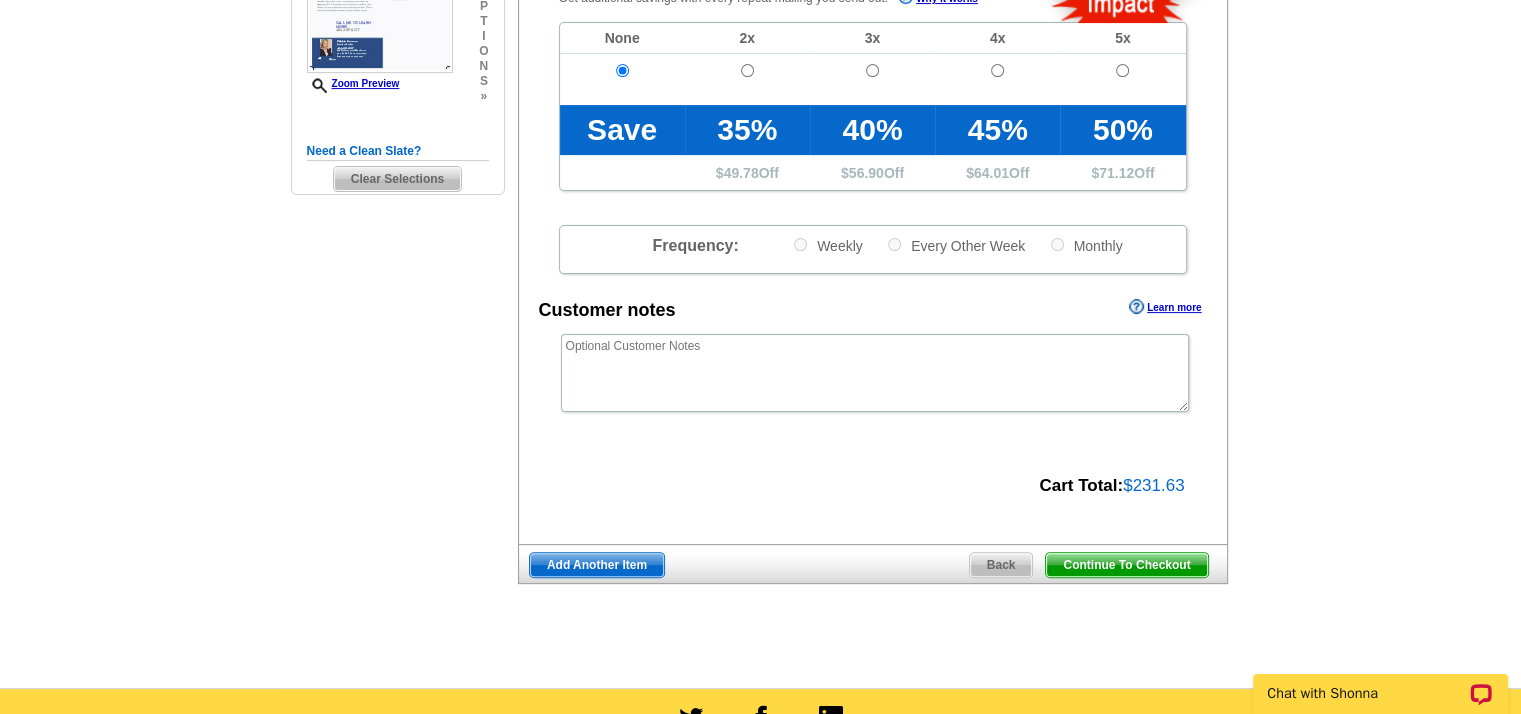 scroll, scrollTop: 600, scrollLeft: 0, axis: vertical 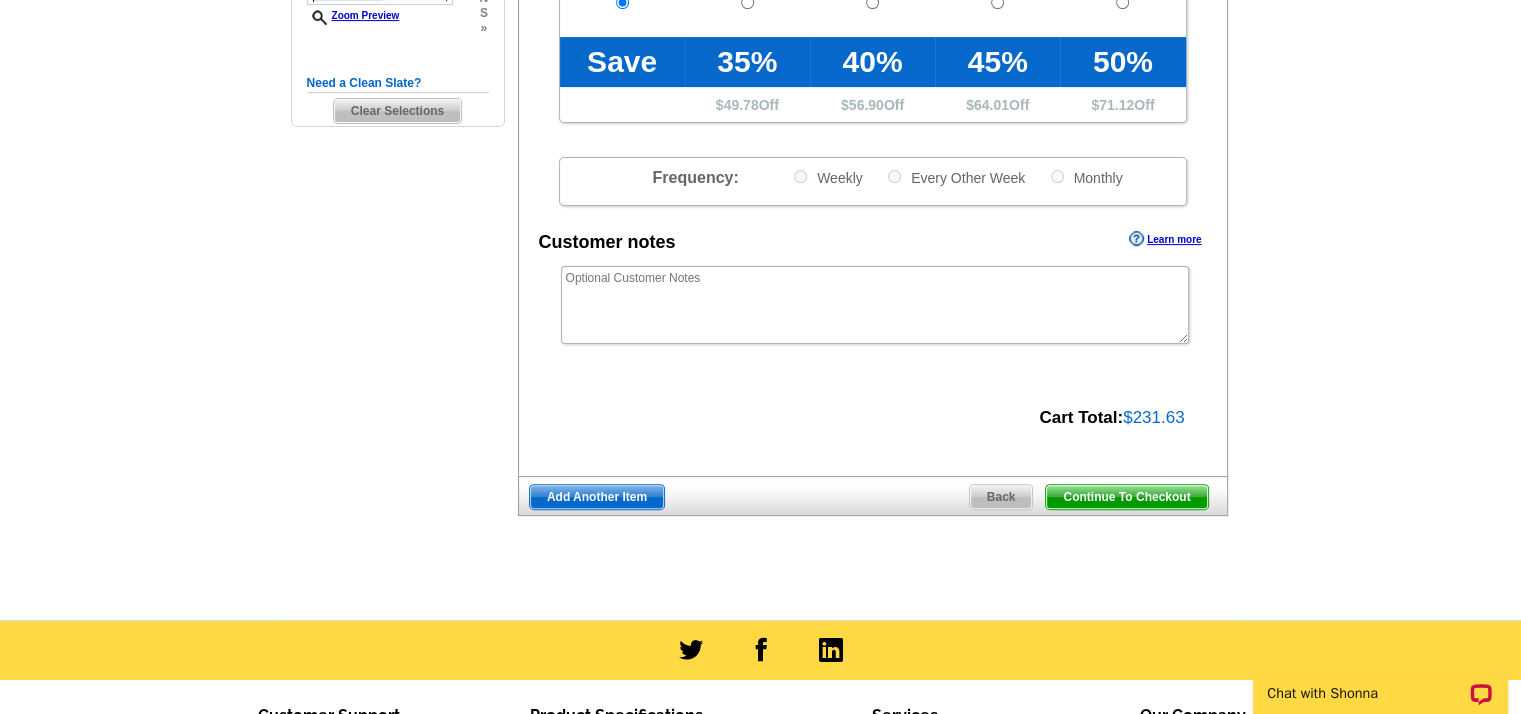 click on "Continue To Checkout" at bounding box center [1126, 497] 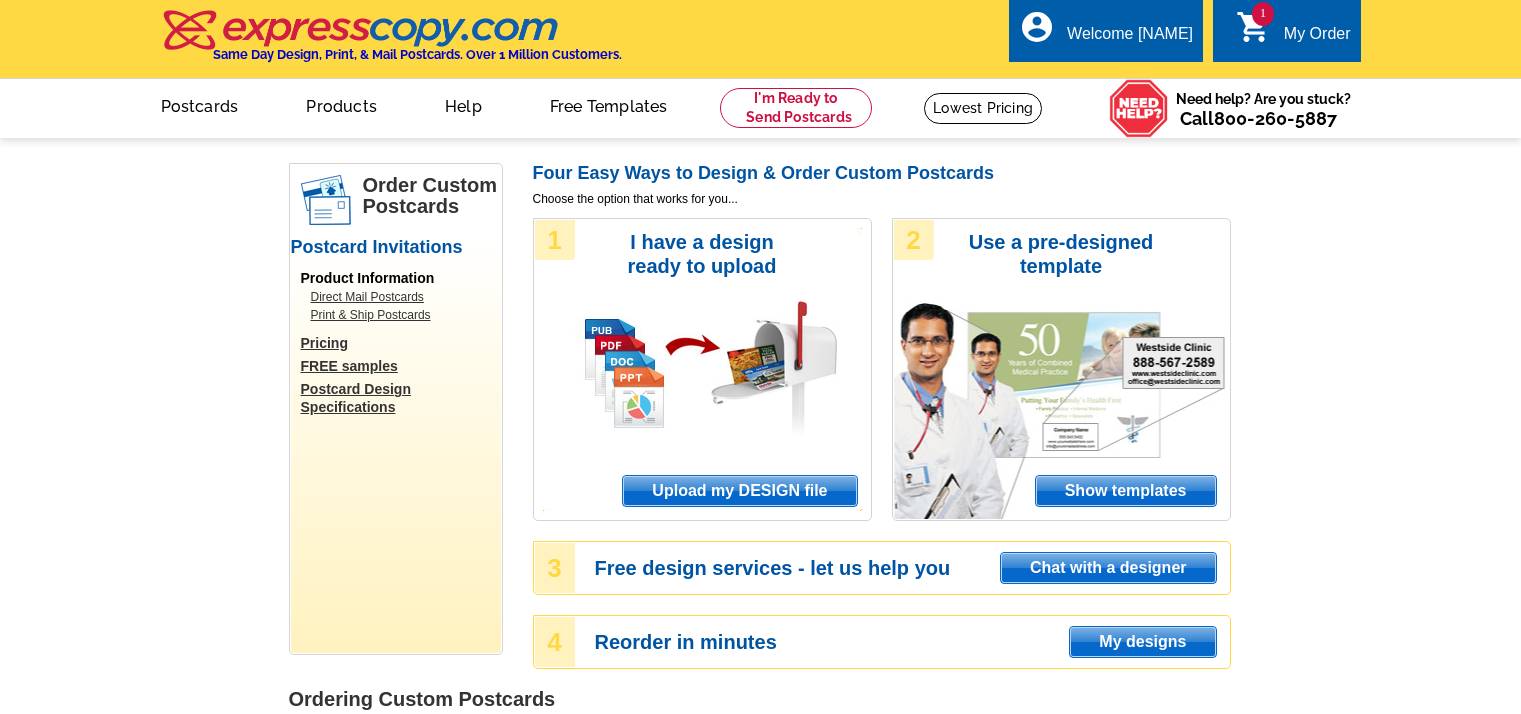 scroll, scrollTop: 0, scrollLeft: 0, axis: both 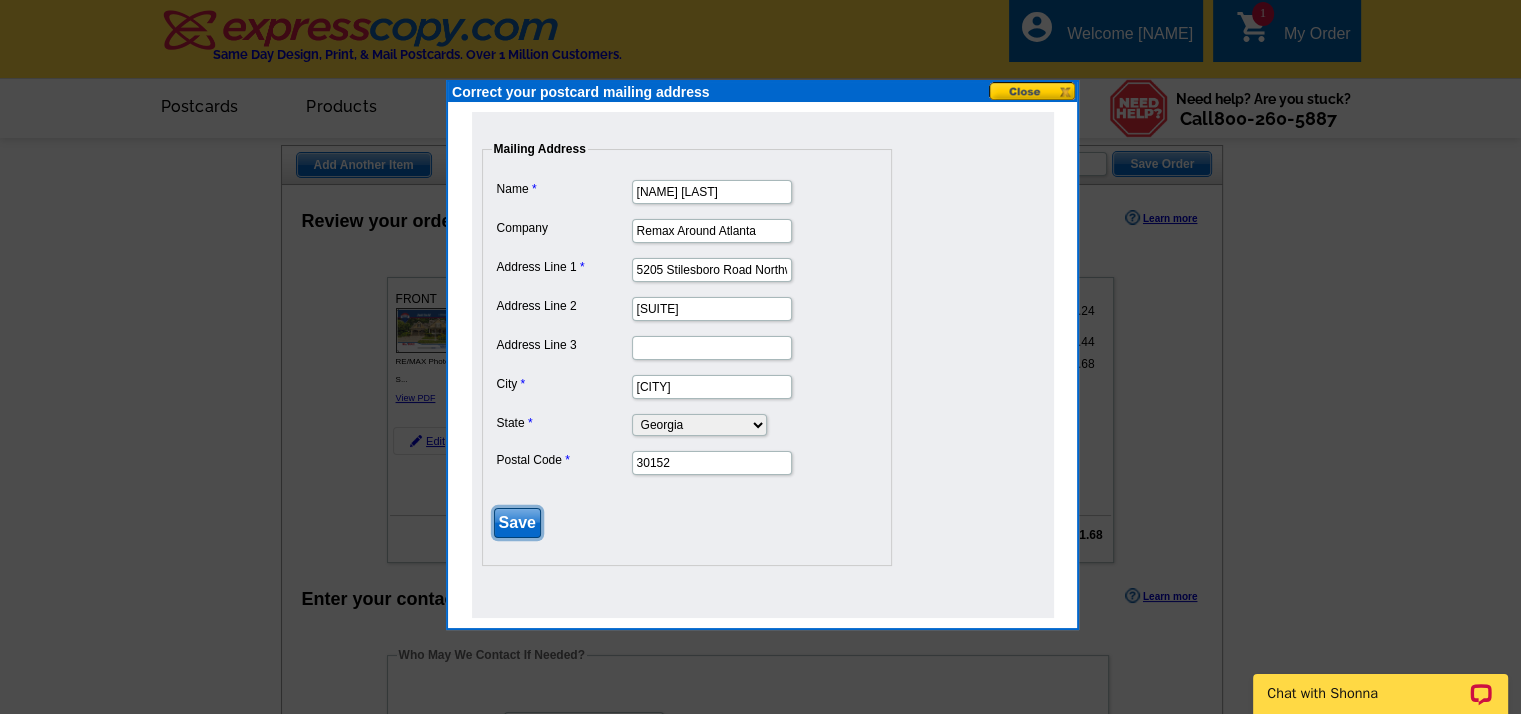 click on "Save" at bounding box center [517, 523] 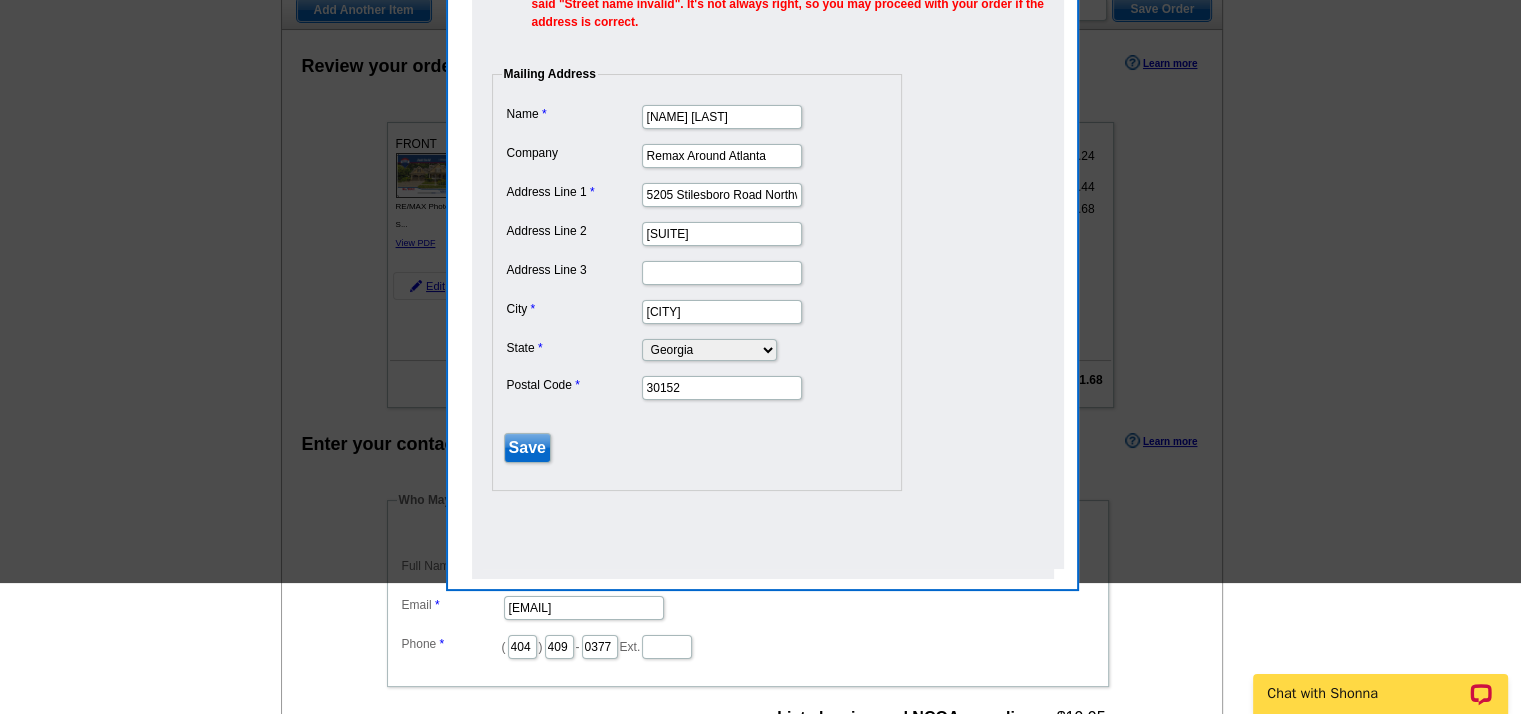 scroll, scrollTop: 0, scrollLeft: 0, axis: both 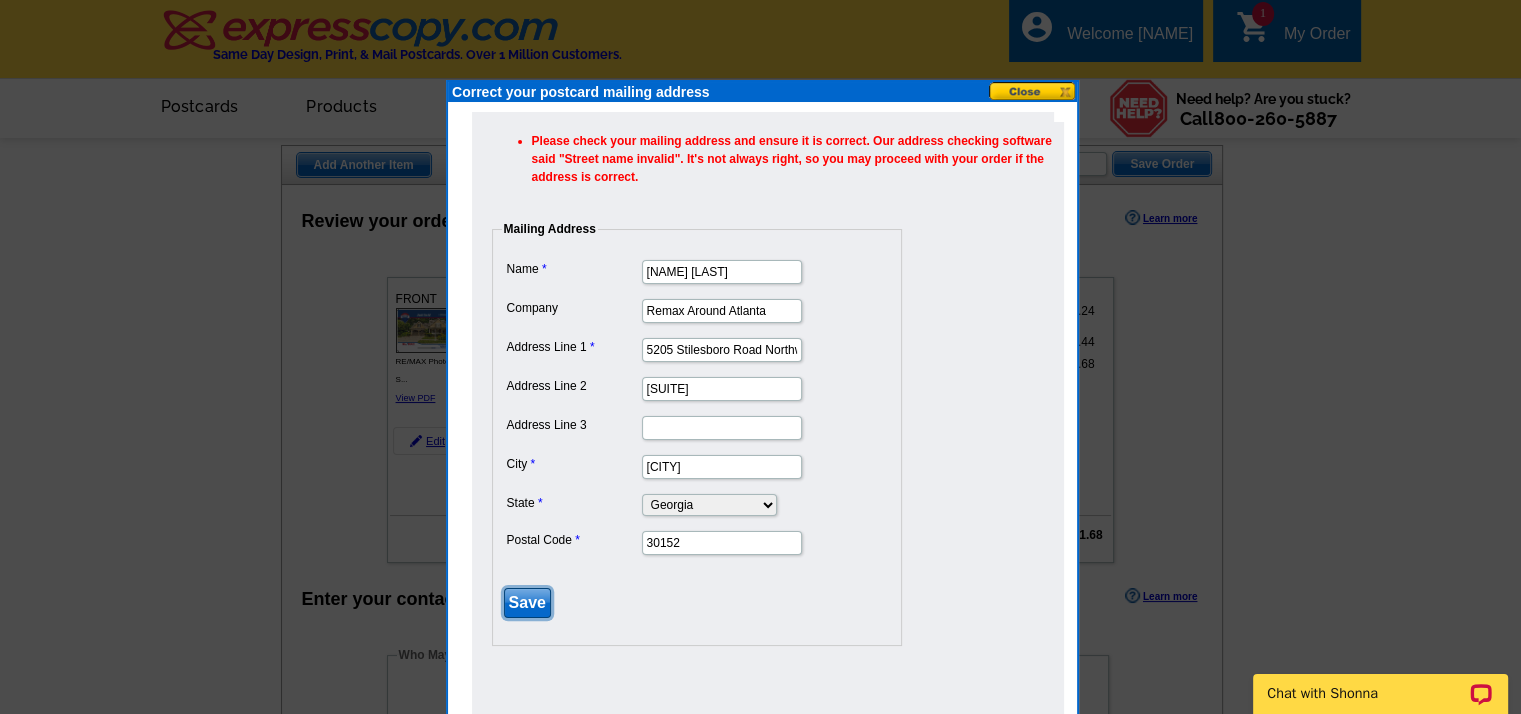 click on "Save" at bounding box center [527, 603] 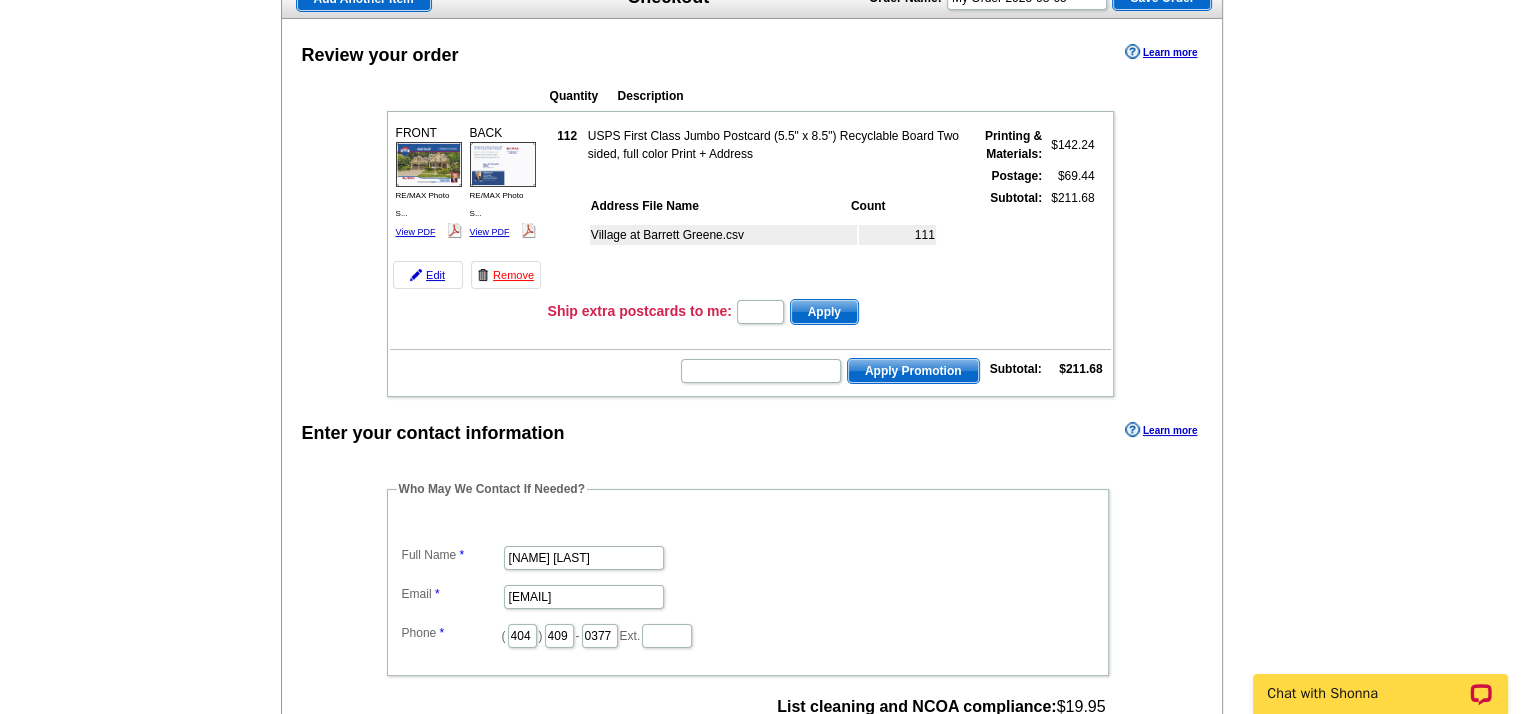 scroll, scrollTop: 200, scrollLeft: 0, axis: vertical 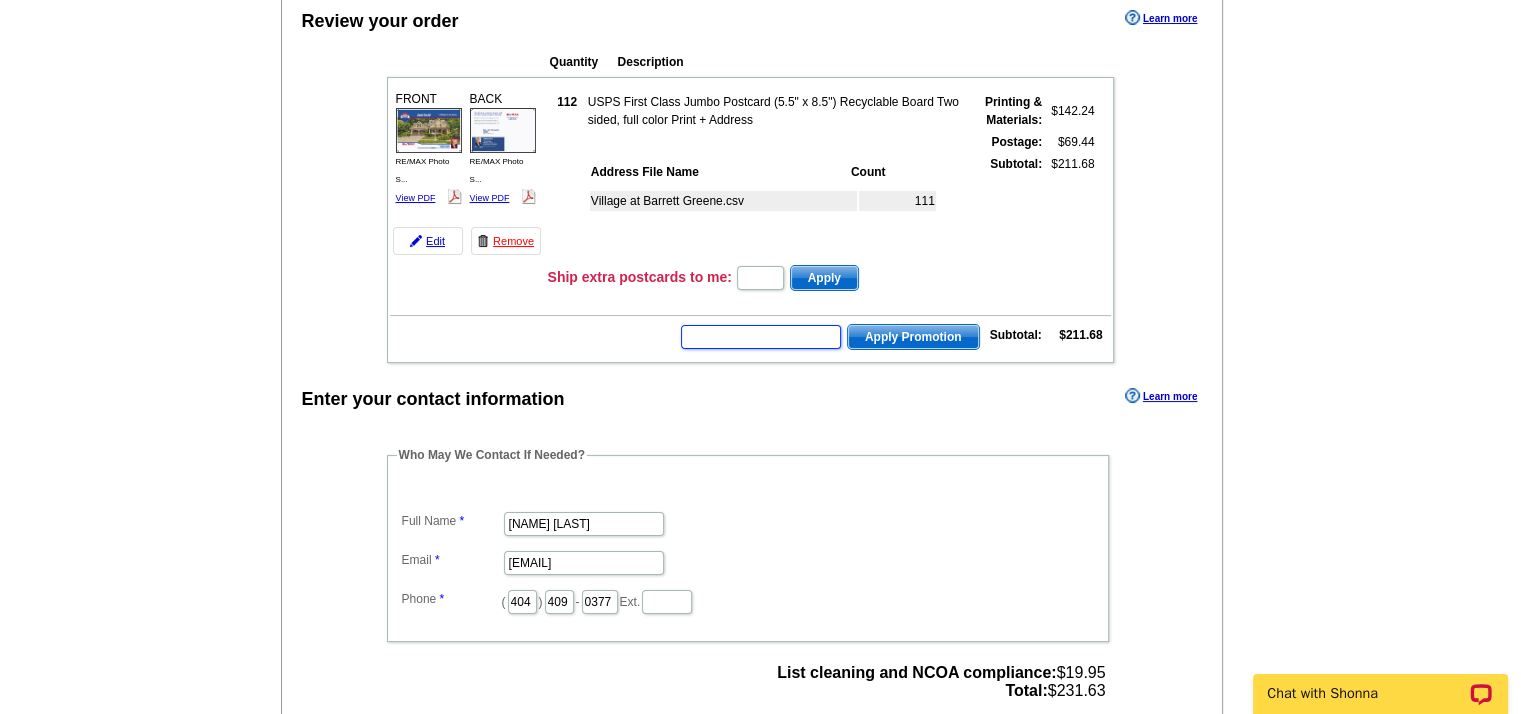 paste on "E3025" 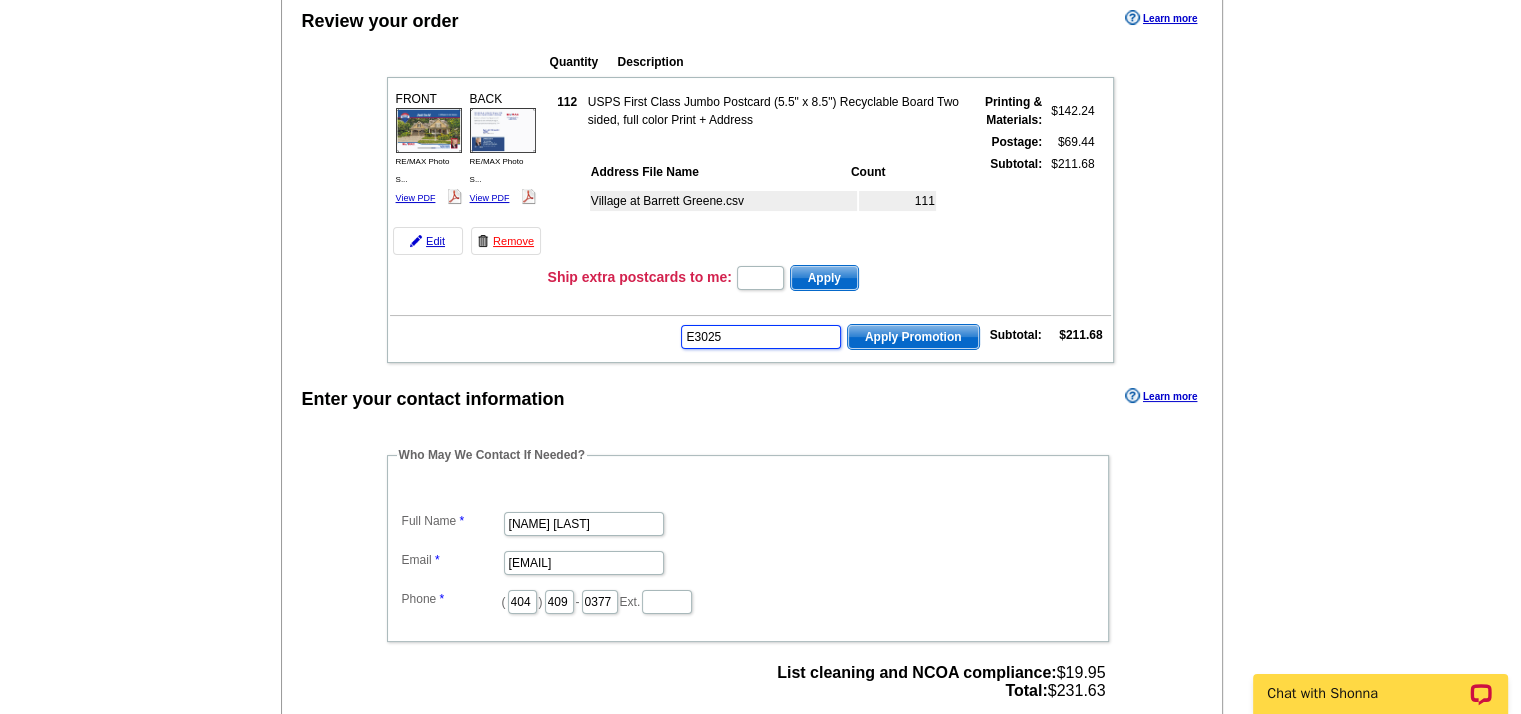 type on "E3025" 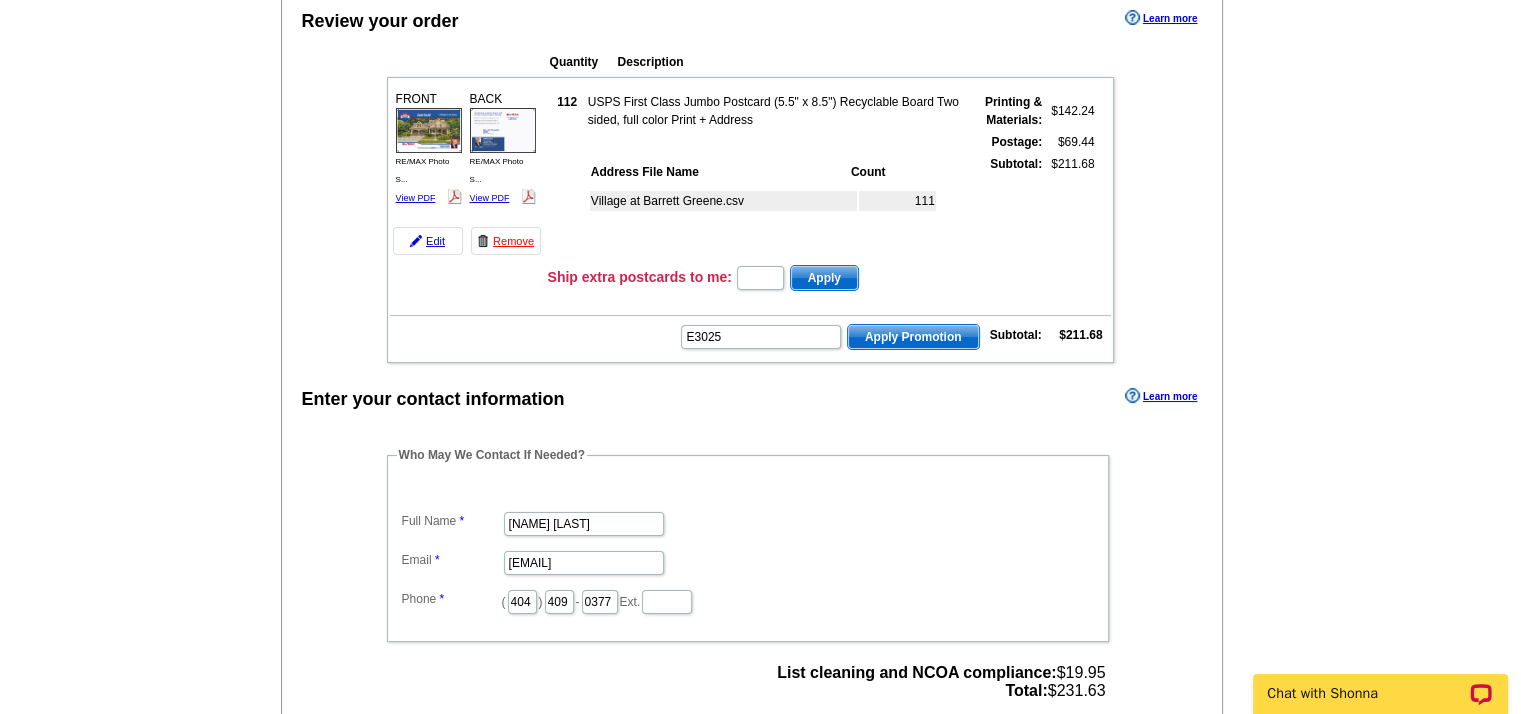 click on "Apply Promotion" at bounding box center [913, 337] 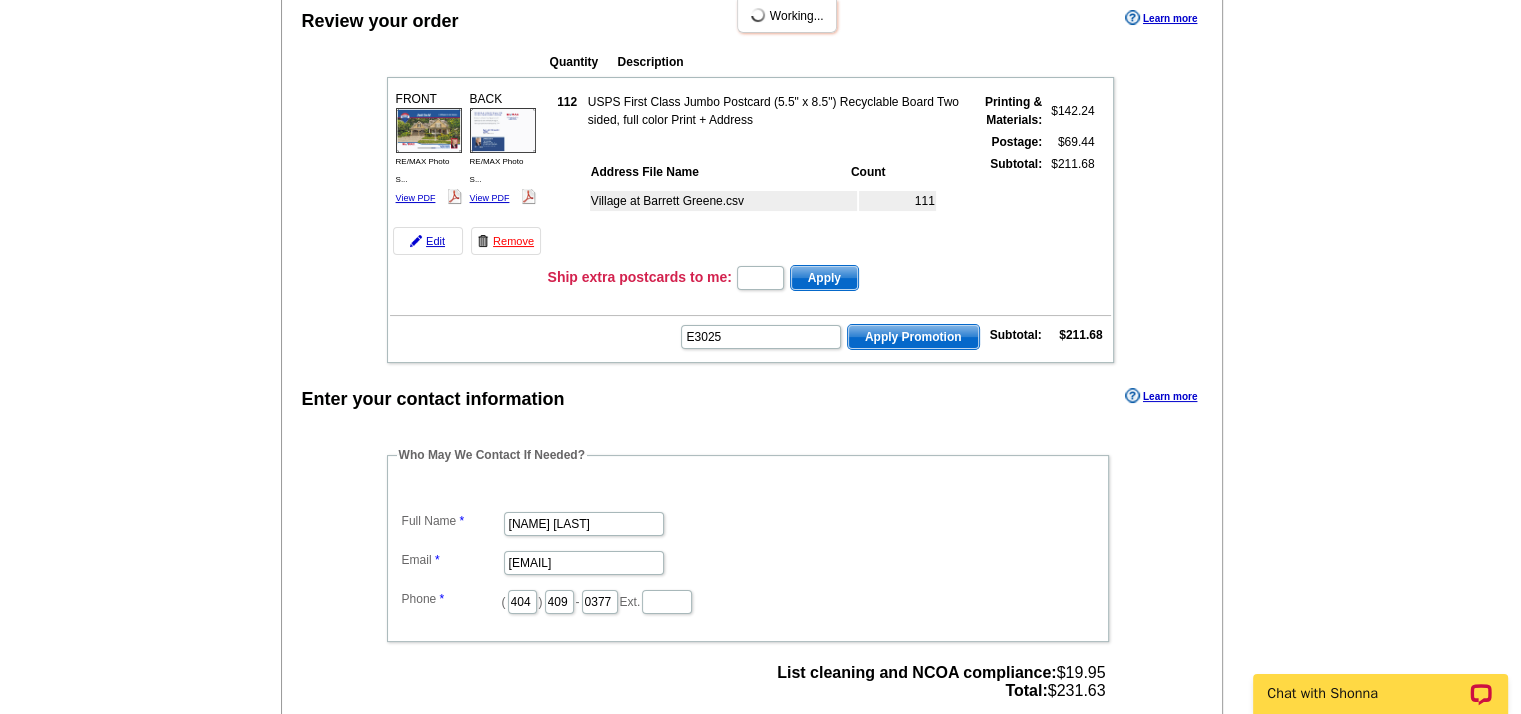 scroll, scrollTop: 0, scrollLeft: 0, axis: both 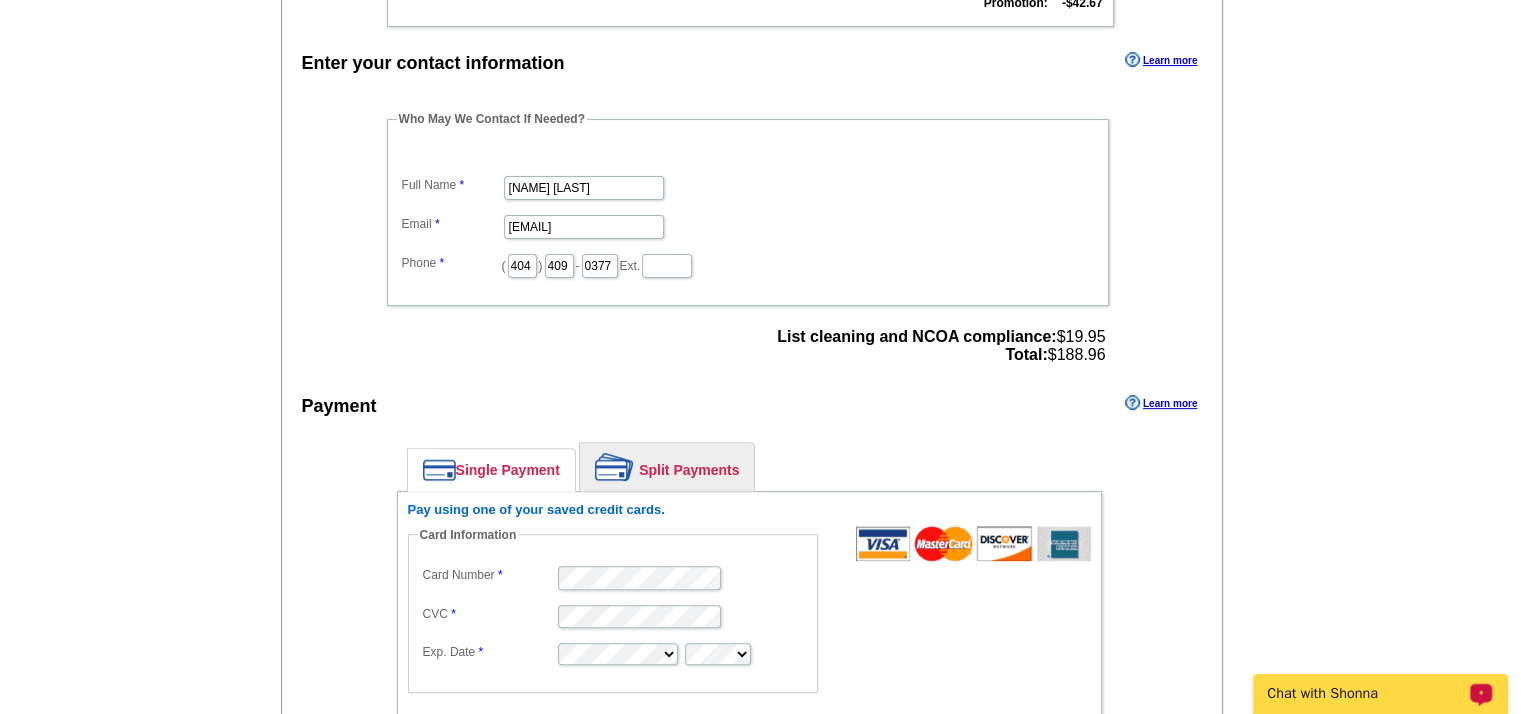 click on "Chat with Shonna" at bounding box center [1367, 694] 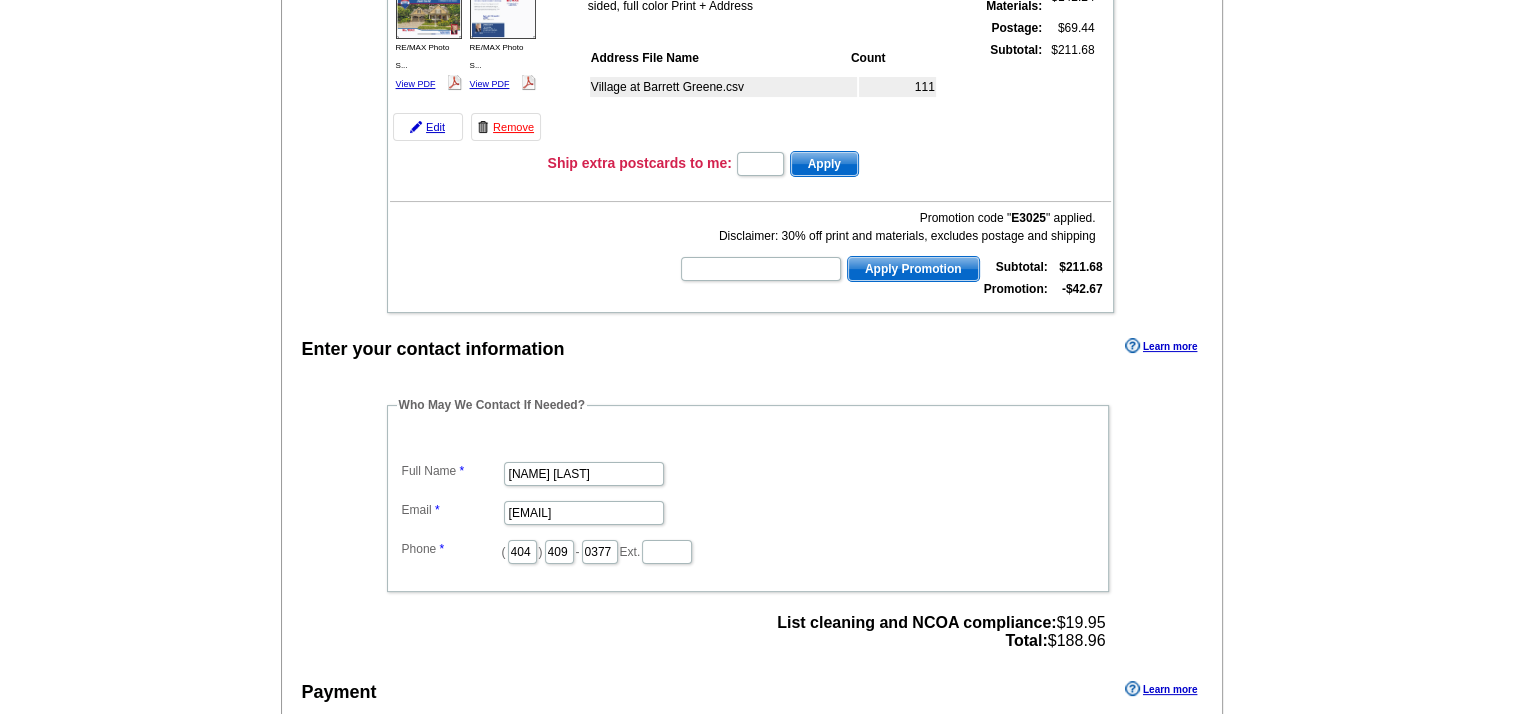 scroll, scrollTop: 400, scrollLeft: 0, axis: vertical 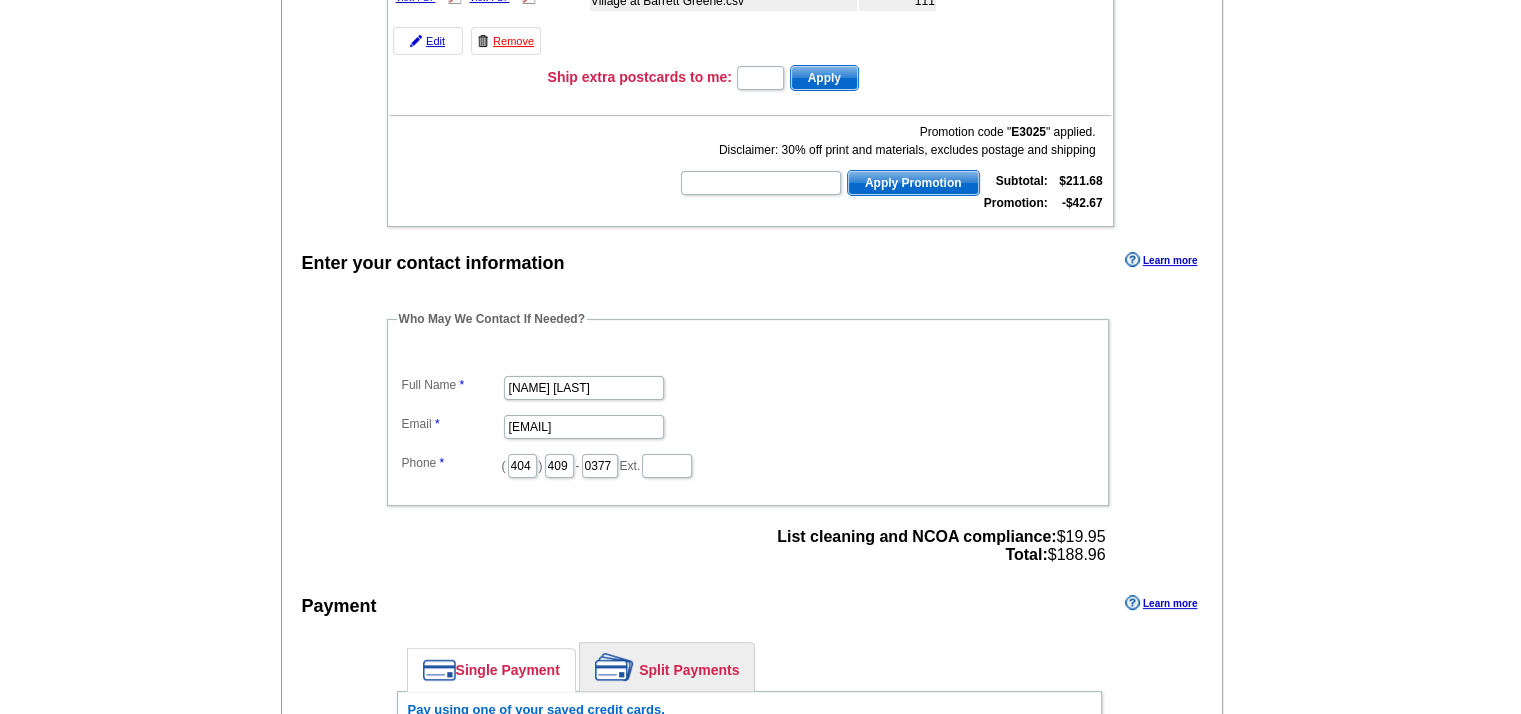 click on "Add Another Item
Checkout
Order Name:
My Order 2025-08-05
Save Order
Review your order
Learn more
Quantity
Description
112" at bounding box center [760, 616] 